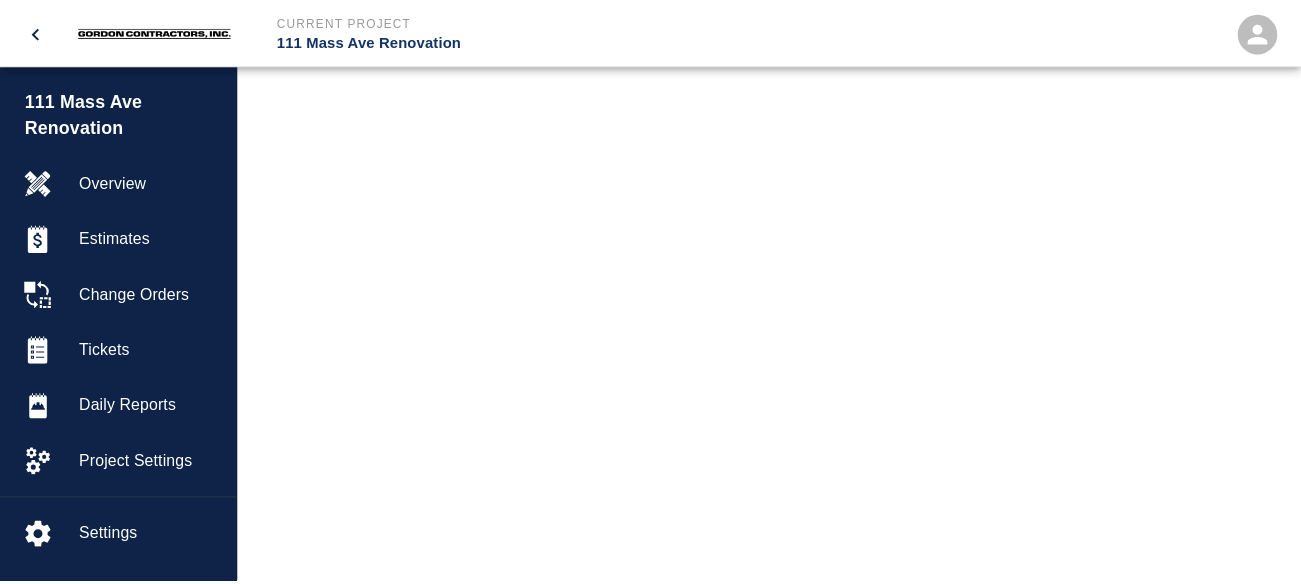 scroll, scrollTop: 0, scrollLeft: 0, axis: both 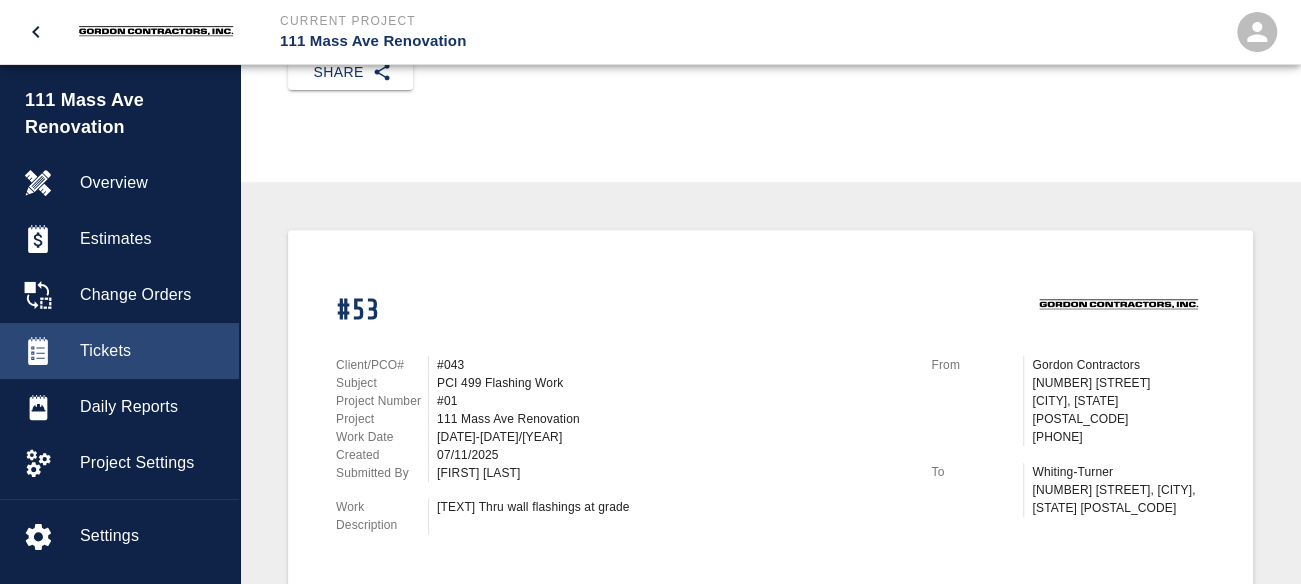click on "Tickets" at bounding box center [119, 351] 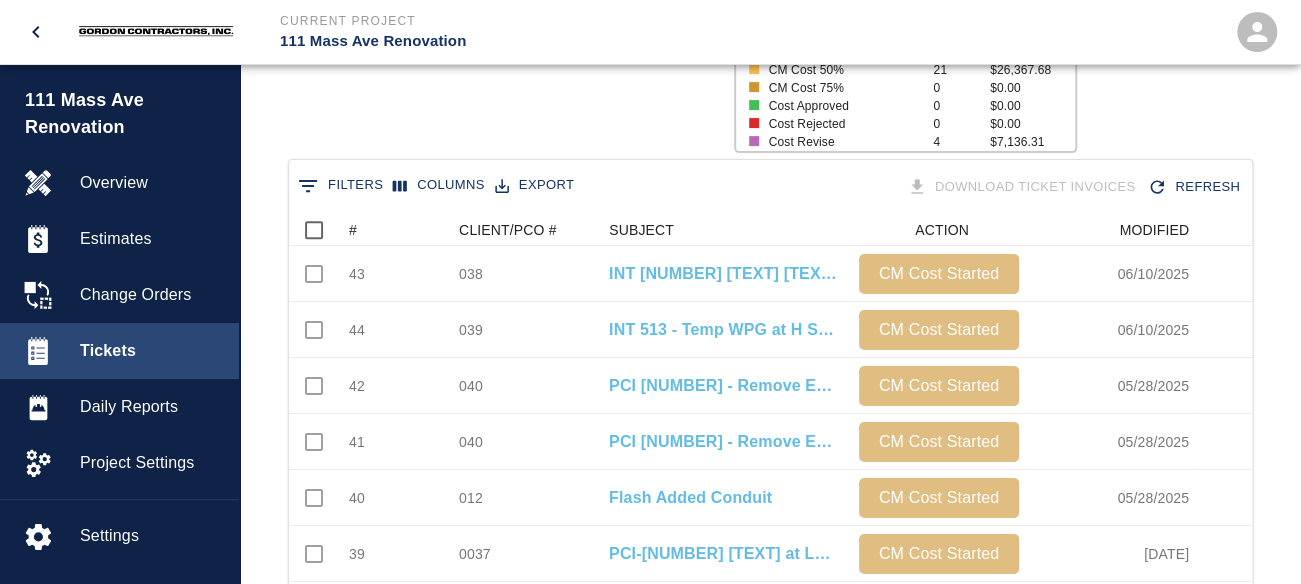 scroll, scrollTop: 30, scrollLeft: 0, axis: vertical 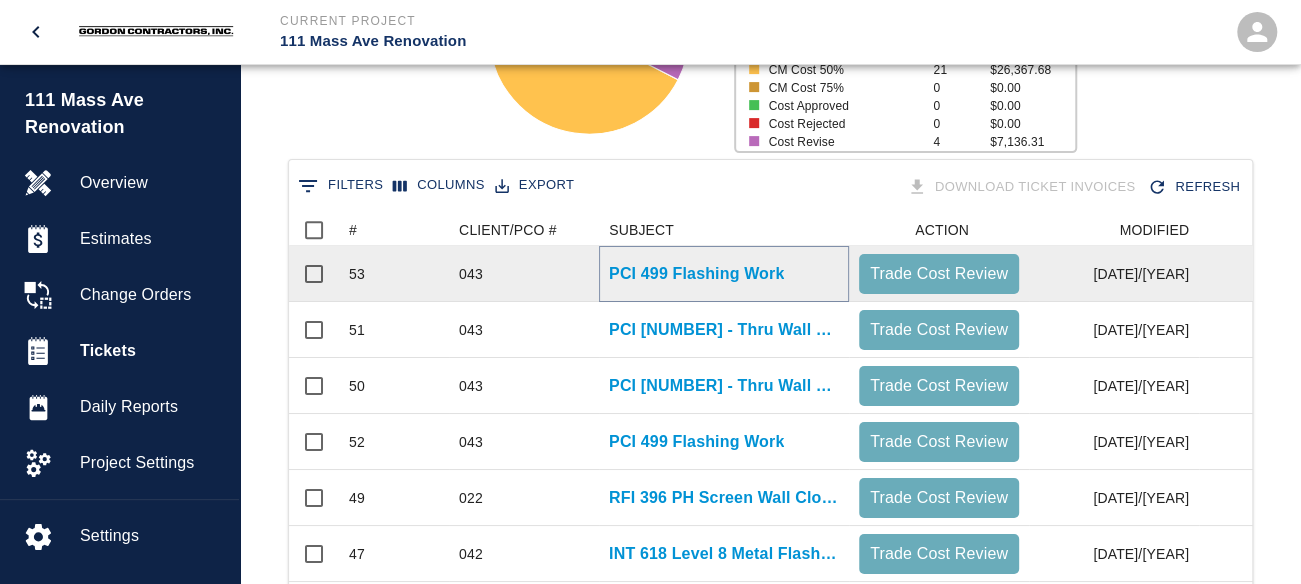 click on "PCI 499 Flashing Work" at bounding box center [696, 274] 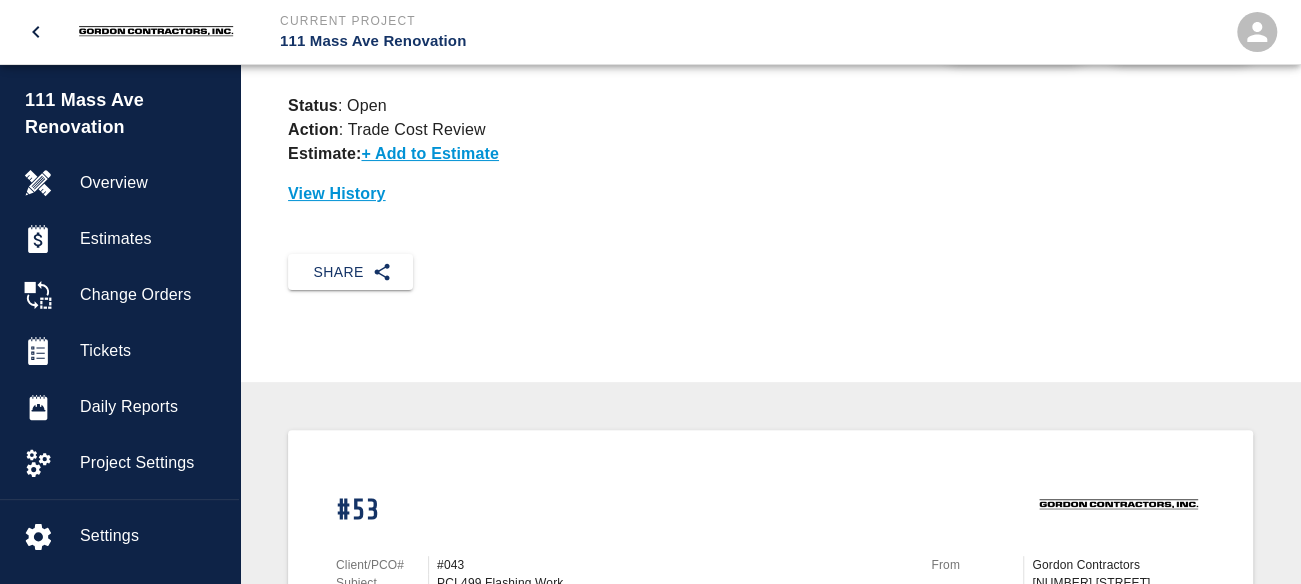 scroll, scrollTop: 0, scrollLeft: 0, axis: both 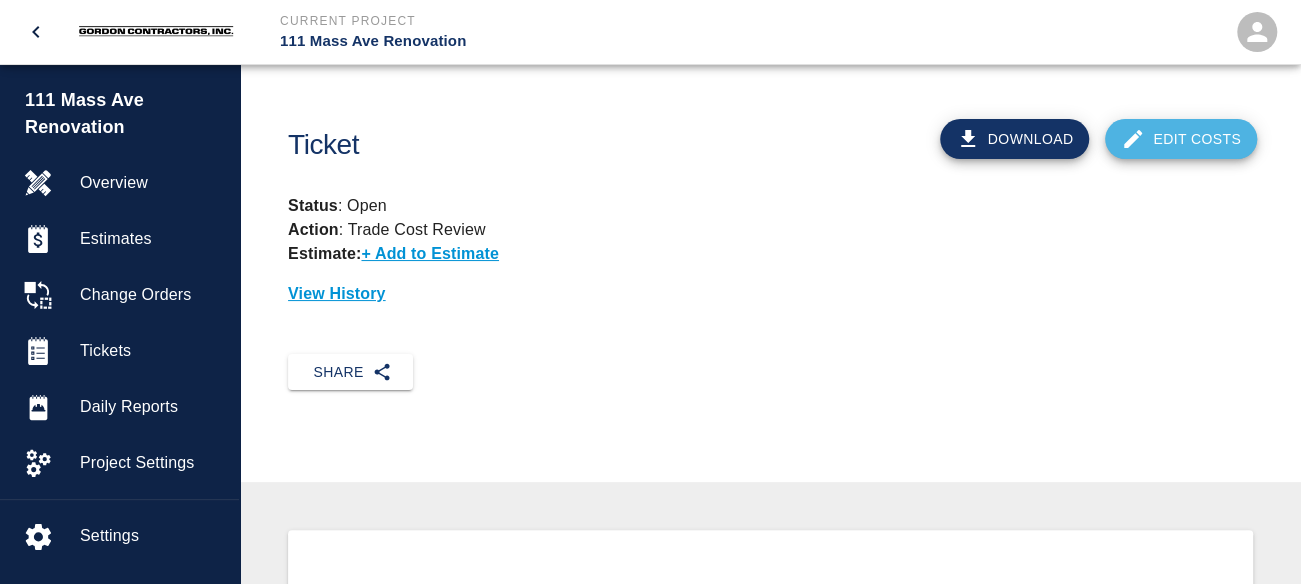 click on "Edit Costs" at bounding box center [1181, 139] 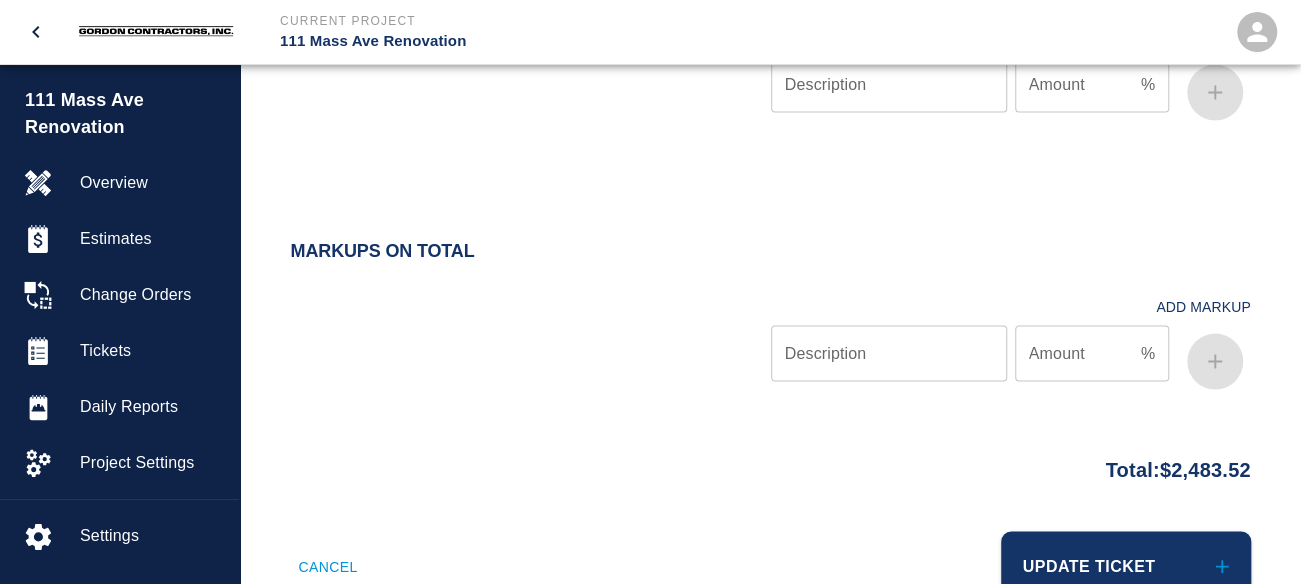 scroll, scrollTop: 1600, scrollLeft: 0, axis: vertical 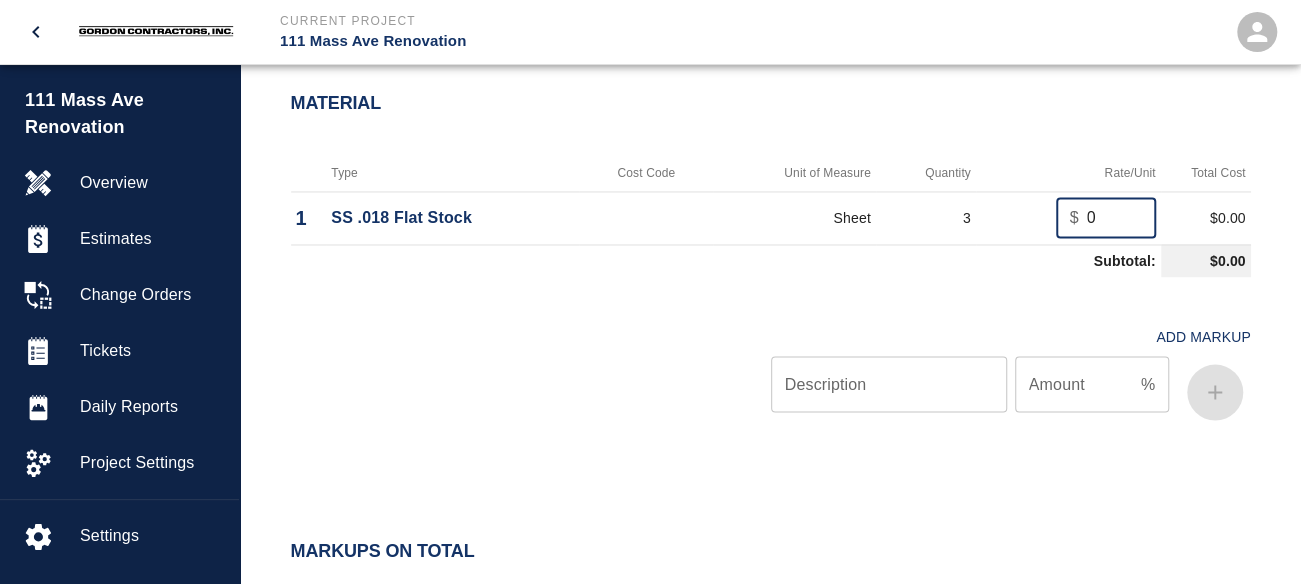 drag, startPoint x: 1112, startPoint y: 217, endPoint x: 966, endPoint y: 203, distance: 146.6697 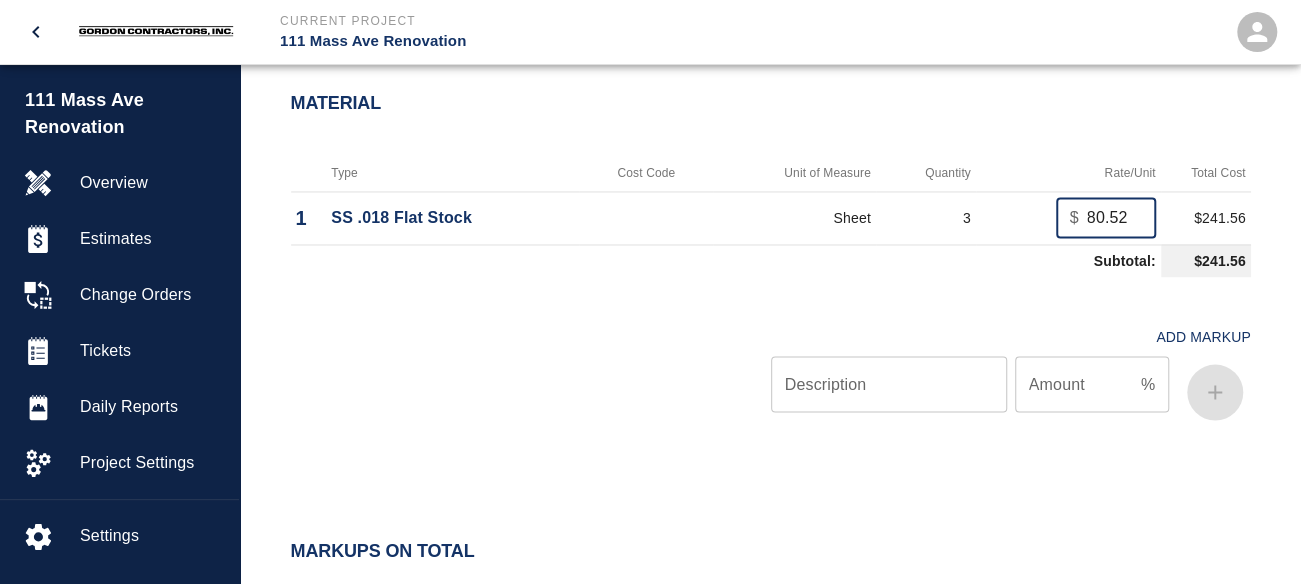 scroll, scrollTop: 0, scrollLeft: 0, axis: both 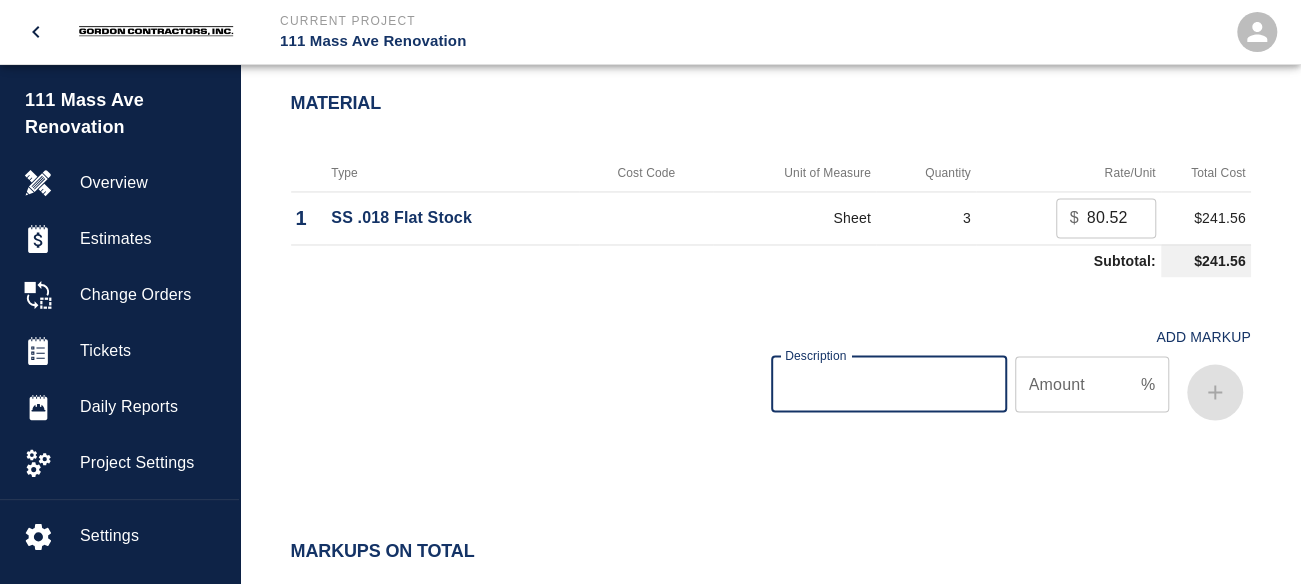 click at bounding box center (531, 368) 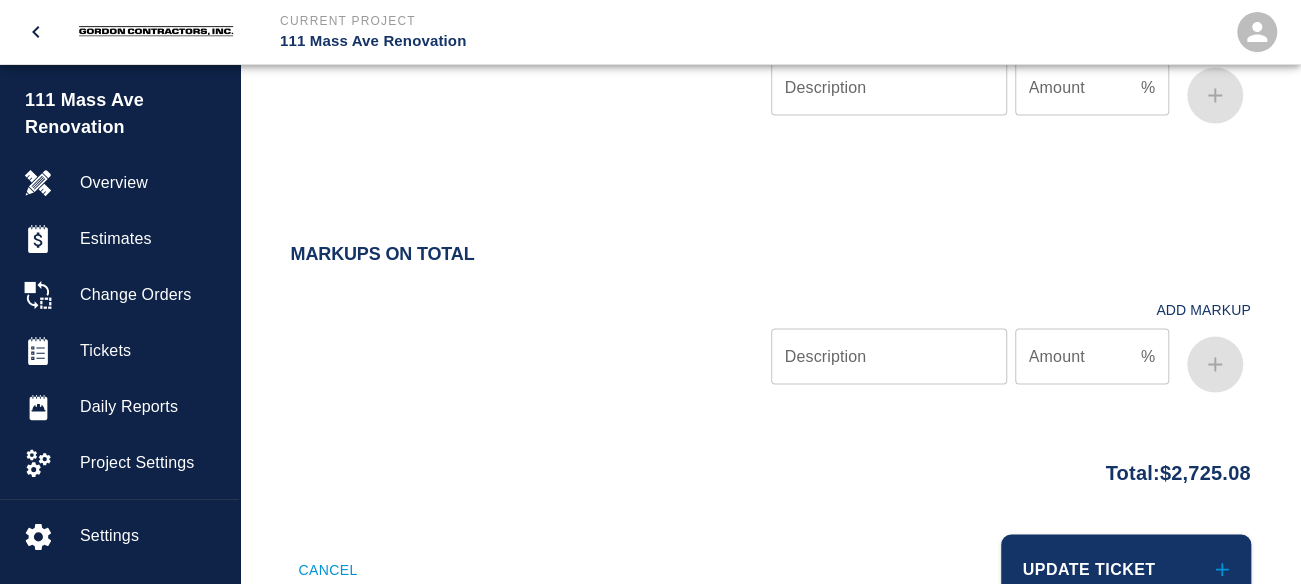 scroll, scrollTop: 1900, scrollLeft: 0, axis: vertical 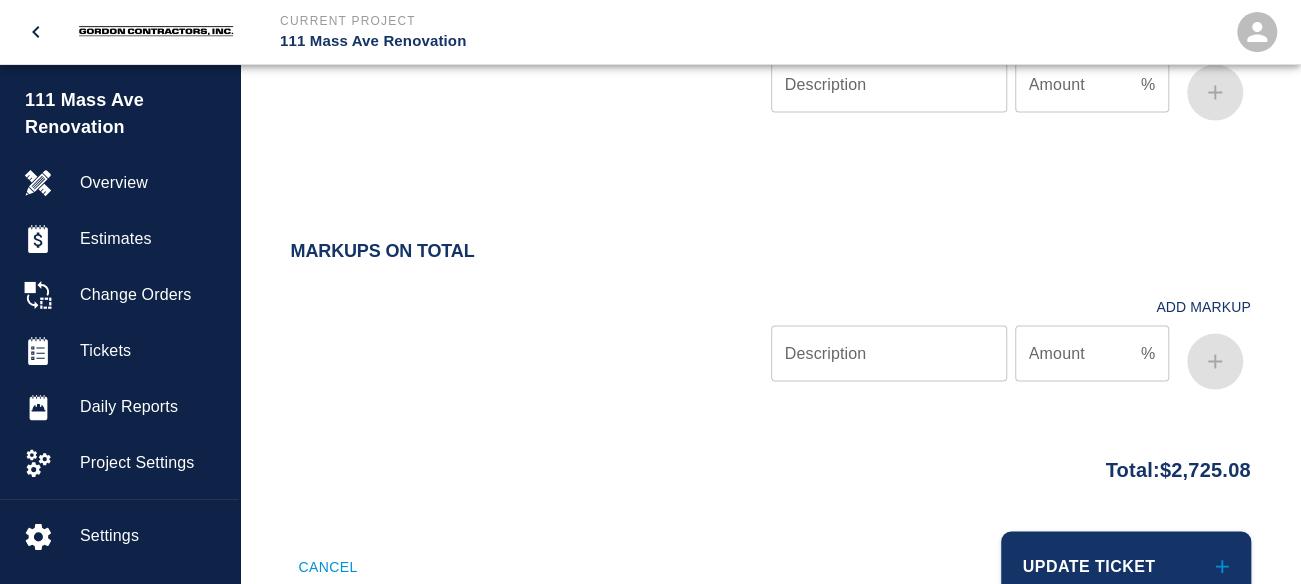 click on "Description" at bounding box center (889, 353) 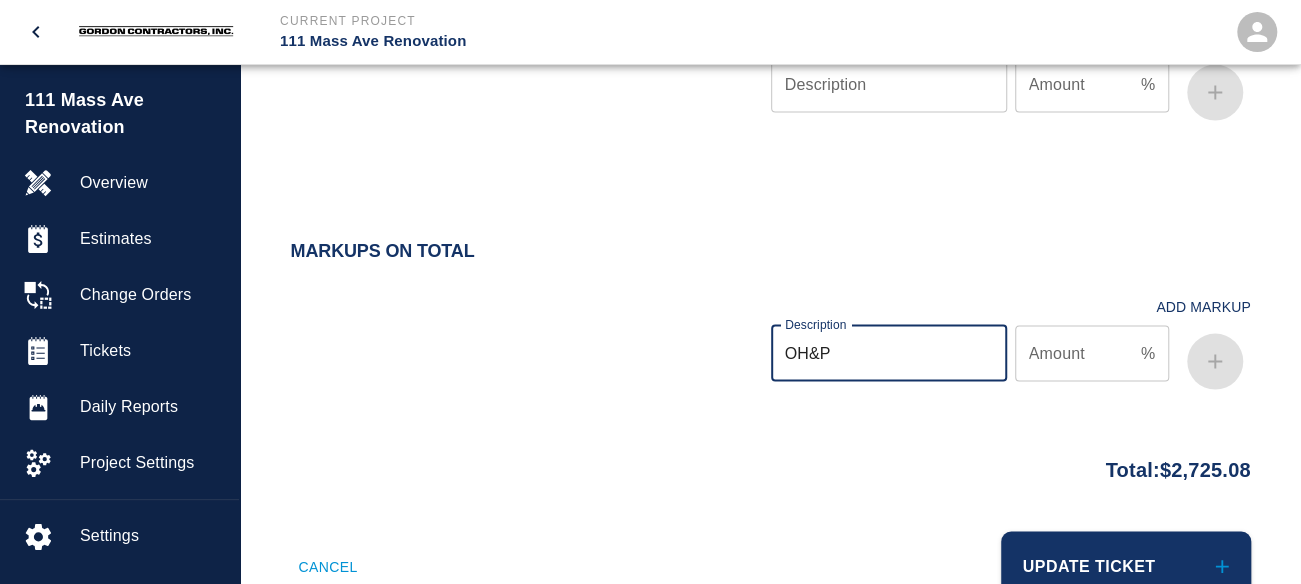 type on "OH&P" 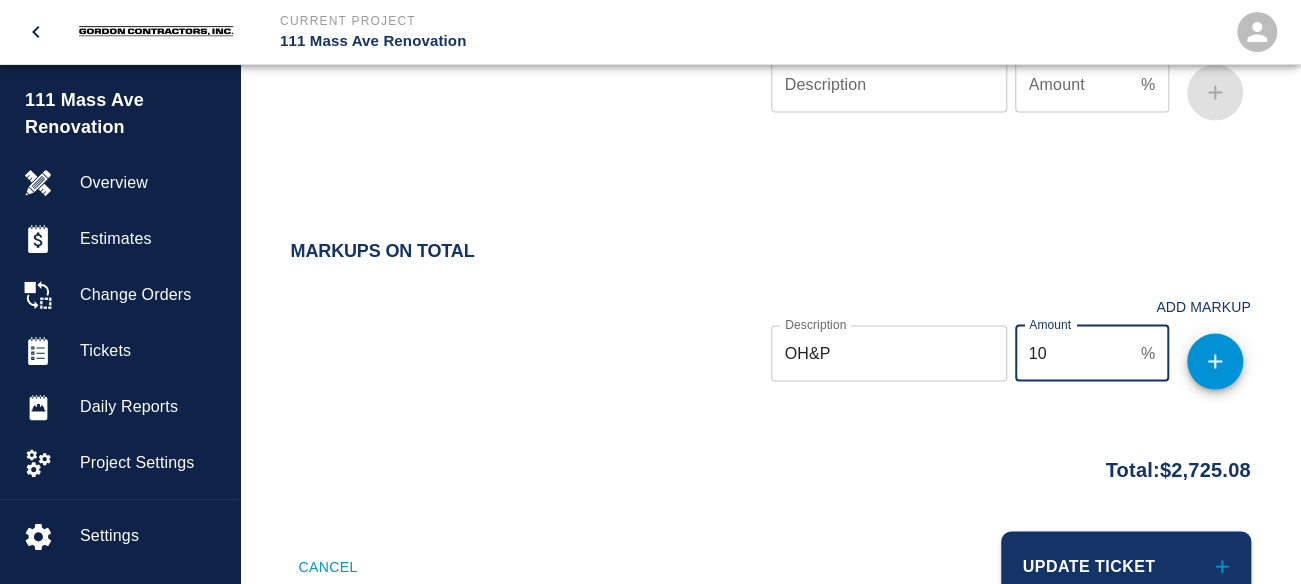 type on "10" 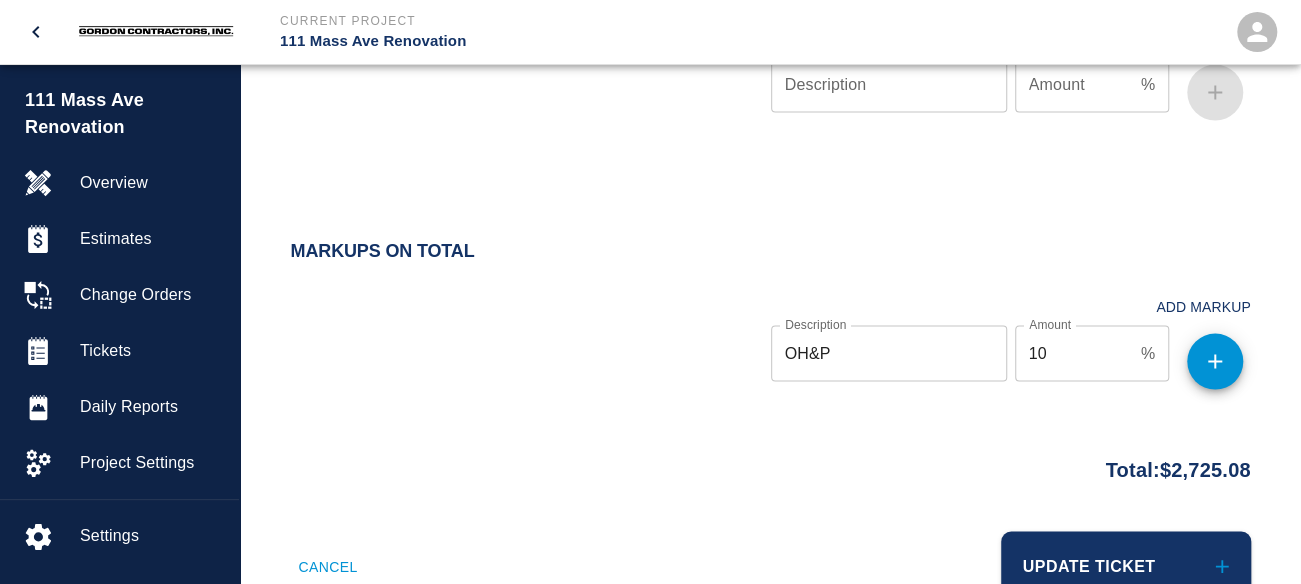 click on "Markups on Total Add Markup Description OH&P Description Amount 10 % Amount" at bounding box center (771, 318) 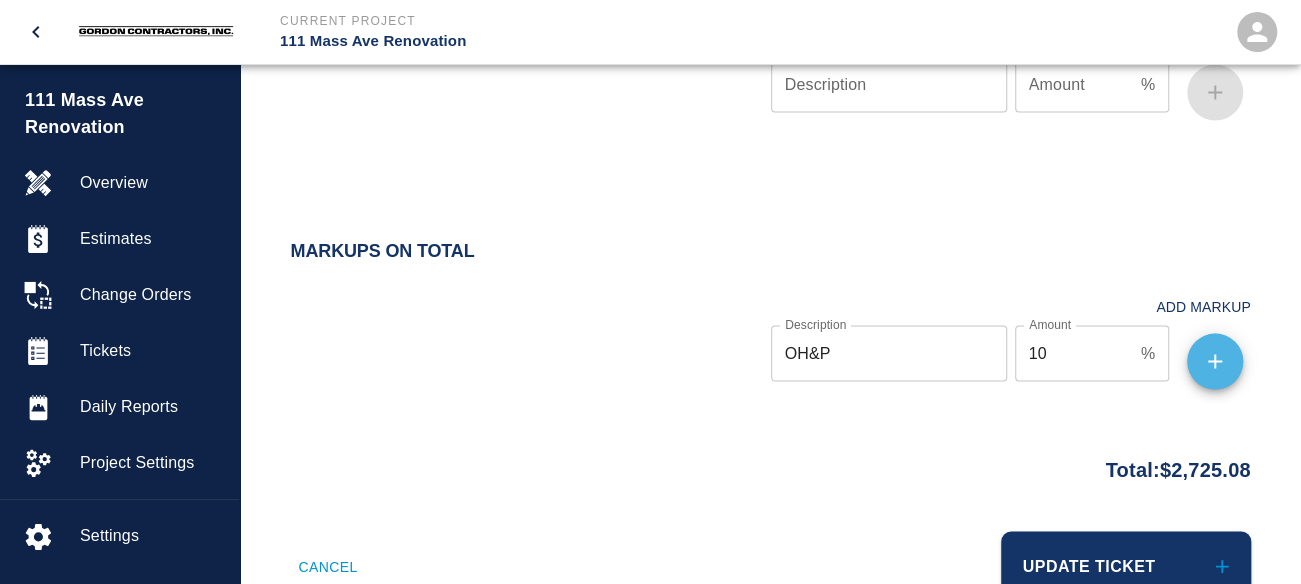 click 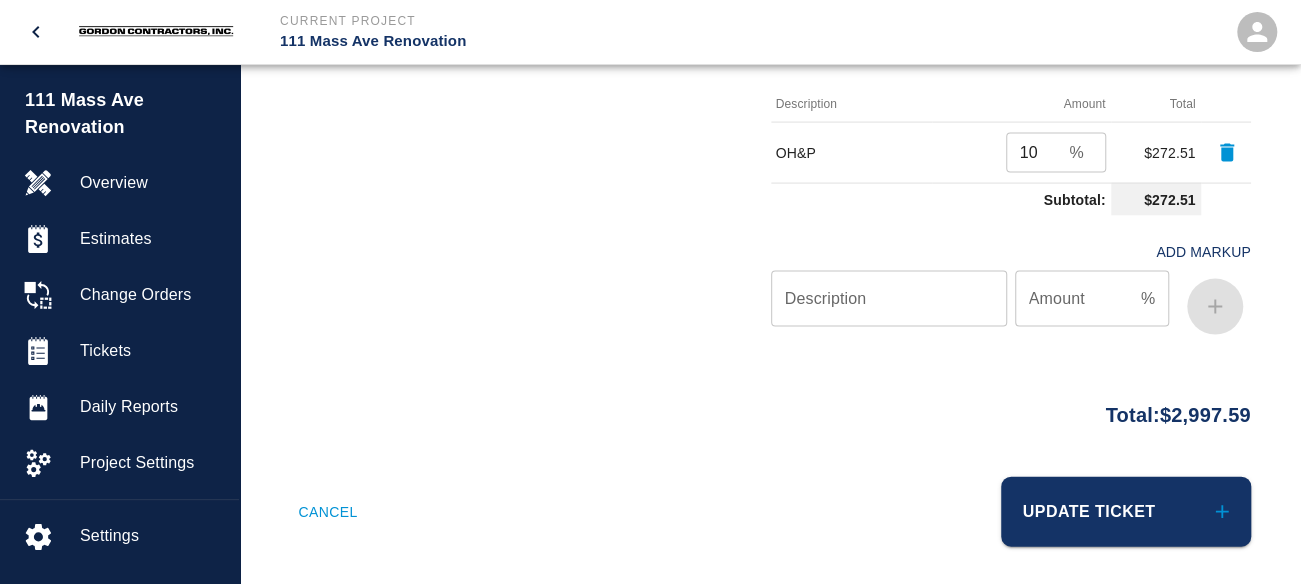 scroll, scrollTop: 2101, scrollLeft: 0, axis: vertical 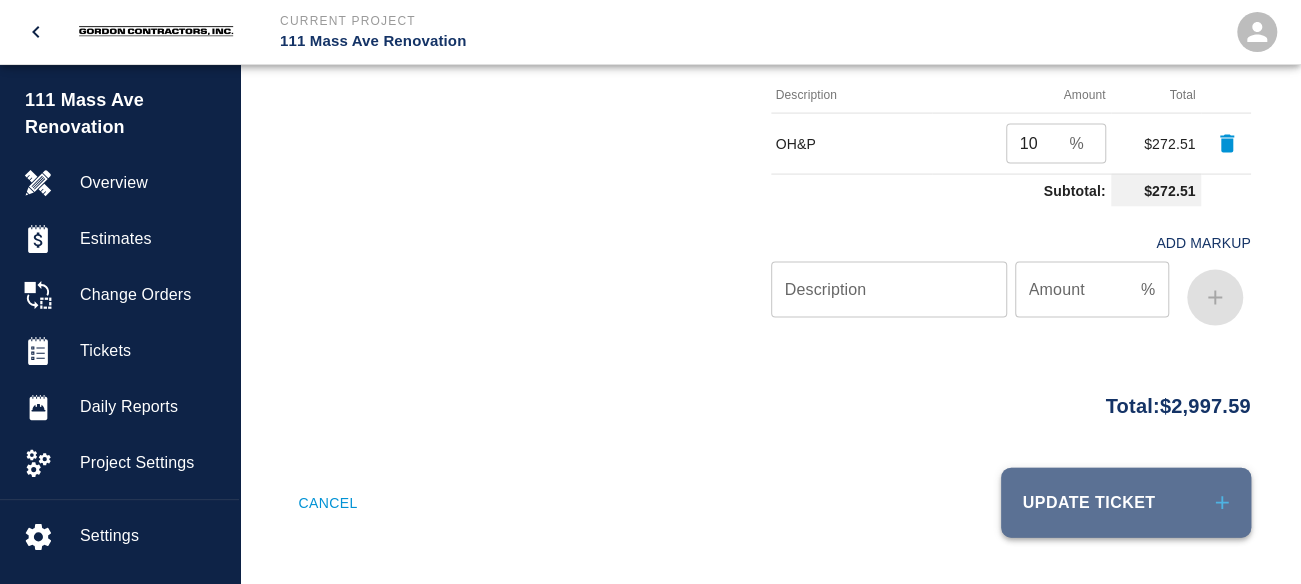 click on "Update Ticket" at bounding box center (1126, 503) 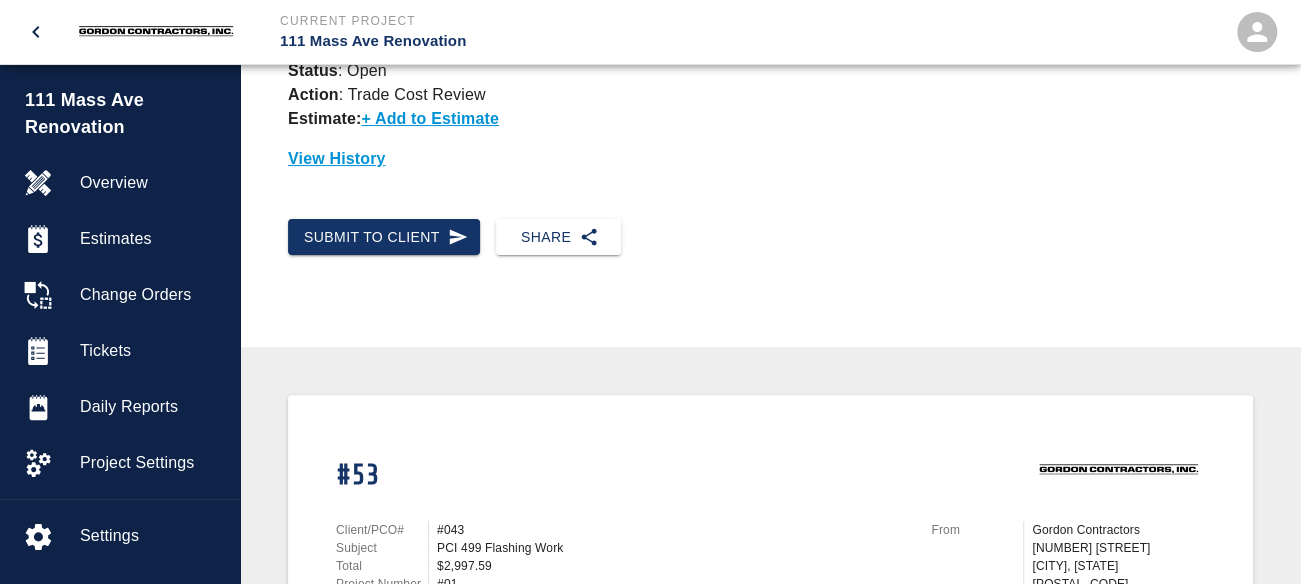 scroll, scrollTop: 0, scrollLeft: 0, axis: both 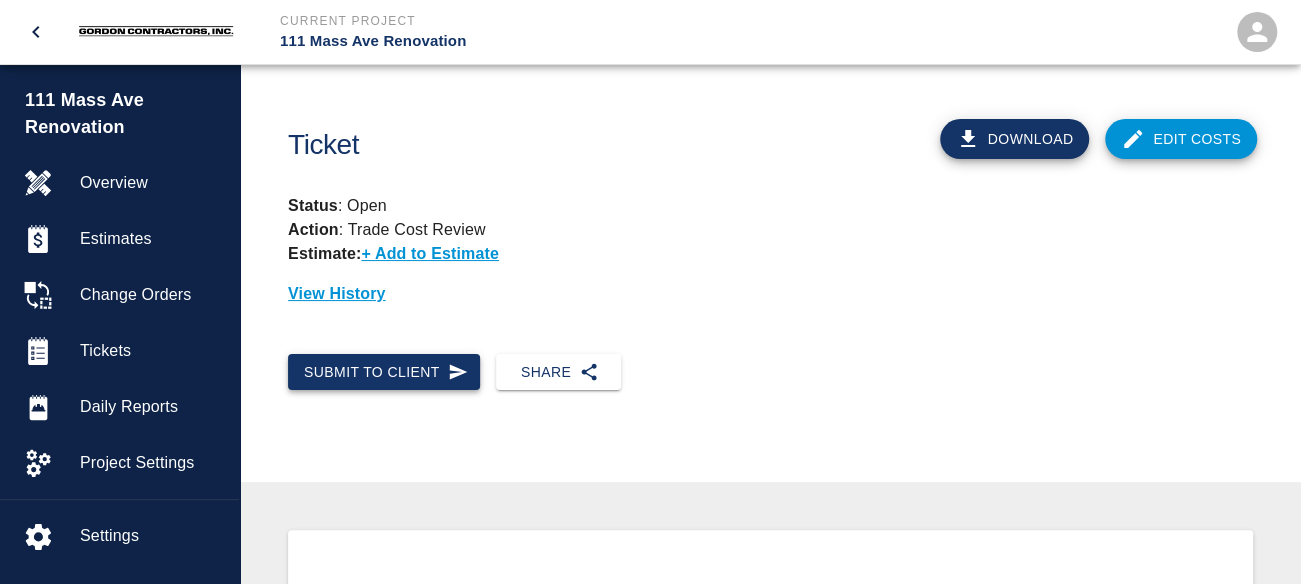 click on "Submit to Client" at bounding box center (384, 372) 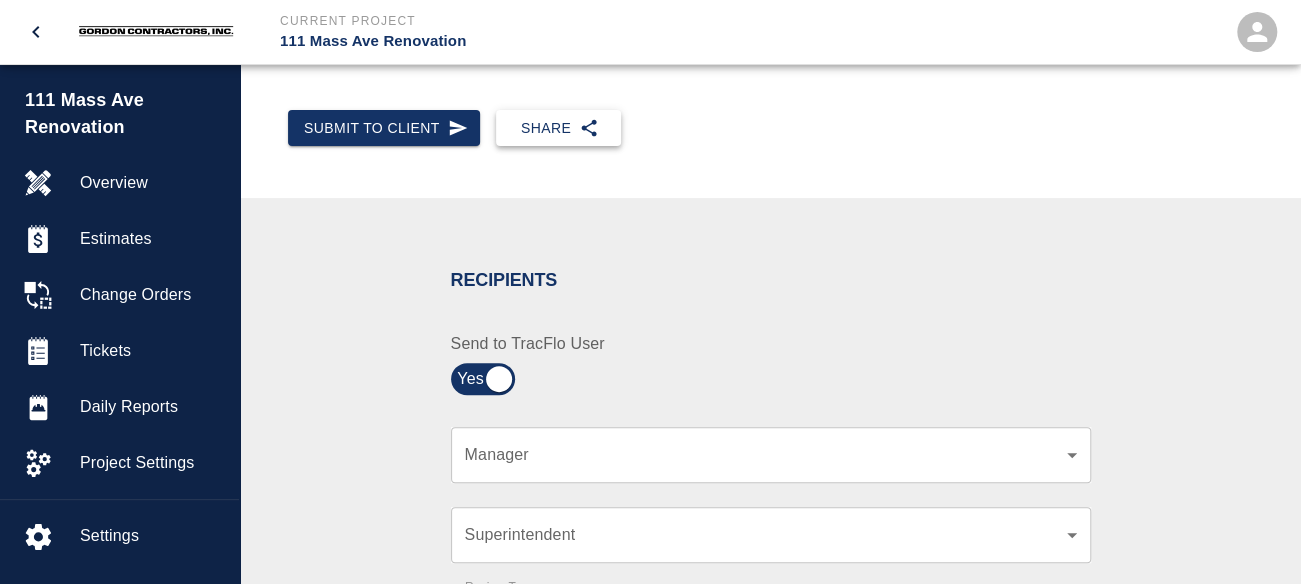 scroll, scrollTop: 400, scrollLeft: 0, axis: vertical 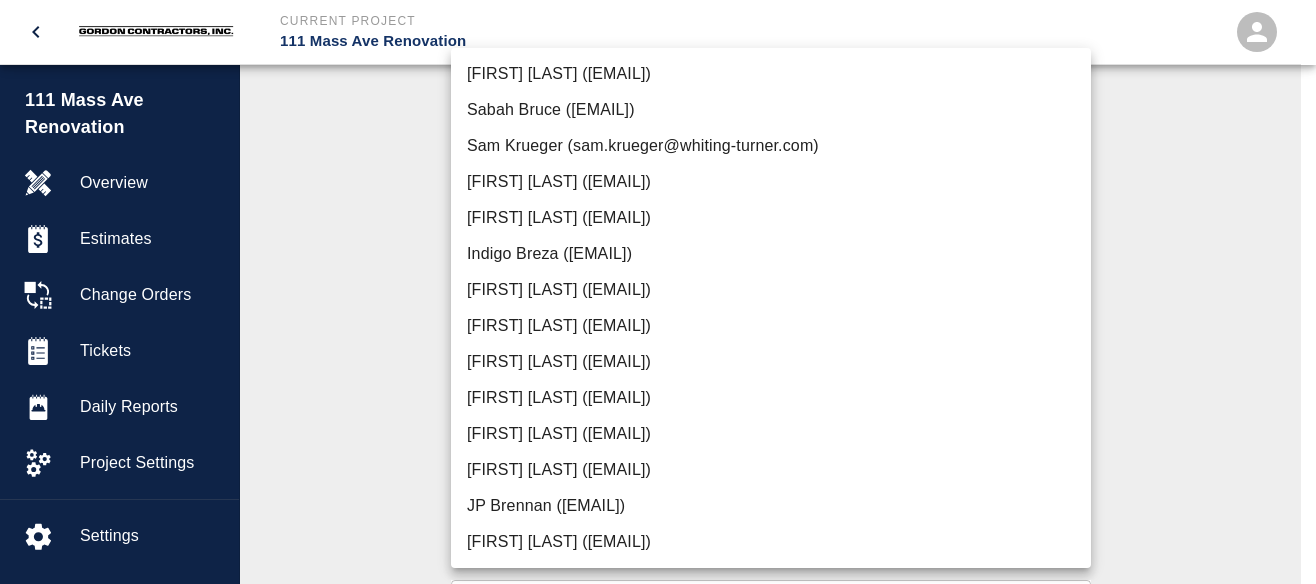 click on "Current Project [PROJECT_NAME] Home [PROJECT_NAME] Overview Estimates Change Orders Tickets Daily Reports Project Settings Settings Powered By Terms of Service  |  Privacy Policy Ticket Download Edit Costs Status :   Open Action :   Trade Cost Review Estimate:  + Add to Estimate View History Submit to Client Share Recipients Internal Team ​ Internal Team Notes x Notes Cancel Send Recipients Send to TracFlo User Manager ​ Manager Superintendent ​ Superintendent Review Type Cost cost Review Type Send me a copy Notes x Notes Upload Attachments (10MB limit) Choose file No file chosen Upload Another File Cancel Send Request Time and Material Revision Notes   * x Notes   * Upload Attachments (10MB limit) Choose file No file chosen Upload Another File Cancel Send Time and Materials Reject Notes   * x Notes   * Upload Attachments (10MB limit) Choose file No file chosen Upload Another File Cancel Send Approve Ticket Time and Materials Signature Clear Notes x Notes Choose file Cancel Send" at bounding box center [658, -108] 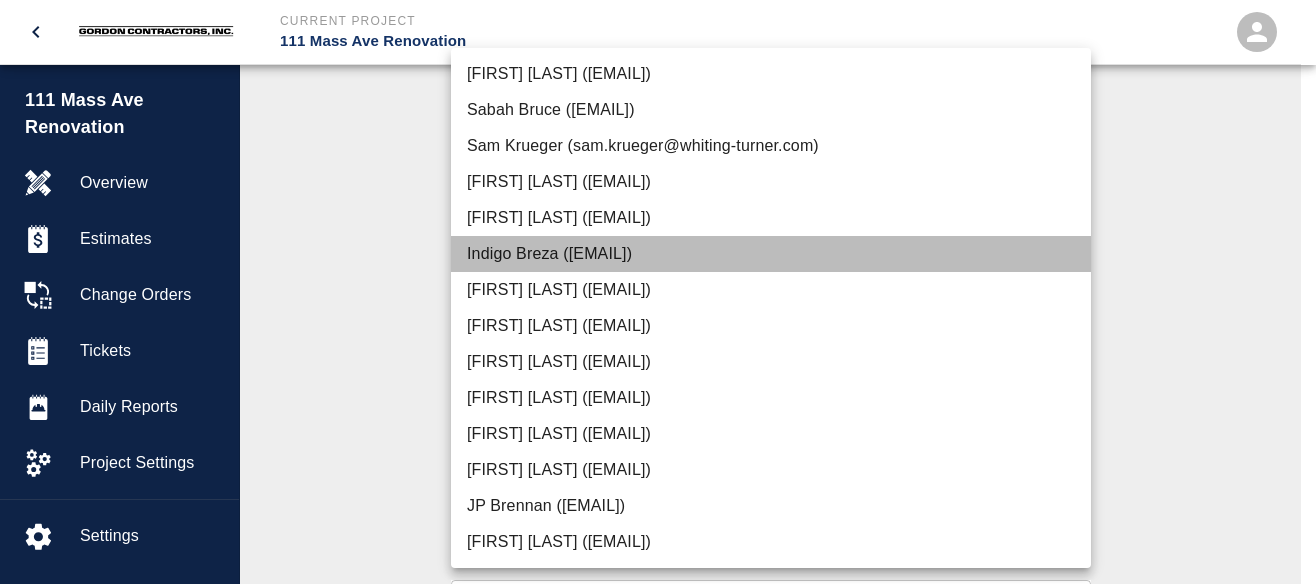 click on "Indigo Breza ([EMAIL])" at bounding box center [771, 254] 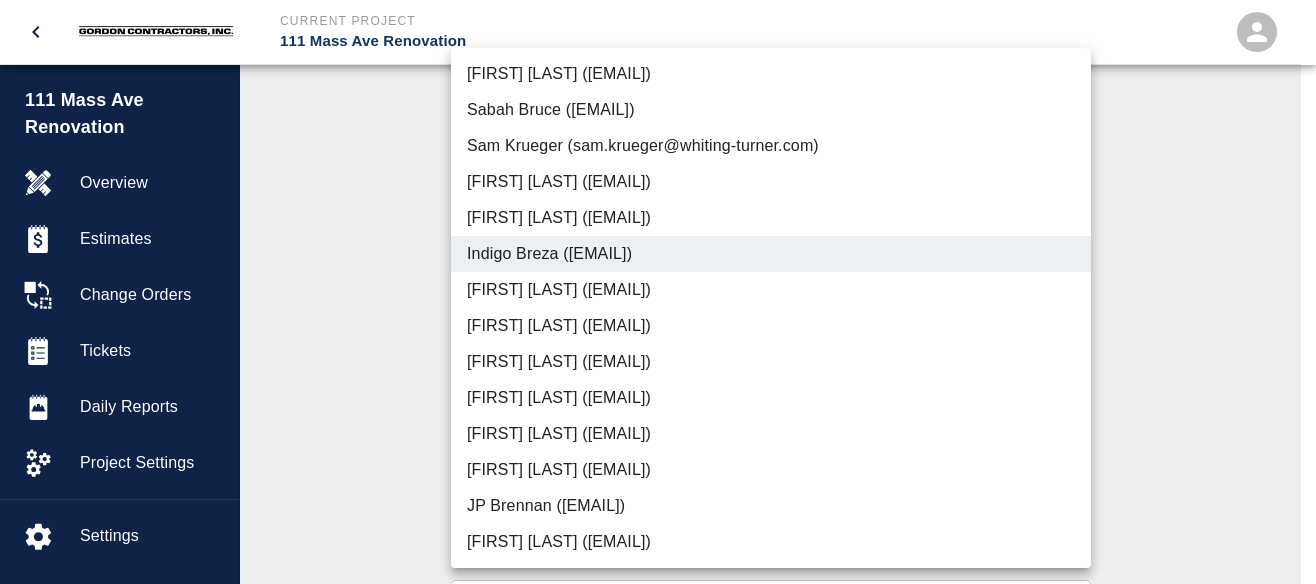 click at bounding box center (658, 292) 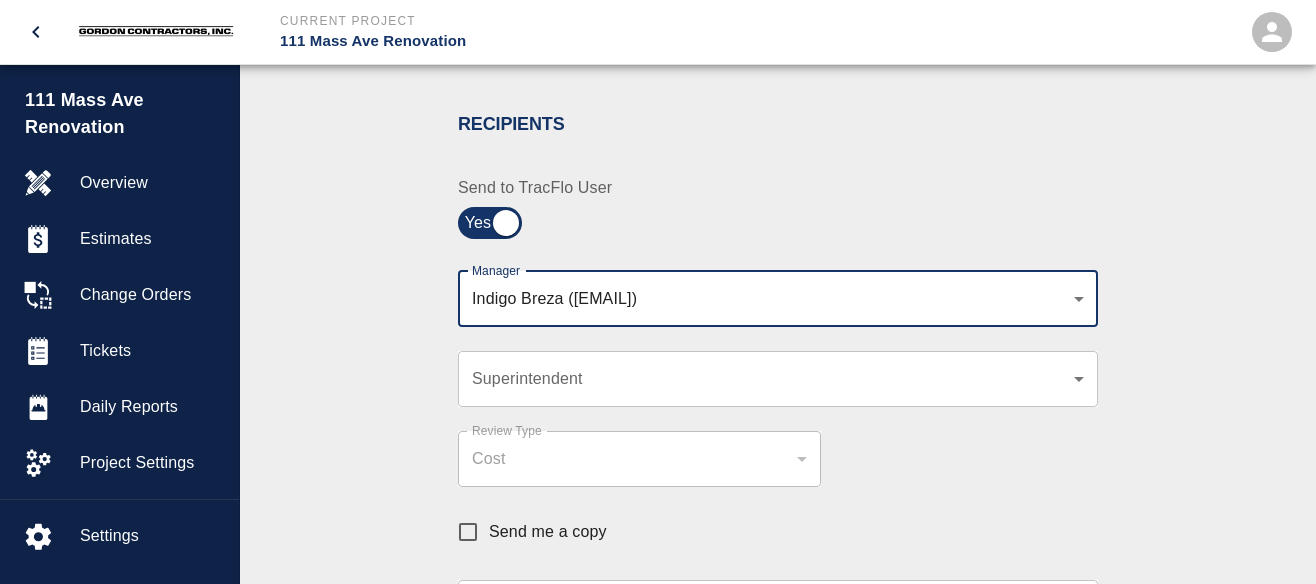 click on "Current Project 111 Mass Ave Renovation Home 111 Mass Ave Renovation Overview Estimates Change Orders Tickets Daily Reports Project Settings Settings Powered By Terms of Service  |  Privacy Policy Ticket Download Edit Costs Status :   Open Action :   Trade Cost Review Estimate:  + Add to Estimate View History Submit to Client Share Recipients Internal Team ​ Internal Team Notes x Notes Cancel Send Recipients Send to TracFlo User Manager [FIRST] [LAST] ([EMAIL]) [PHONE] Manager Superintendent ​ Superintendent Review Type Cost cost Review Type Send me a copy Notes x Notes Upload Attachments (10MB limit) Choose file No file chosen Upload Another File Cancel Send Request Time and Material Revision Notes   * x Notes   * Upload Attachments (10MB limit) Choose file No file chosen Upload Another File Cancel Send Time and Materials Reject Notes   * x Notes   * Upload Attachments (10MB limit) Choose file No file chosen Upload Another File Cancel Send Clear x" at bounding box center [658, -108] 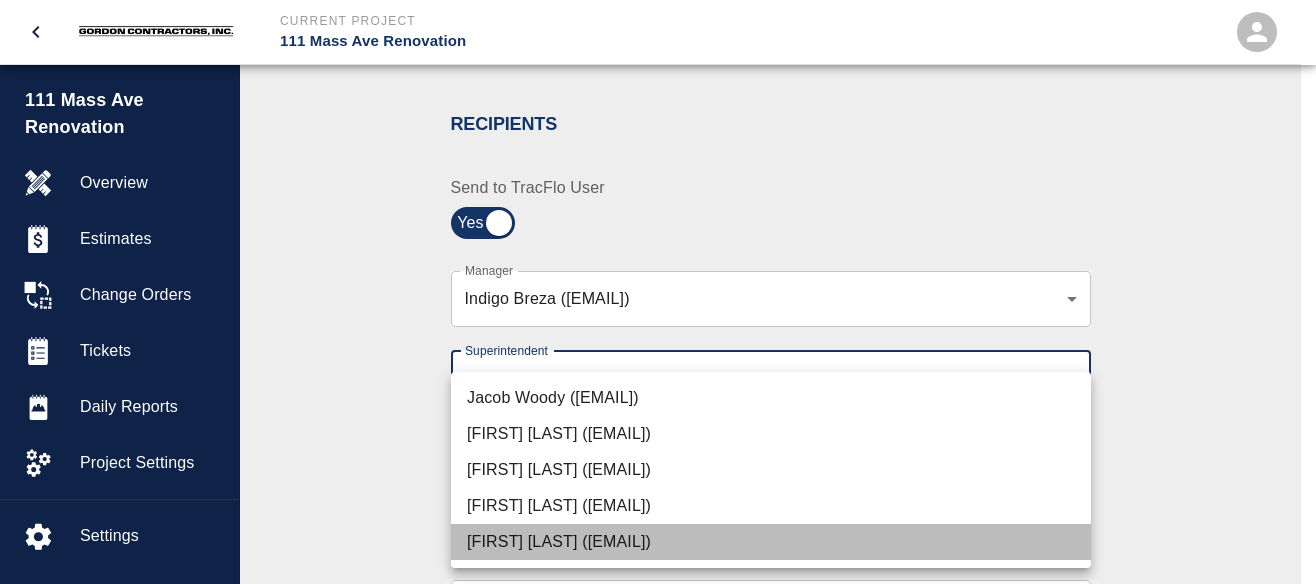 click on "[FIRST] [LAST] ([EMAIL])" at bounding box center (771, 542) 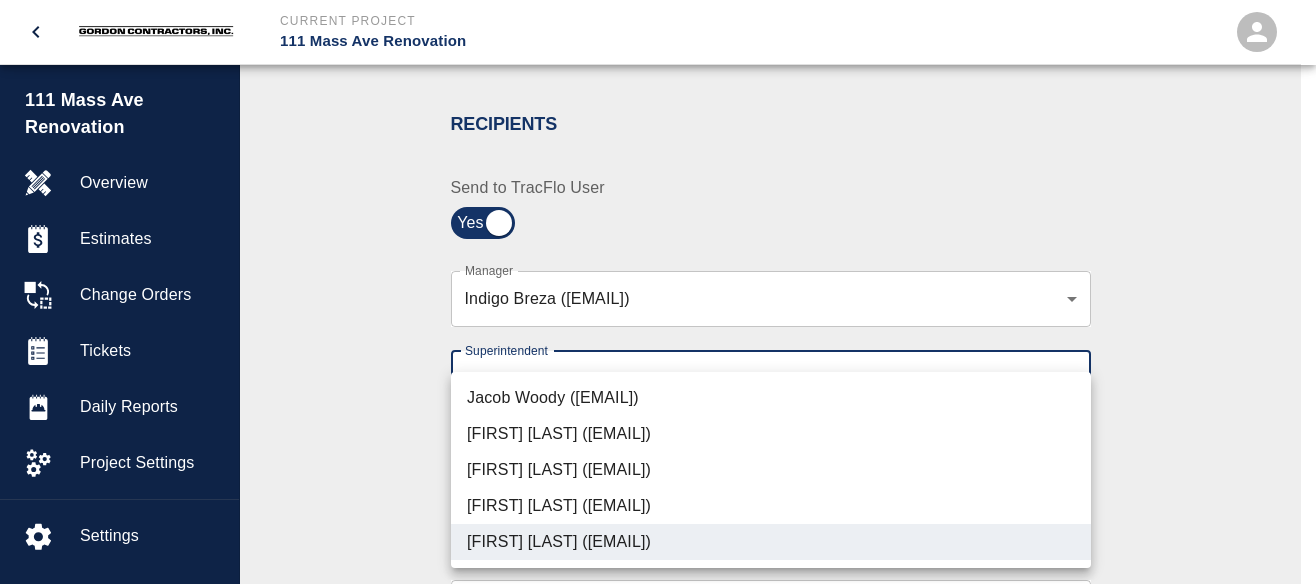 click at bounding box center (658, 292) 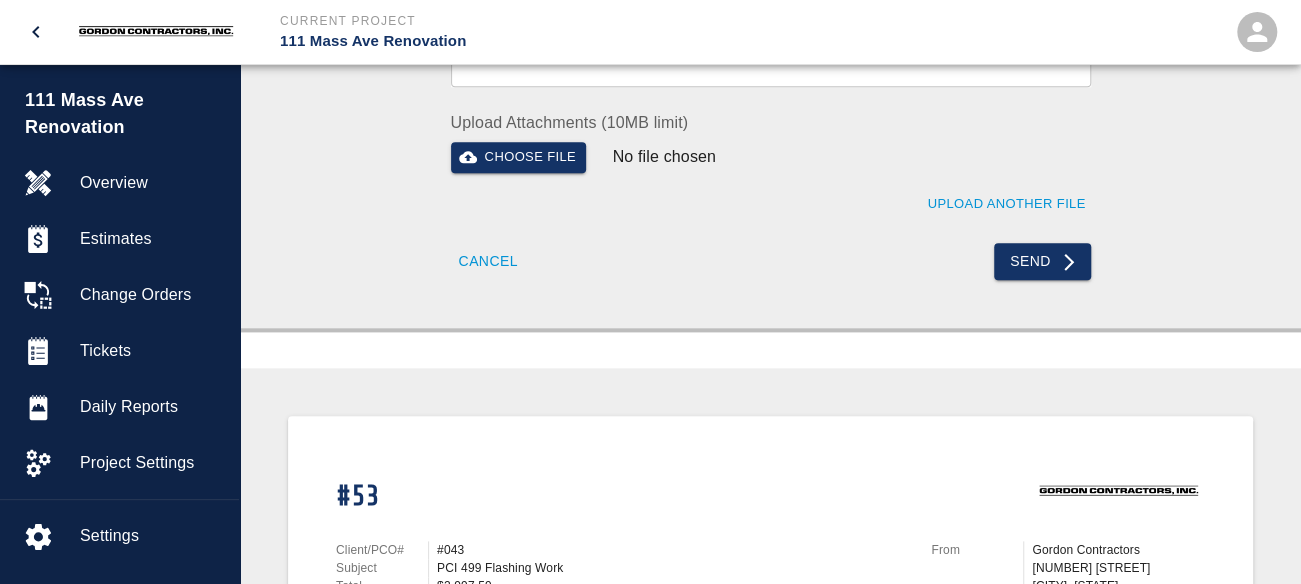 scroll, scrollTop: 1000, scrollLeft: 0, axis: vertical 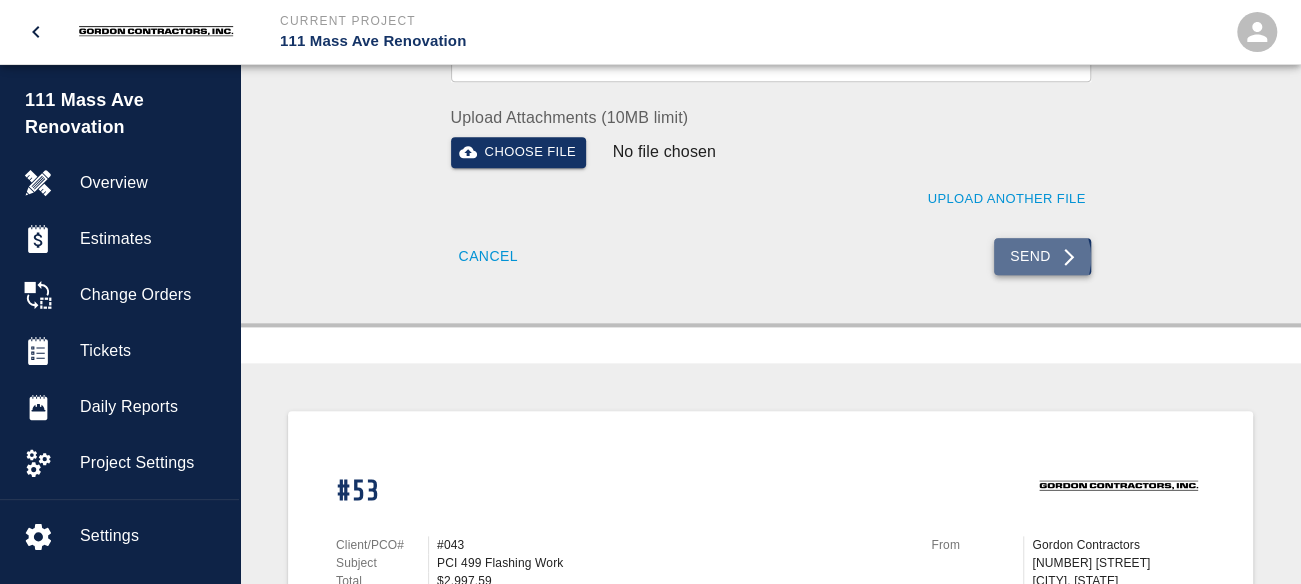 click on "Send" at bounding box center [1042, 256] 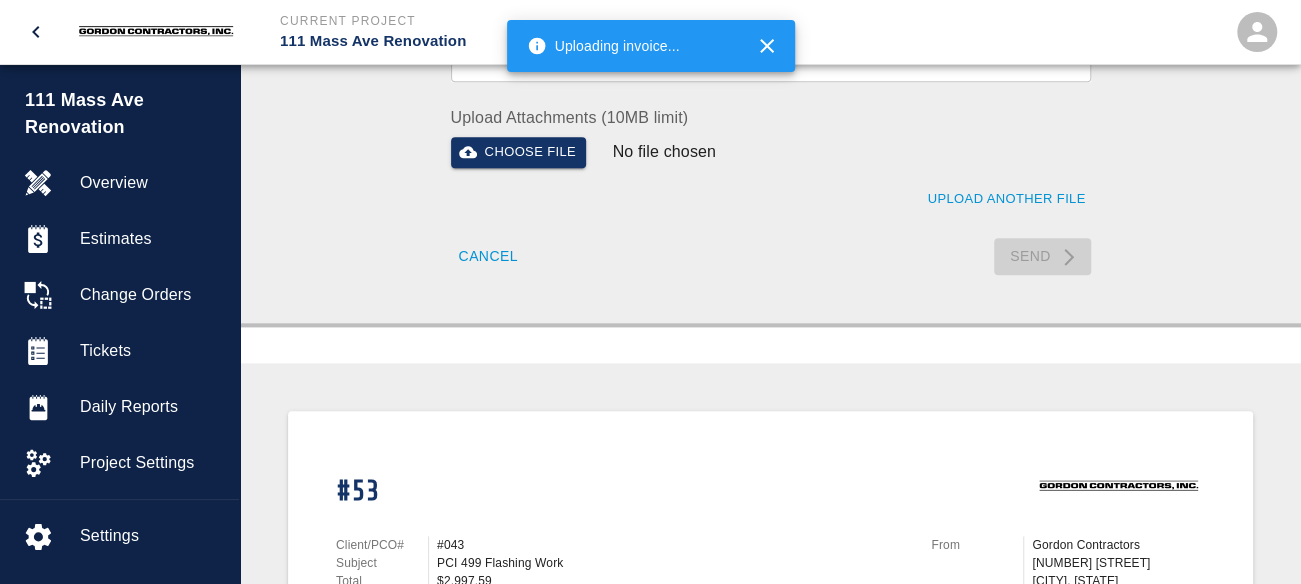 type 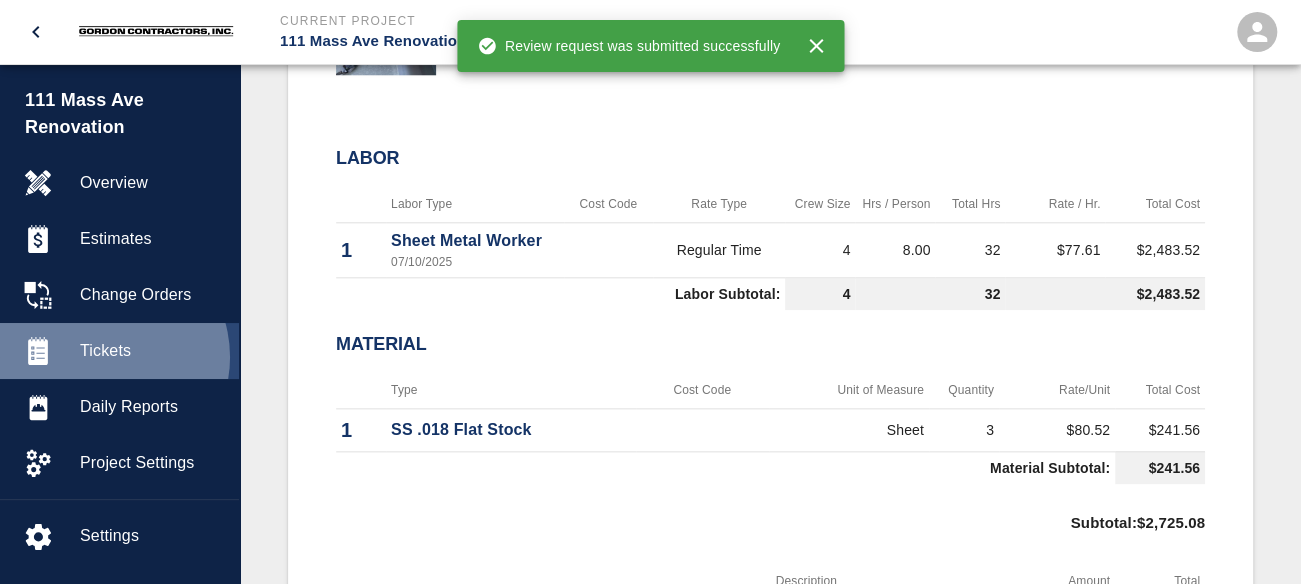 click on "Tickets" at bounding box center (151, 351) 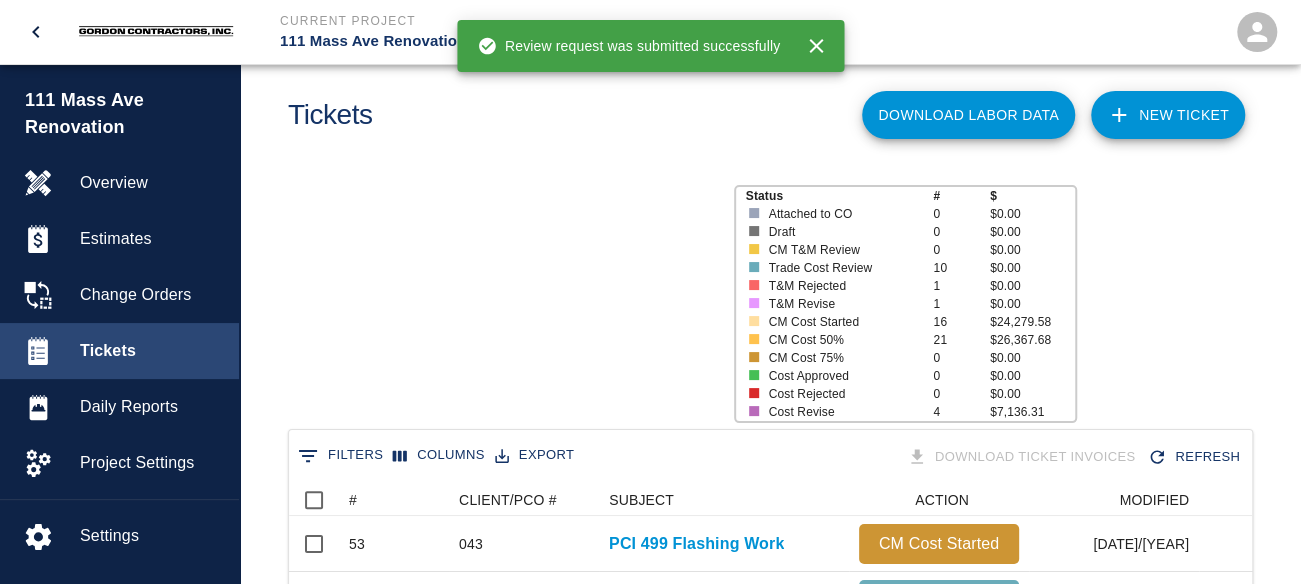 scroll, scrollTop: 16, scrollLeft: 16, axis: both 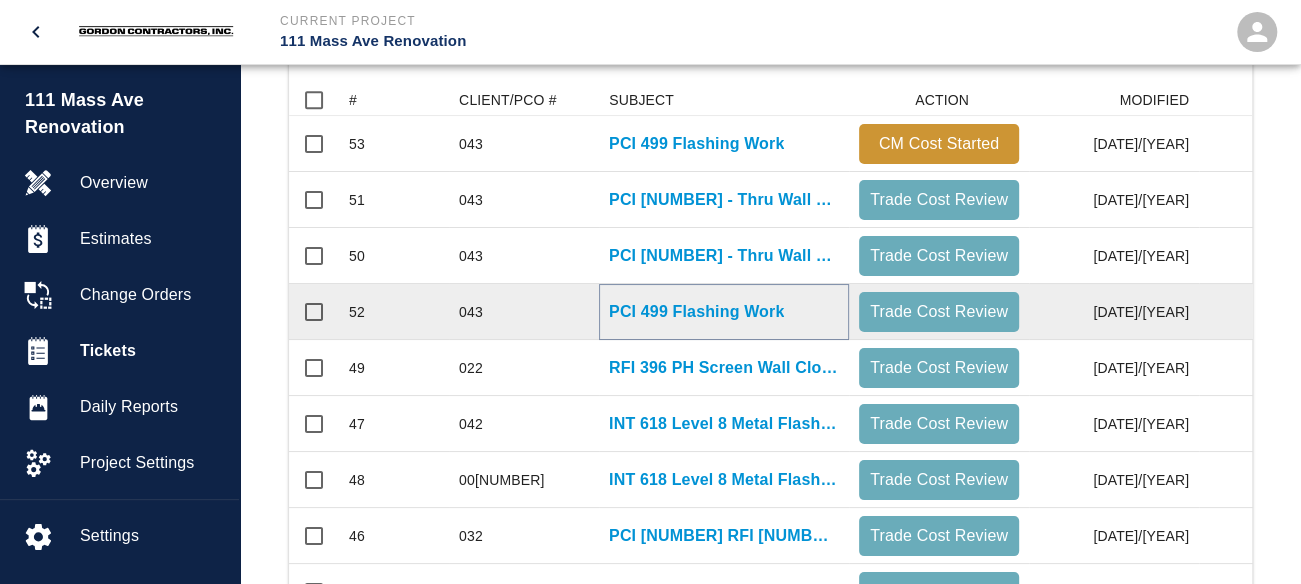 click on "PCI 499 Flashing Work" at bounding box center (696, 312) 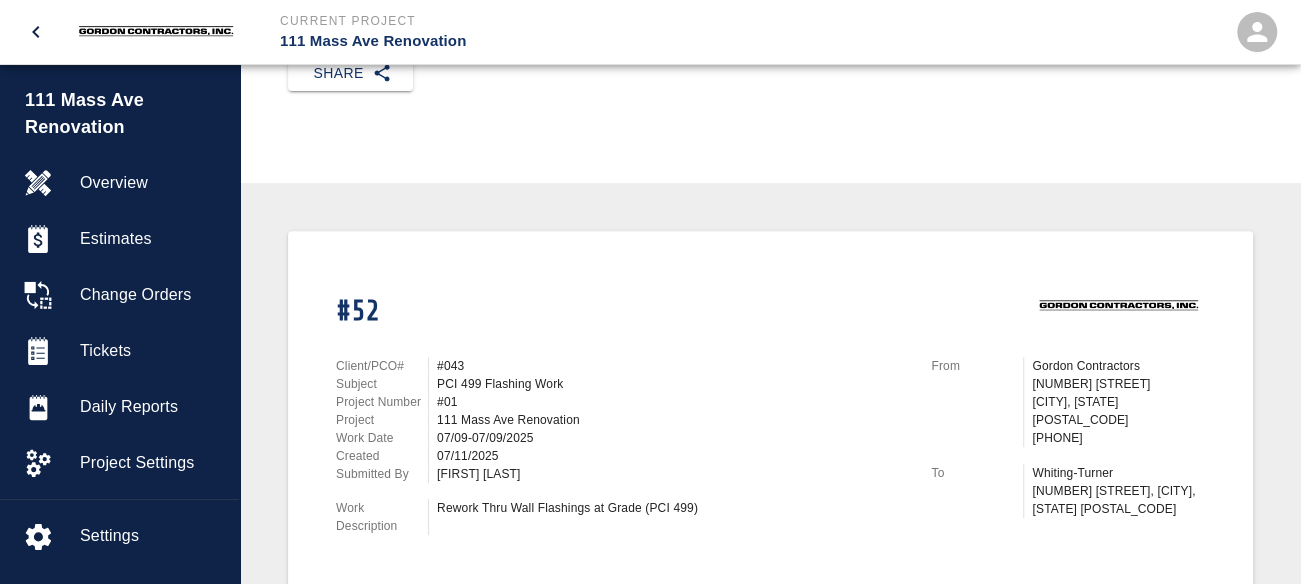 scroll, scrollTop: 0, scrollLeft: 0, axis: both 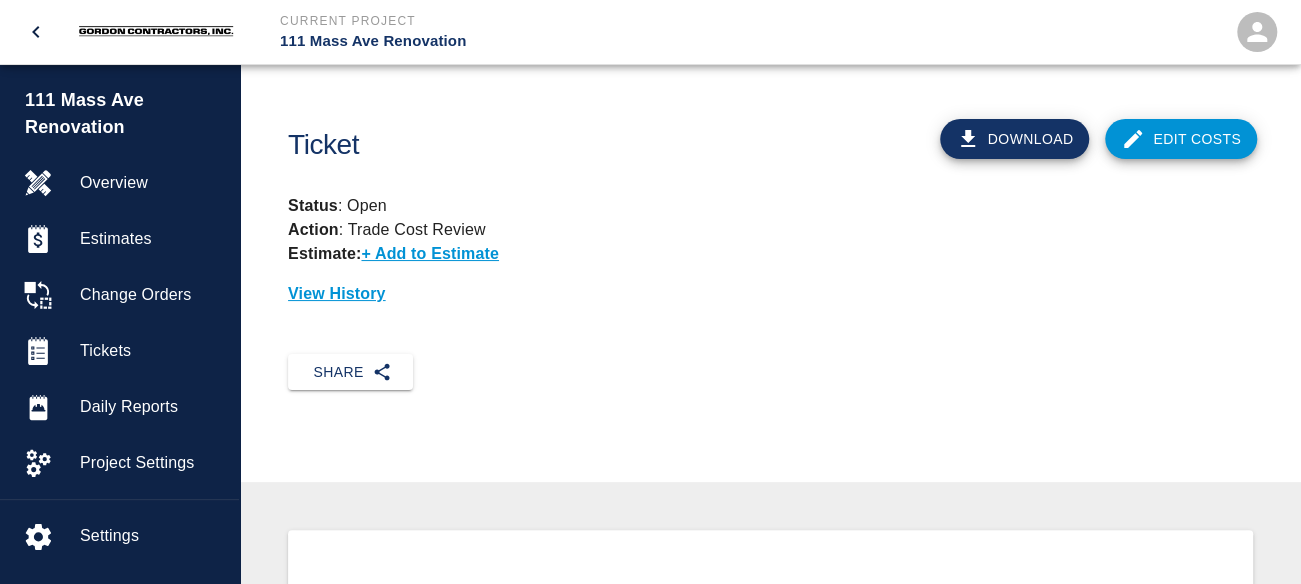 click on "Edit Costs" at bounding box center (1181, 139) 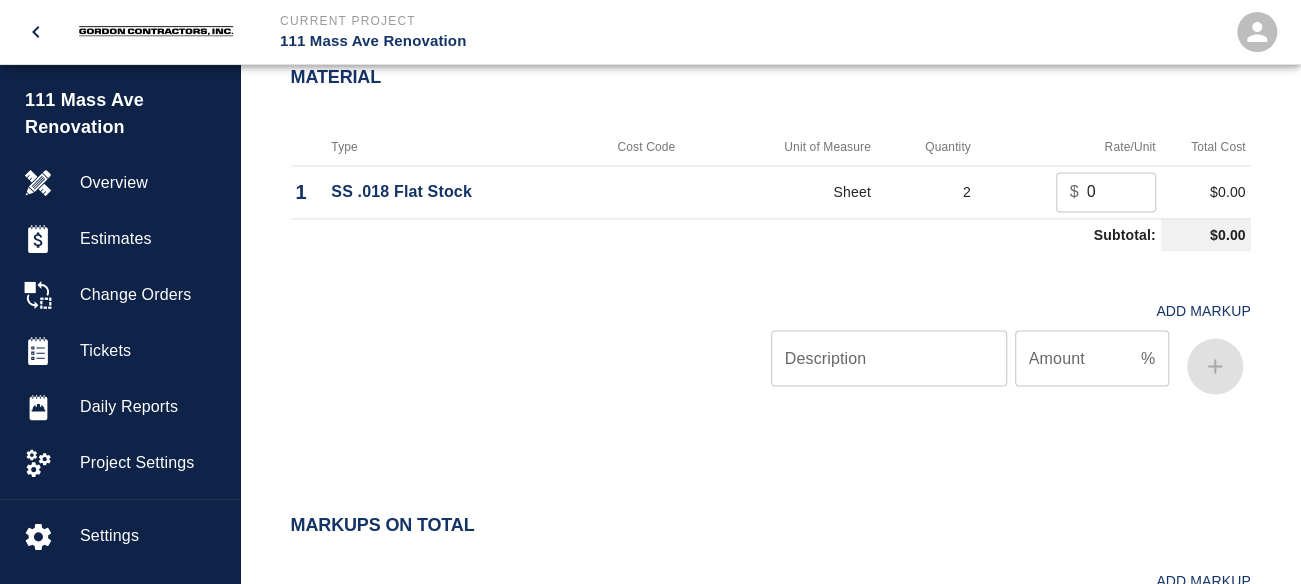 scroll, scrollTop: 1700, scrollLeft: 0, axis: vertical 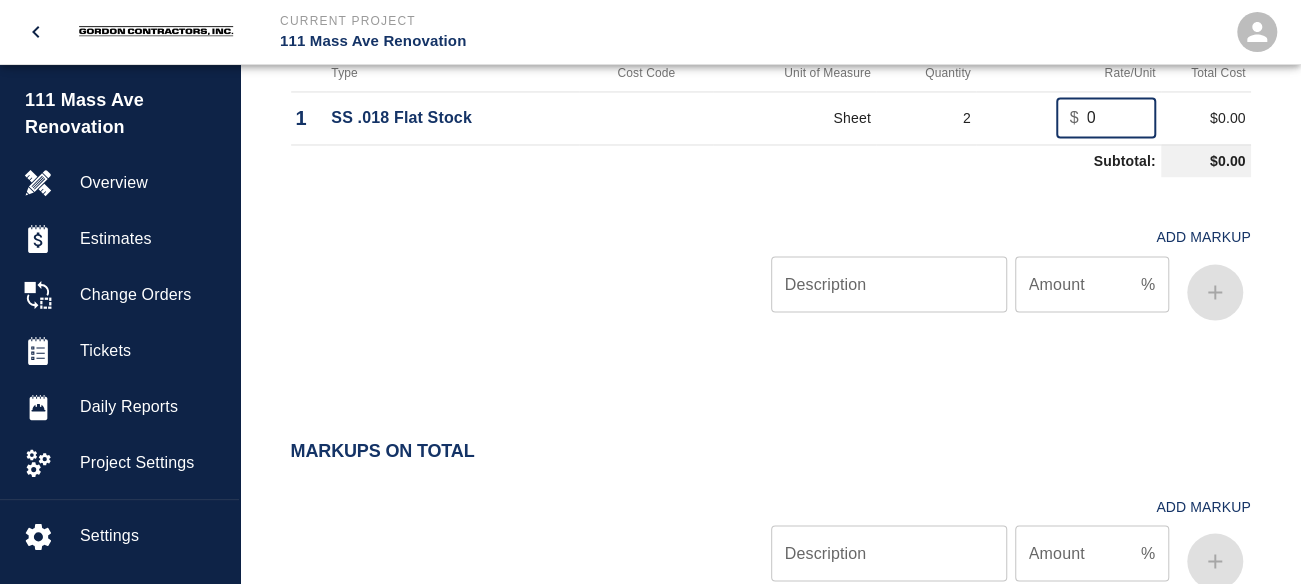 drag, startPoint x: 1116, startPoint y: 115, endPoint x: 1018, endPoint y: 103, distance: 98.731964 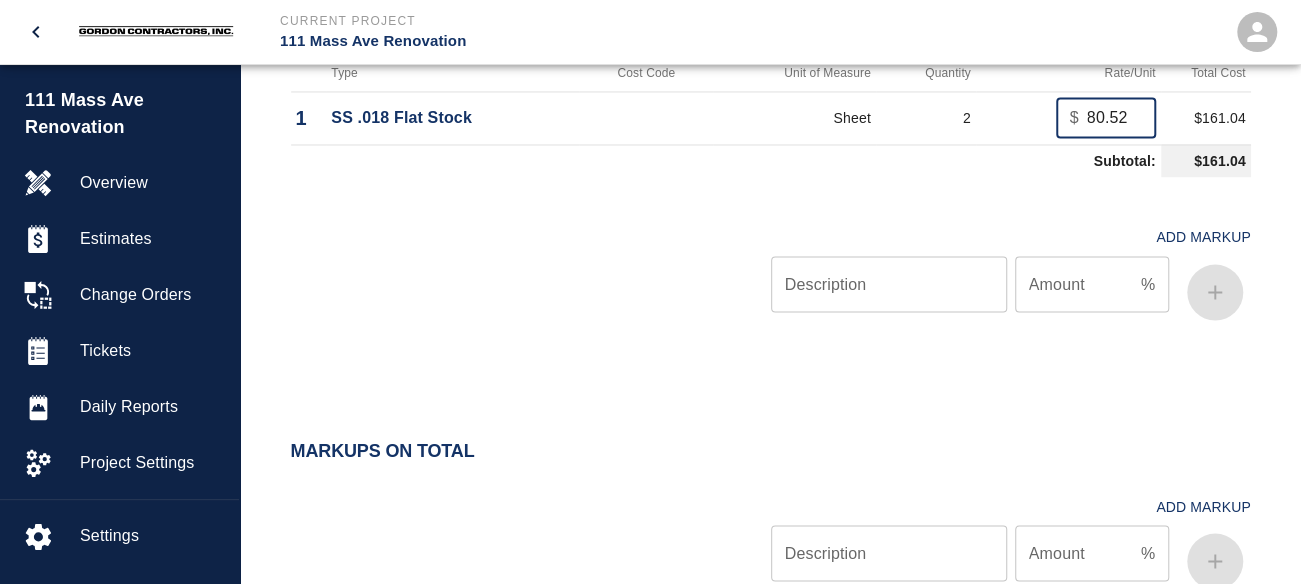 scroll, scrollTop: 0, scrollLeft: 0, axis: both 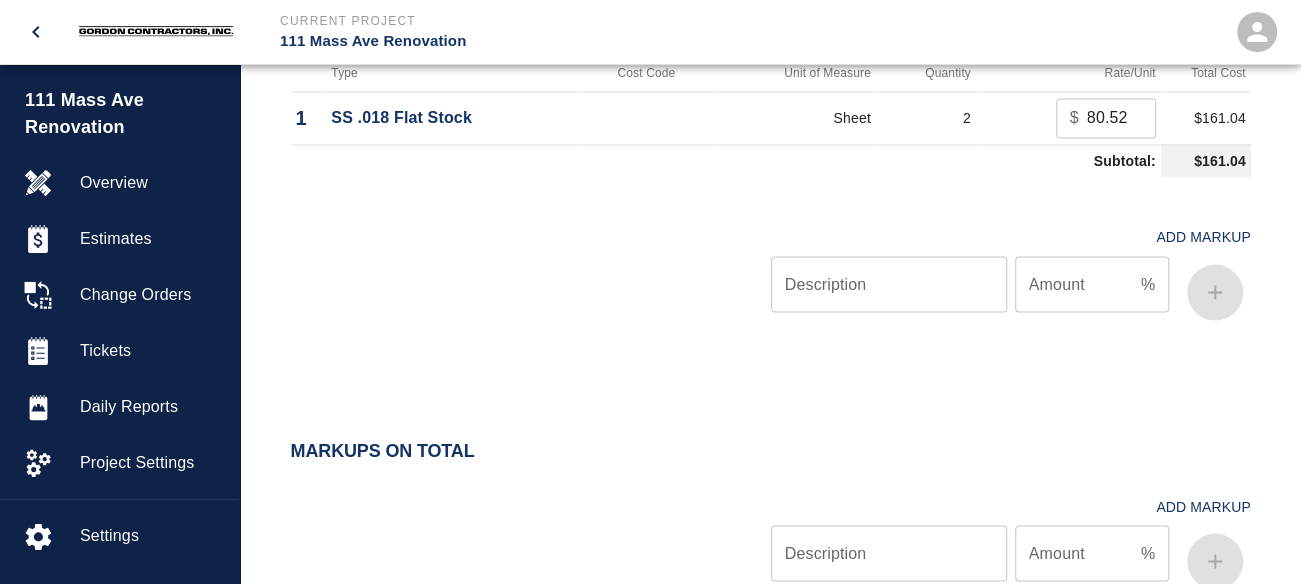 click on "Add Markup Description Description Amount % Amount" at bounding box center [759, 256] 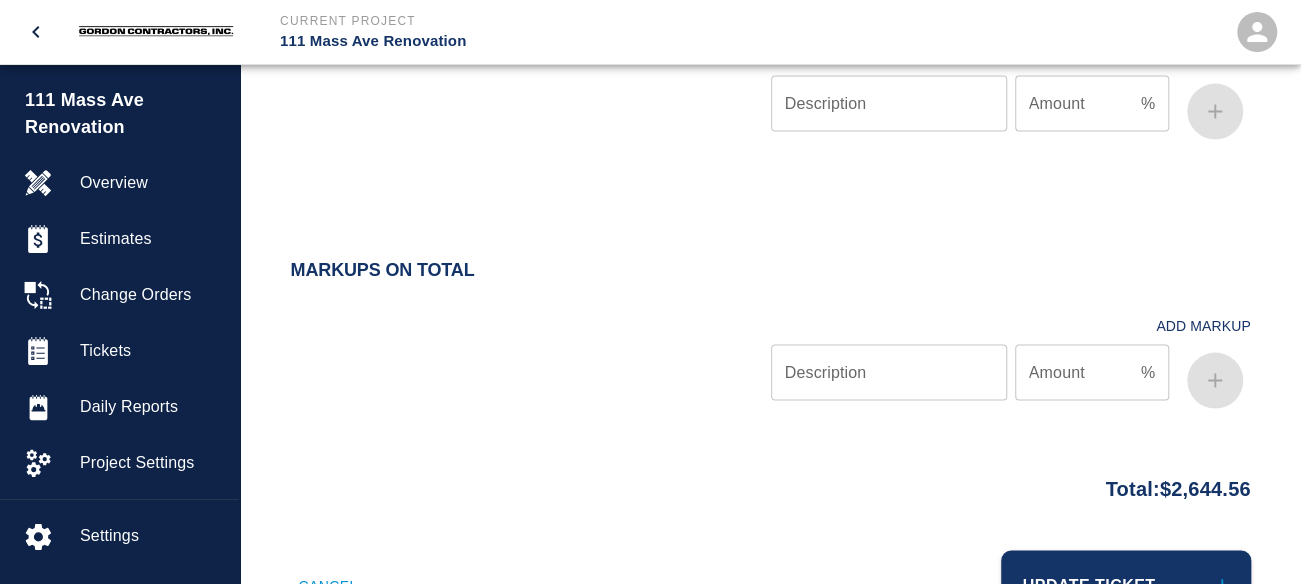 scroll, scrollTop: 1964, scrollLeft: 0, axis: vertical 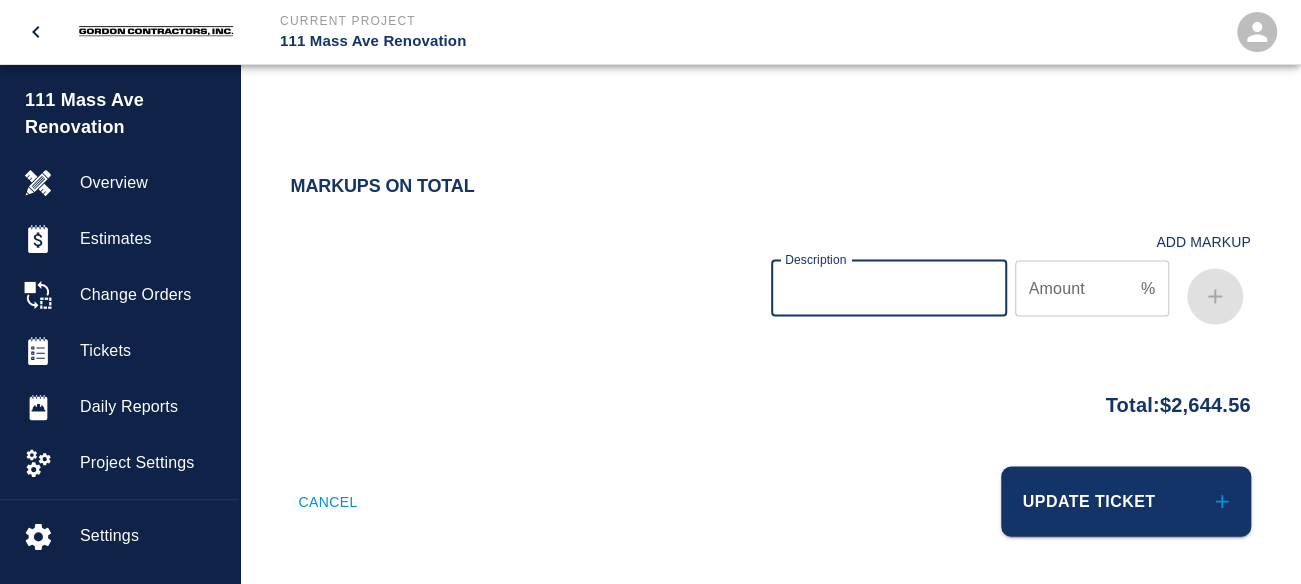 click on "Description" at bounding box center (889, 289) 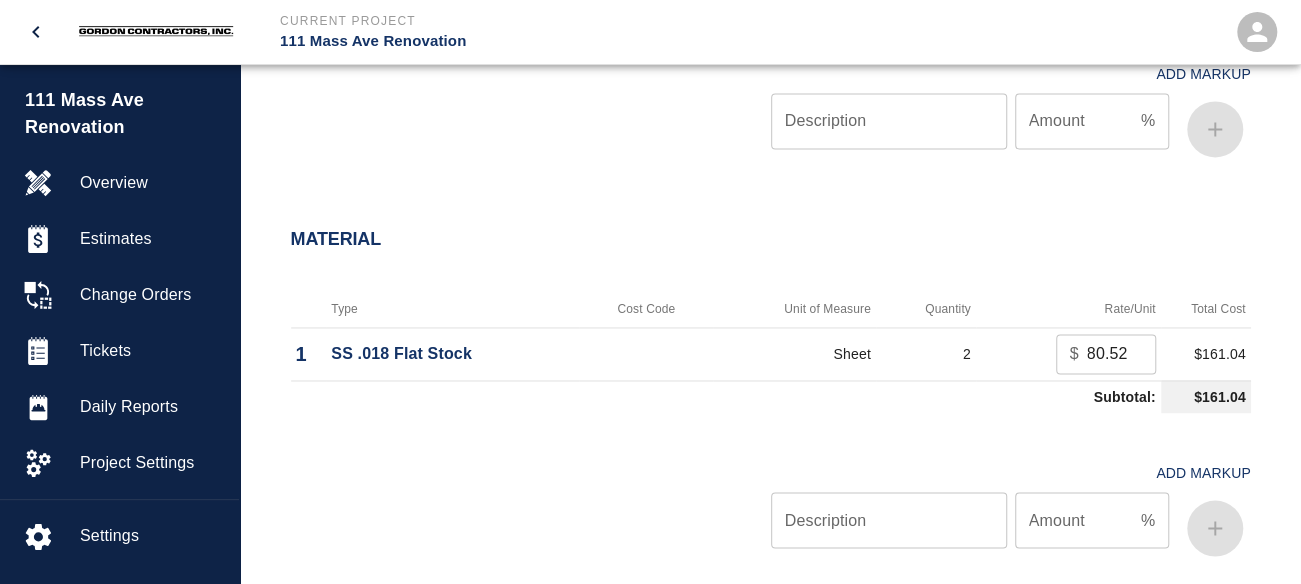 scroll, scrollTop: 1864, scrollLeft: 0, axis: vertical 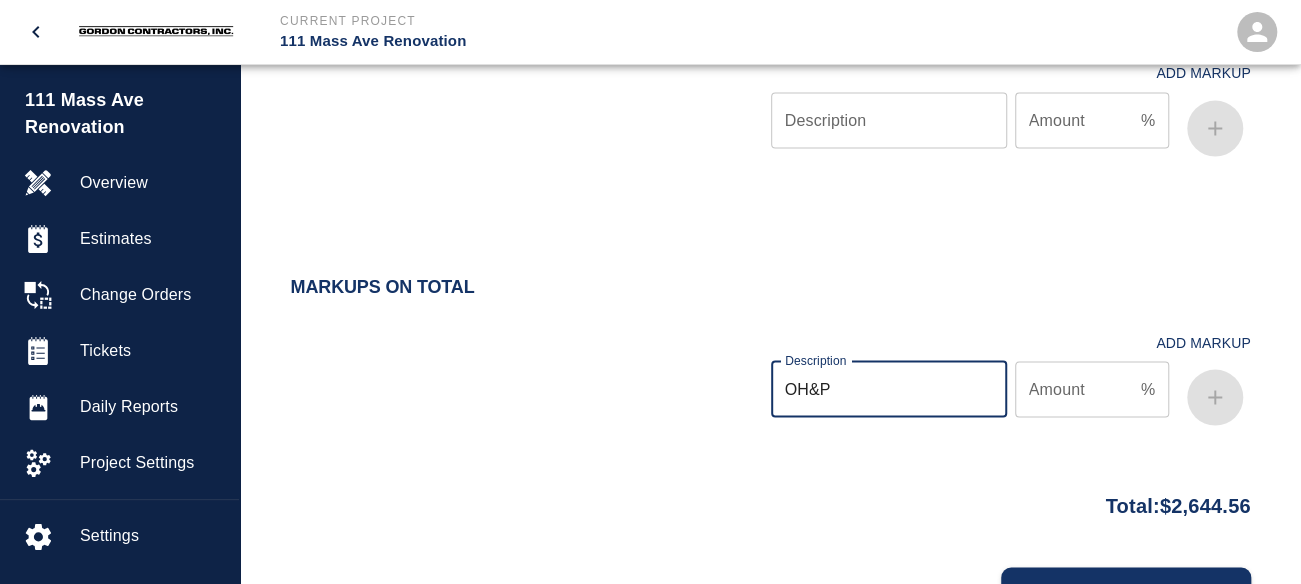 type on "OH&P" 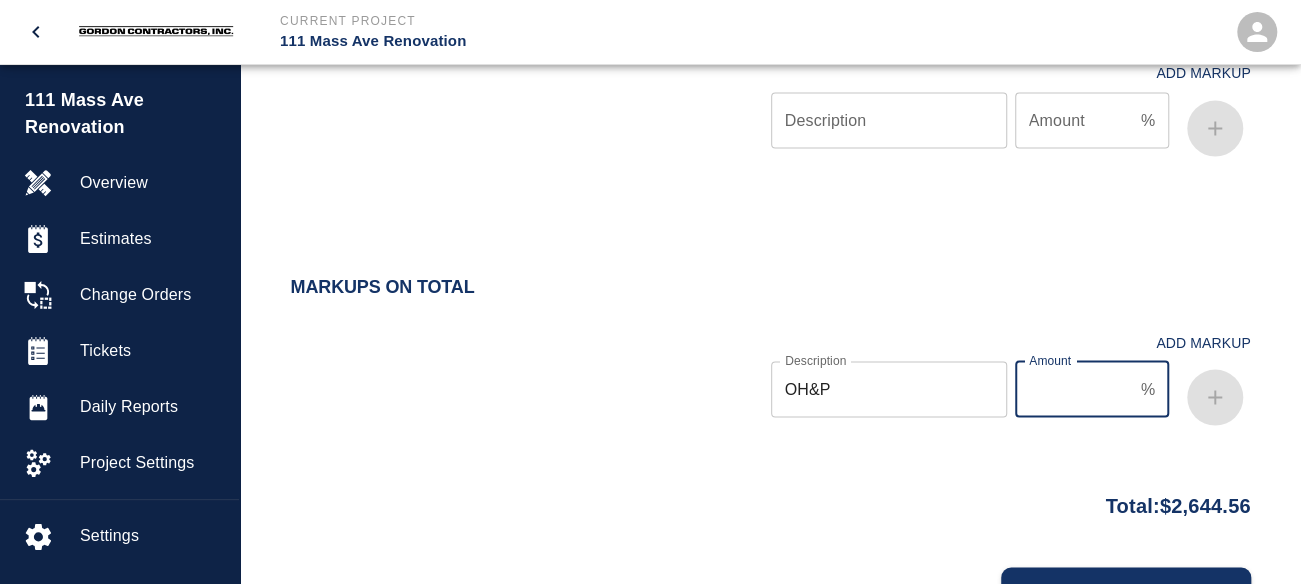 click on "Amount" at bounding box center (1074, 389) 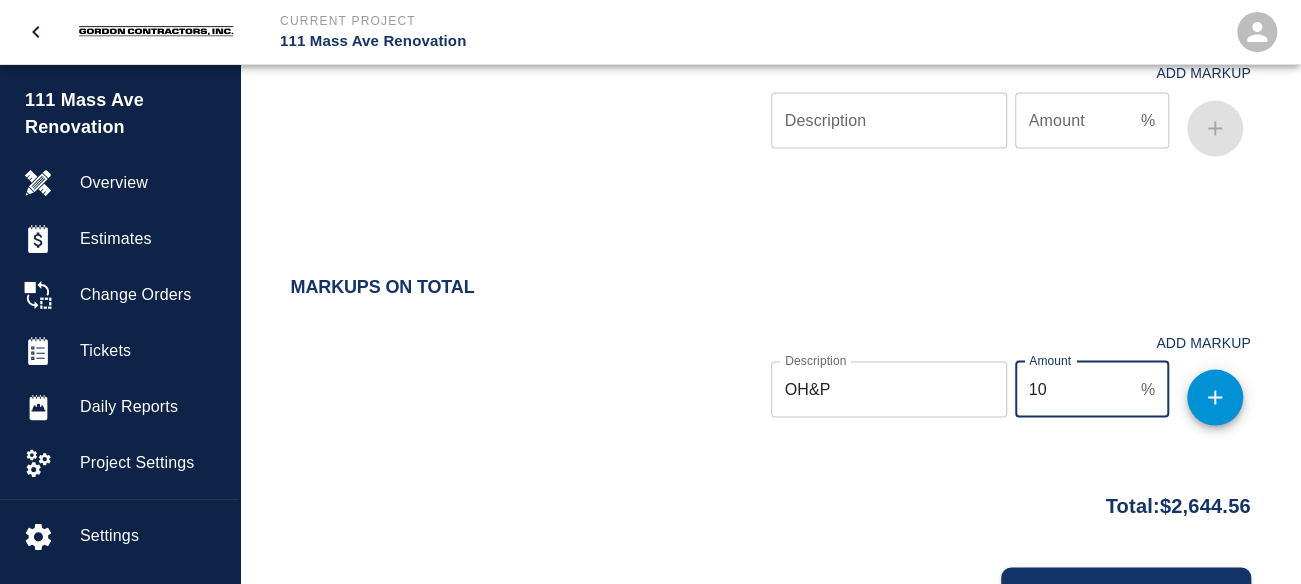 type on "10" 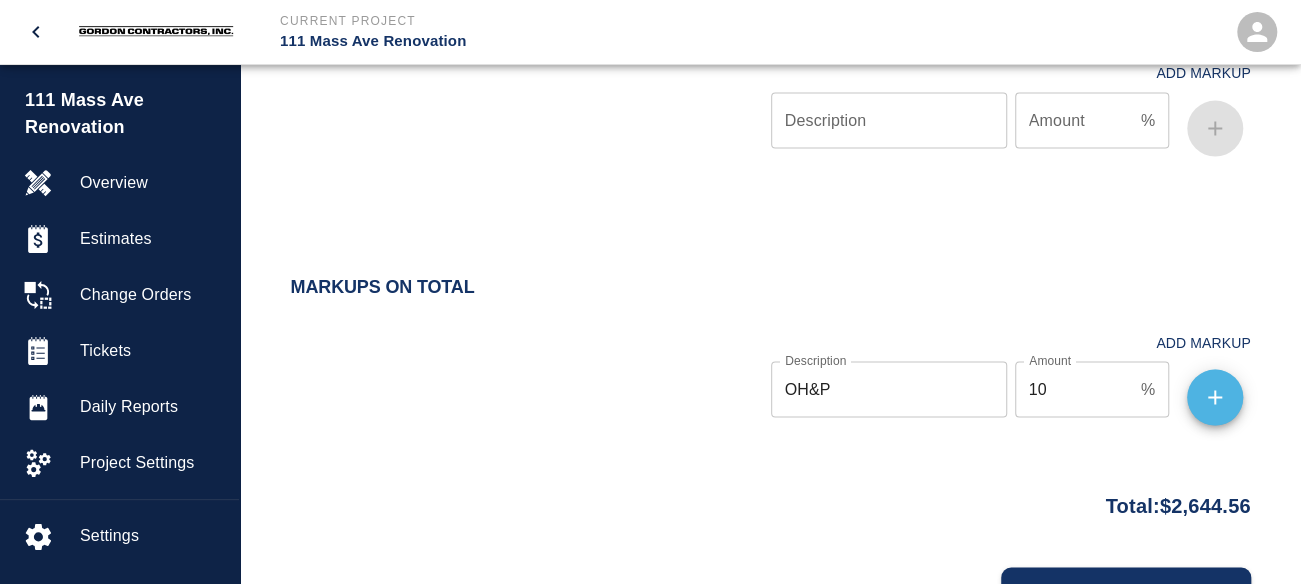 click 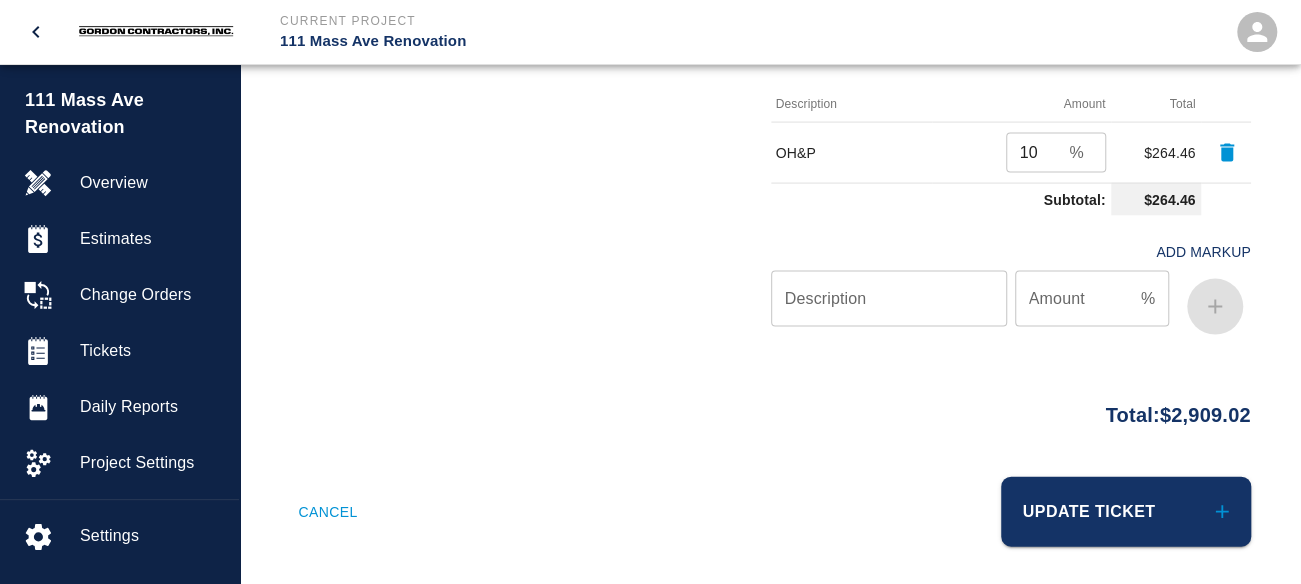 scroll, scrollTop: 2101, scrollLeft: 0, axis: vertical 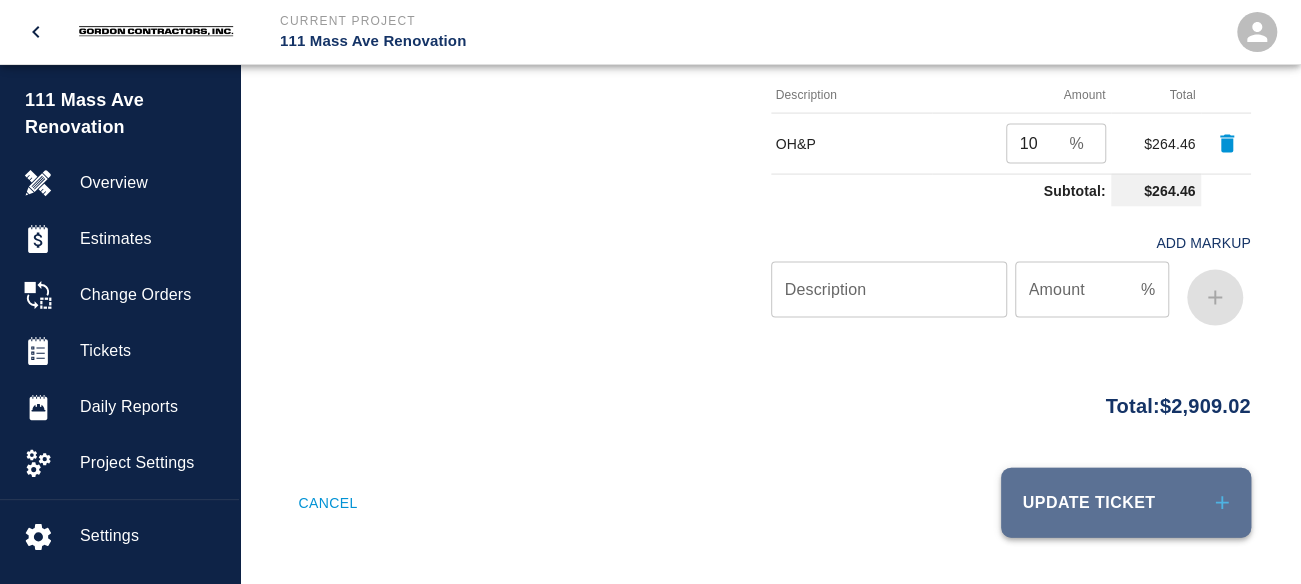 click on "Update Ticket" at bounding box center (1126, 503) 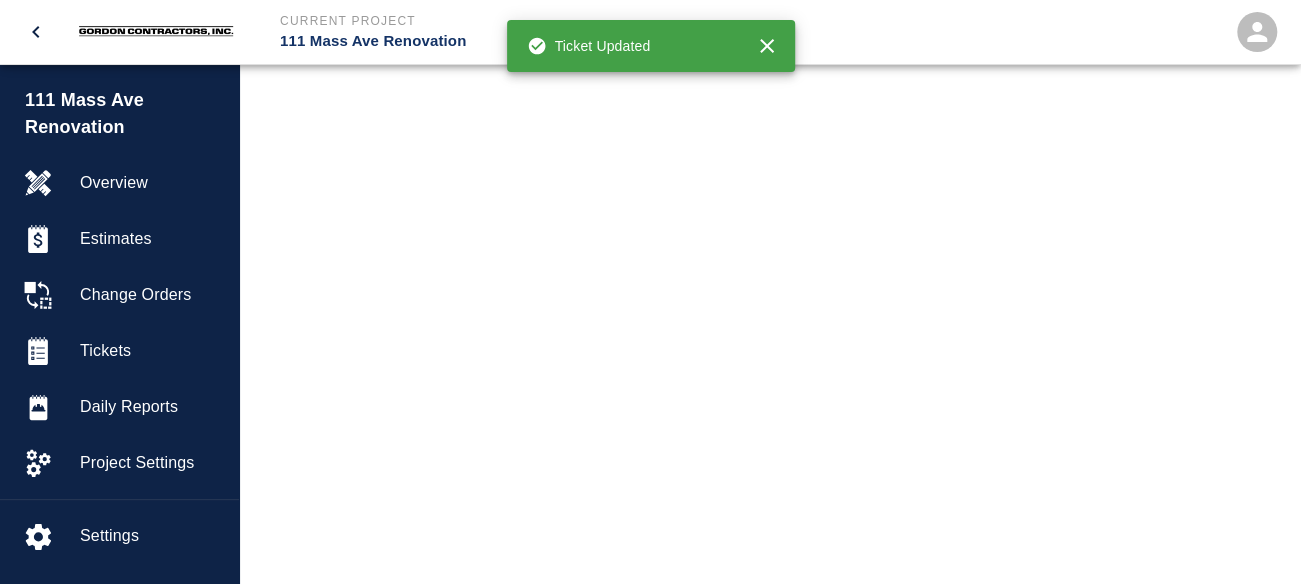 scroll, scrollTop: 0, scrollLeft: 0, axis: both 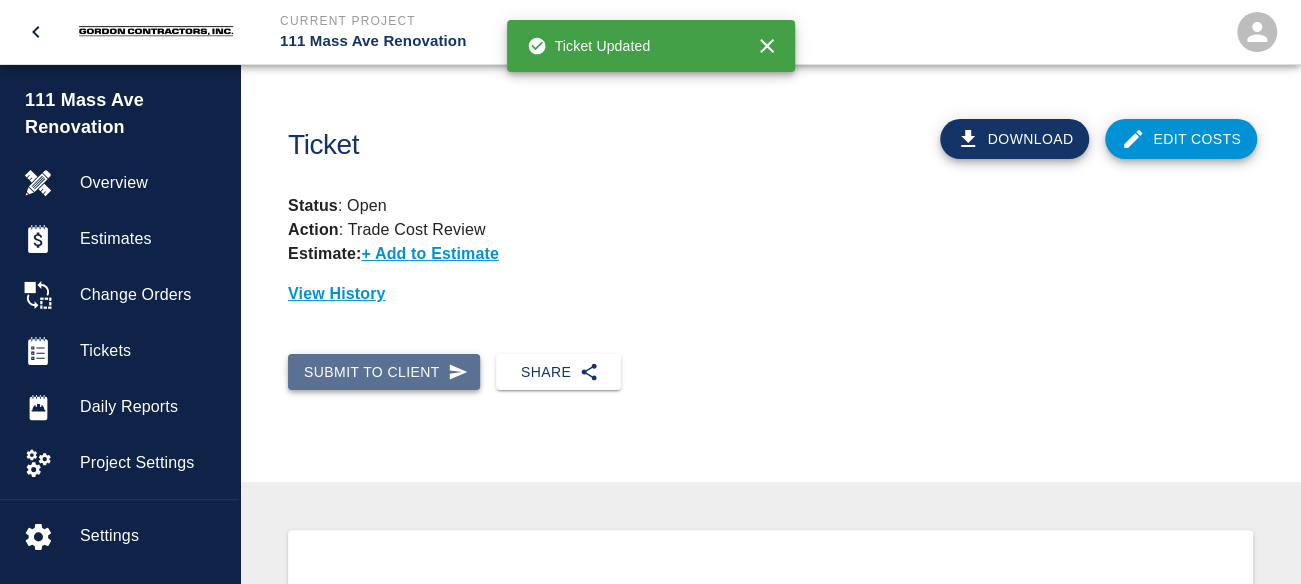 click 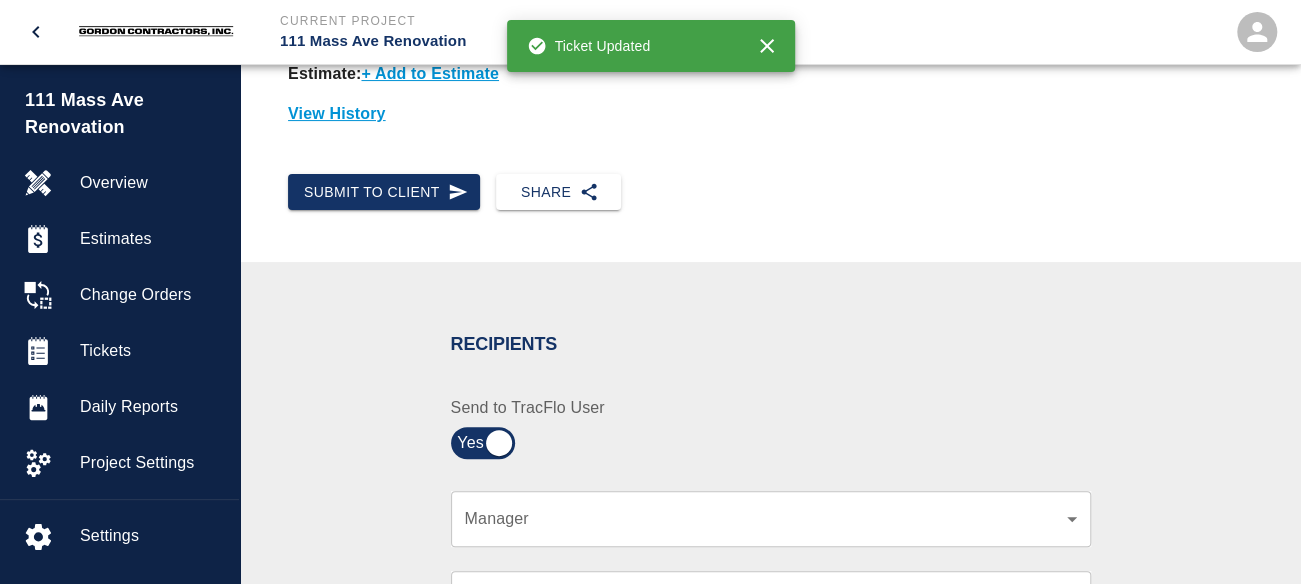 scroll, scrollTop: 400, scrollLeft: 0, axis: vertical 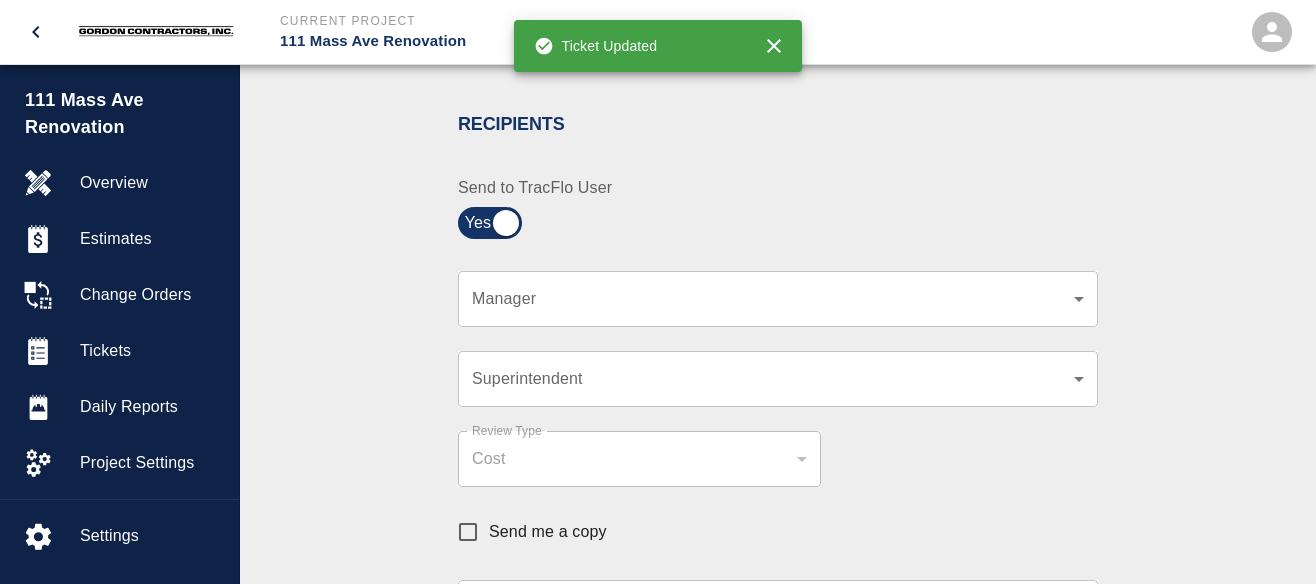 click on "Current Project [PROJECT_NAME] Home [PROJECT_NAME] Overview Estimates Change Orders Tickets Daily Reports Project Settings Settings Powered By Terms of Service  |  Privacy Policy Ticket Download Edit Costs Status :   Open Action :   Trade Cost Review Estimate:  + Add to Estimate View History Submit to Client Share Recipients Internal Team ​ Internal Team Notes x Notes Cancel Send Recipients Send to TracFlo User Manager ​ Manager Superintendent ​ Superintendent Review Type Cost cost Review Type Send me a copy Notes x Notes Upload Attachments (10MB limit) Choose file No file chosen Upload Another File Cancel Send Request Time and Material Revision Notes   * x Notes   * Upload Attachments (10MB limit) Choose file No file chosen Upload Another File Cancel Send Time and Materials Reject Notes   * x Notes   * Upload Attachments (10MB limit) Choose file No file chosen Upload Another File Cancel Send Approve Ticket Time and Materials Signature Clear Notes x Notes Choose file Cancel Send" at bounding box center (658, -108) 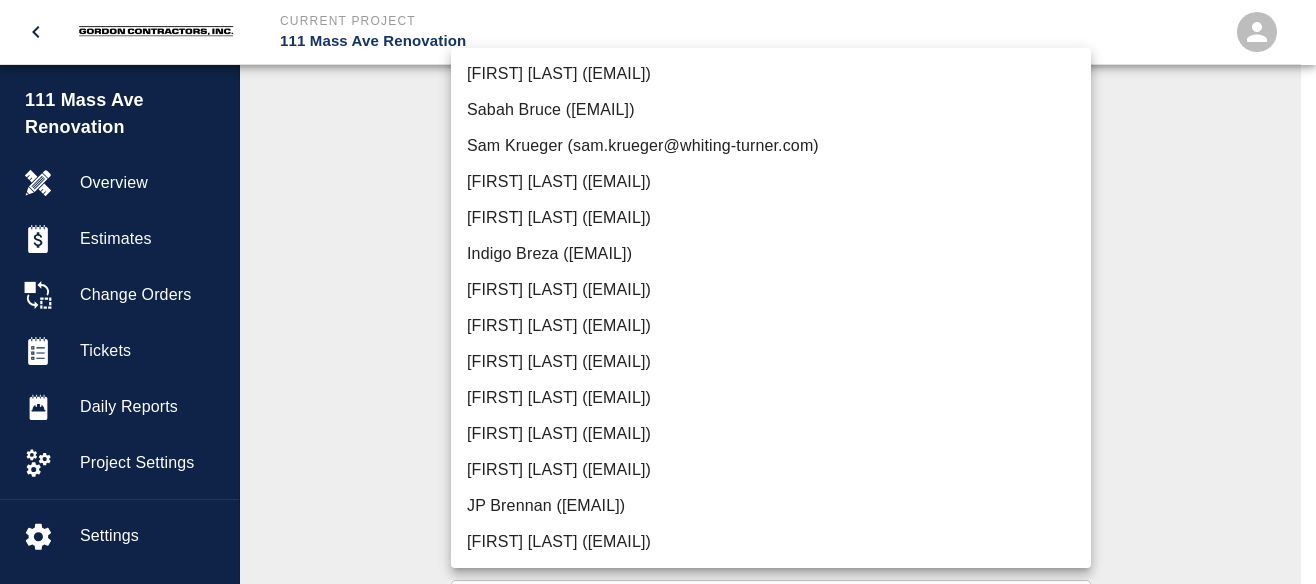 click on "Indigo Breza ([EMAIL])" at bounding box center (771, 254) 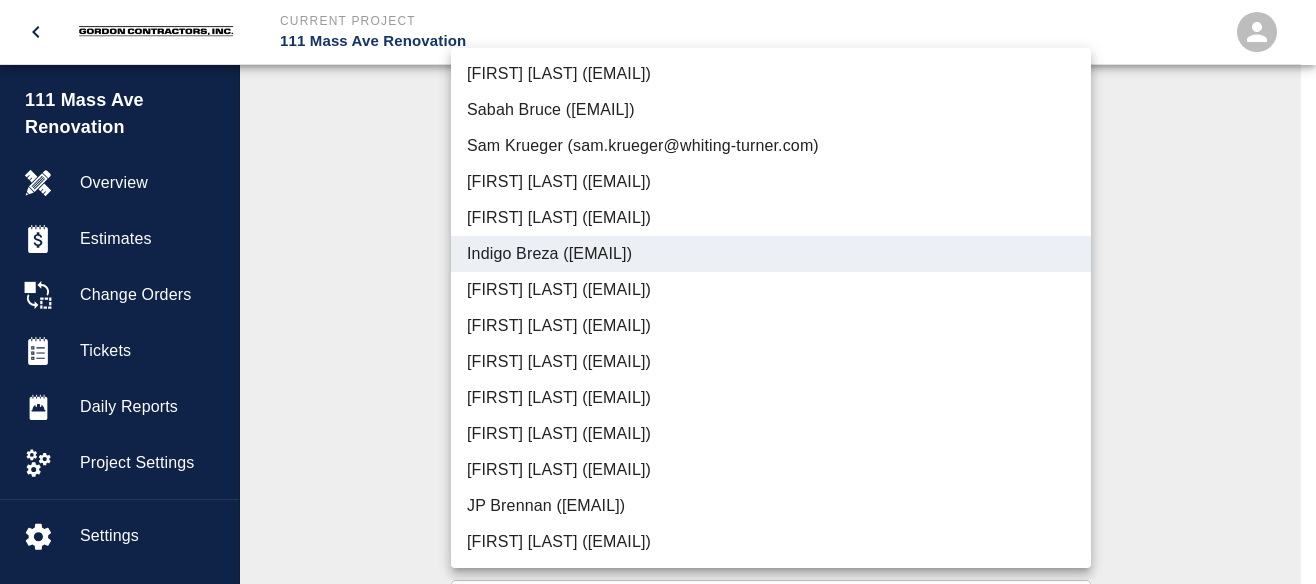 click at bounding box center [658, 292] 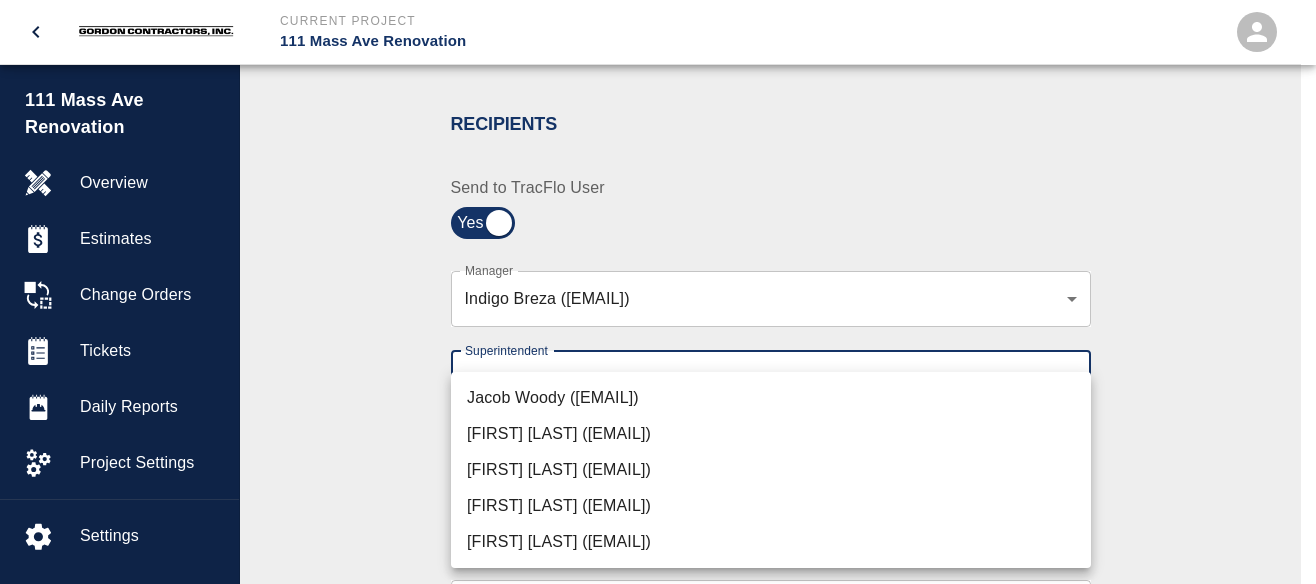 click on "Current Project 111 Mass Ave Renovation Home 111 Mass Ave Renovation Overview Estimates Change Orders Tickets Daily Reports Project Settings Settings Powered By Terms of Service  |  Privacy Policy Ticket Download Edit Costs Status :   Open Action :   Trade Cost Review Estimate:  + Add to Estimate View History Submit to Client Share Recipients Internal Team ​ Internal Team Notes x Notes Cancel Send Recipients Send to TracFlo User Manager [FIRST] [LAST] ([EMAIL]) [PHONE] Manager Superintendent ​ Superintendent Review Type Cost cost Review Type Send me a copy Notes x Notes Upload Attachments (10MB limit) Choose file No file chosen Upload Another File Cancel Send Request Time and Material Revision Notes   * x Notes   * Upload Attachments (10MB limit) Choose file No file chosen Upload Another File Cancel Send Time and Materials Reject Notes   * x Notes   * Upload Attachments (10MB limit) Choose file No file chosen Upload Another File Cancel Send Clear x" at bounding box center (658, -108) 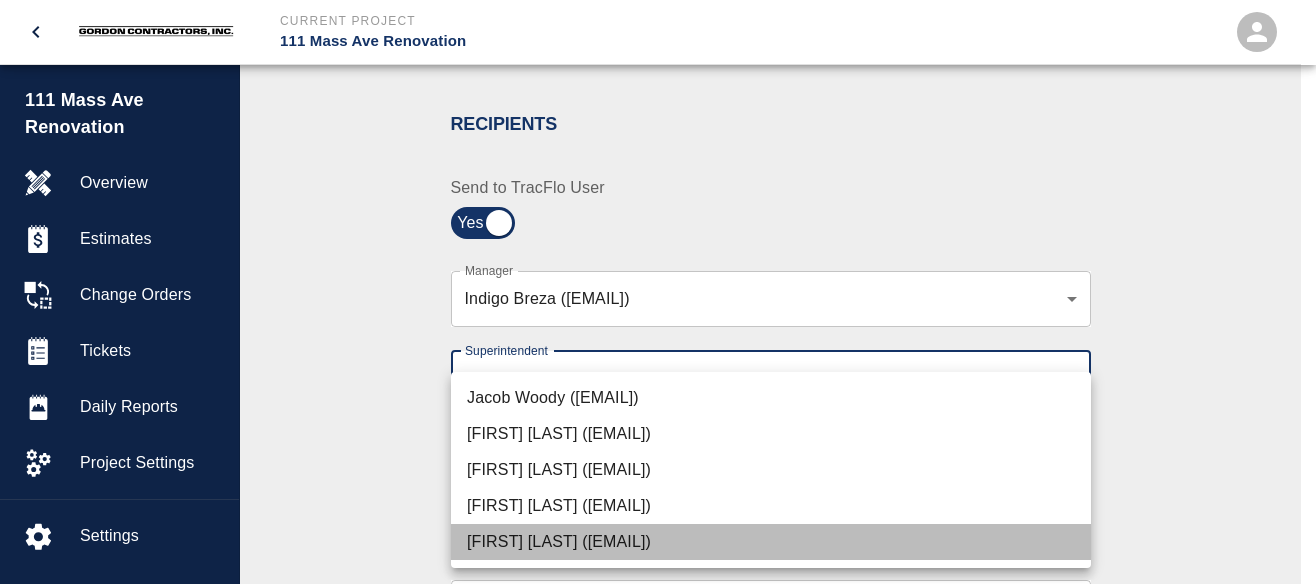 click on "[FIRST] [LAST] ([EMAIL])" at bounding box center [771, 542] 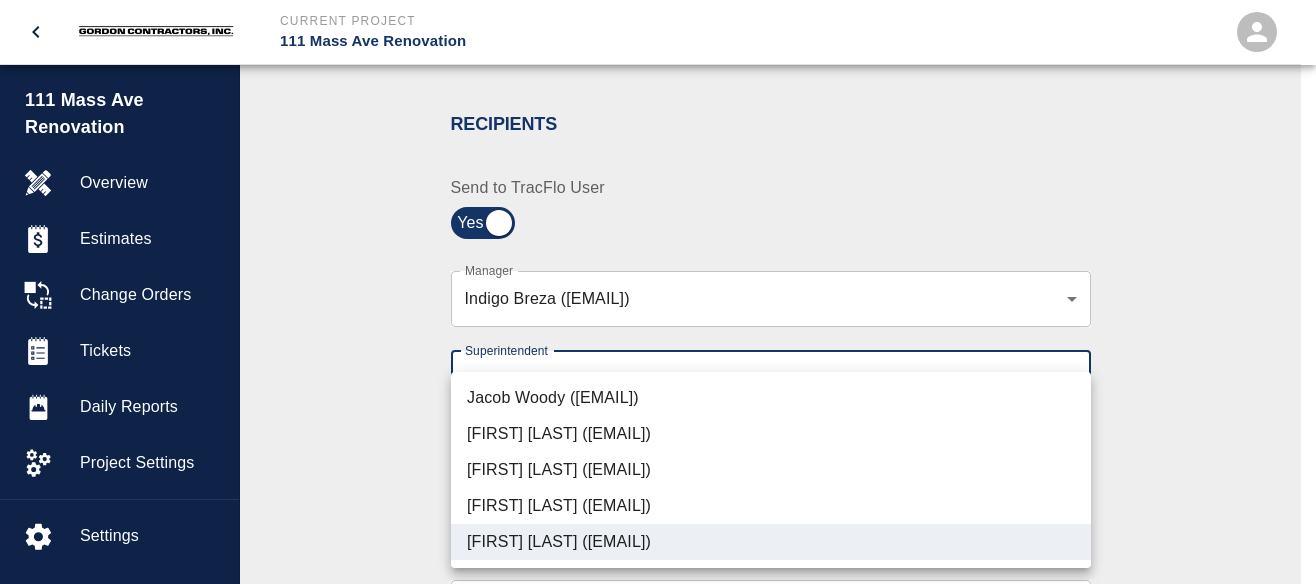 click at bounding box center (658, 292) 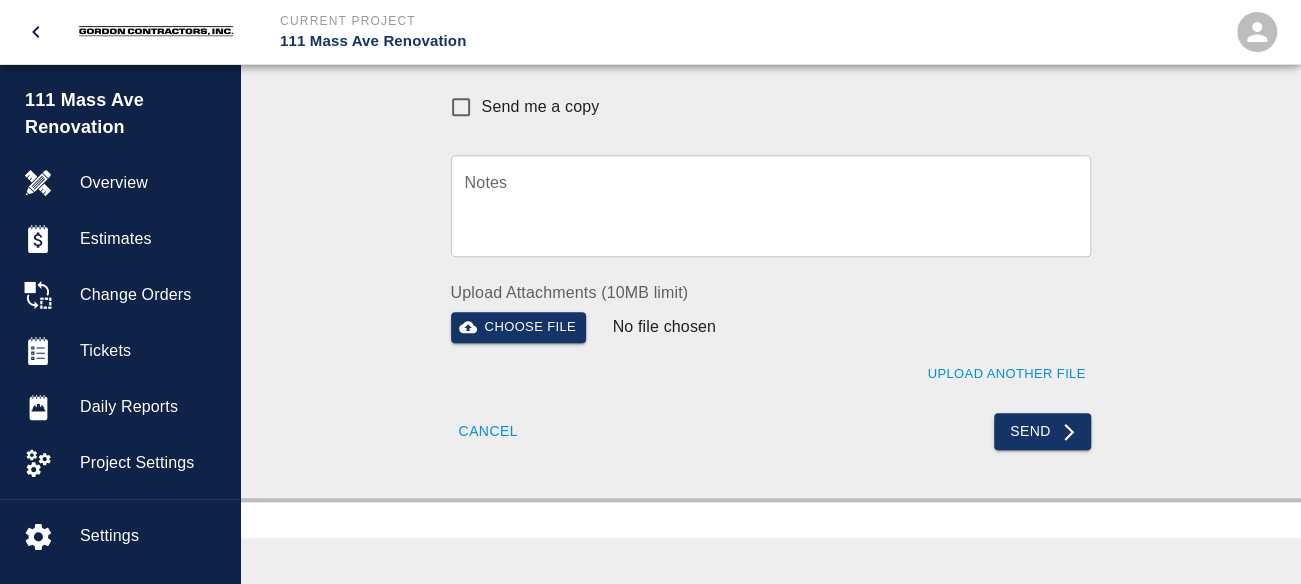 scroll, scrollTop: 900, scrollLeft: 0, axis: vertical 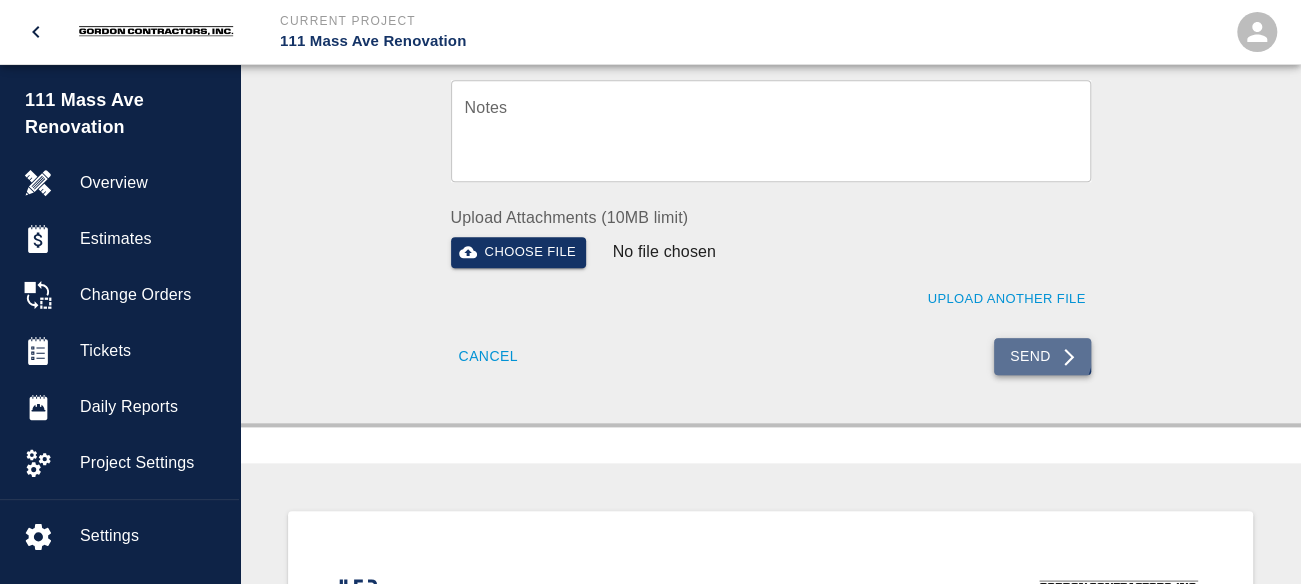 click on "Send" at bounding box center (1042, 356) 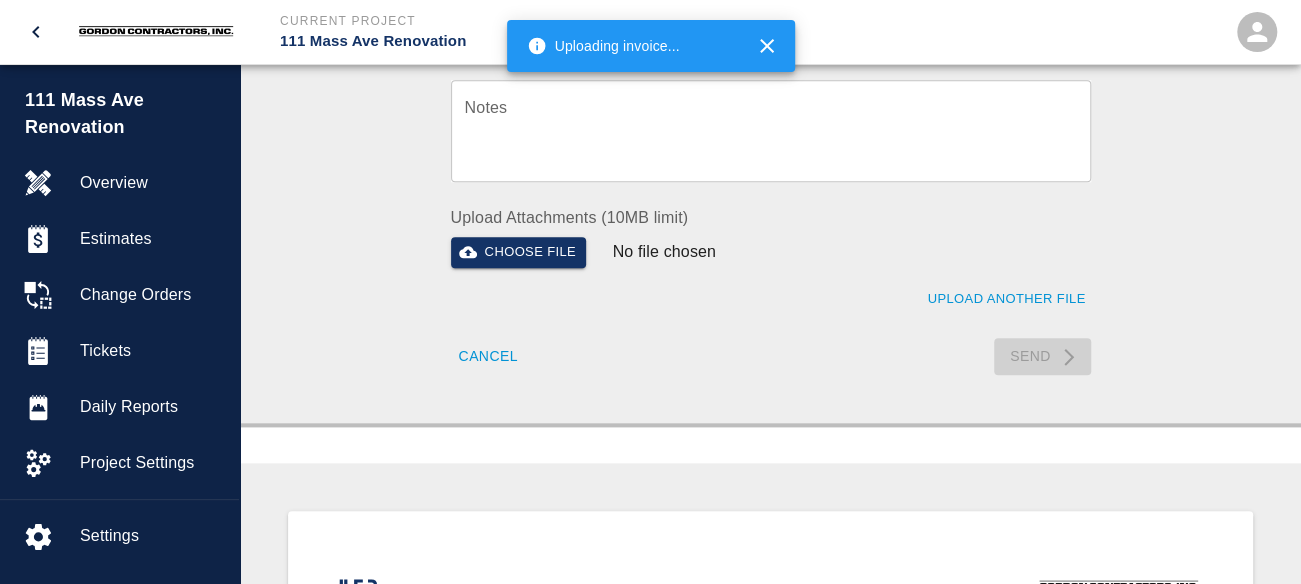 type 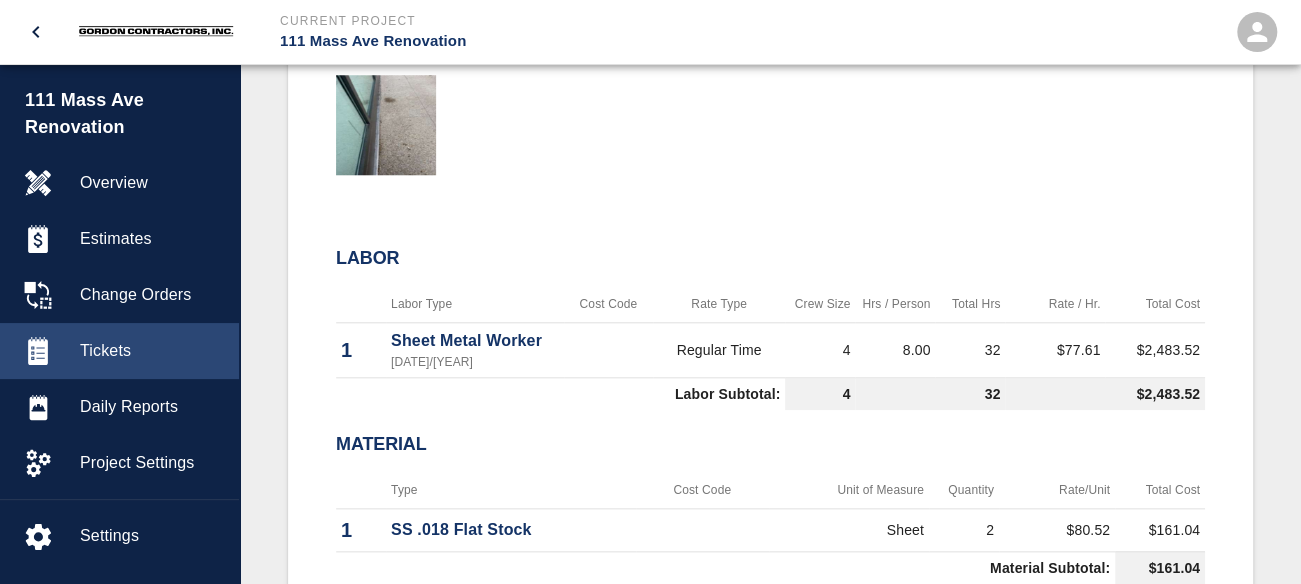 click on "Tickets" at bounding box center [151, 351] 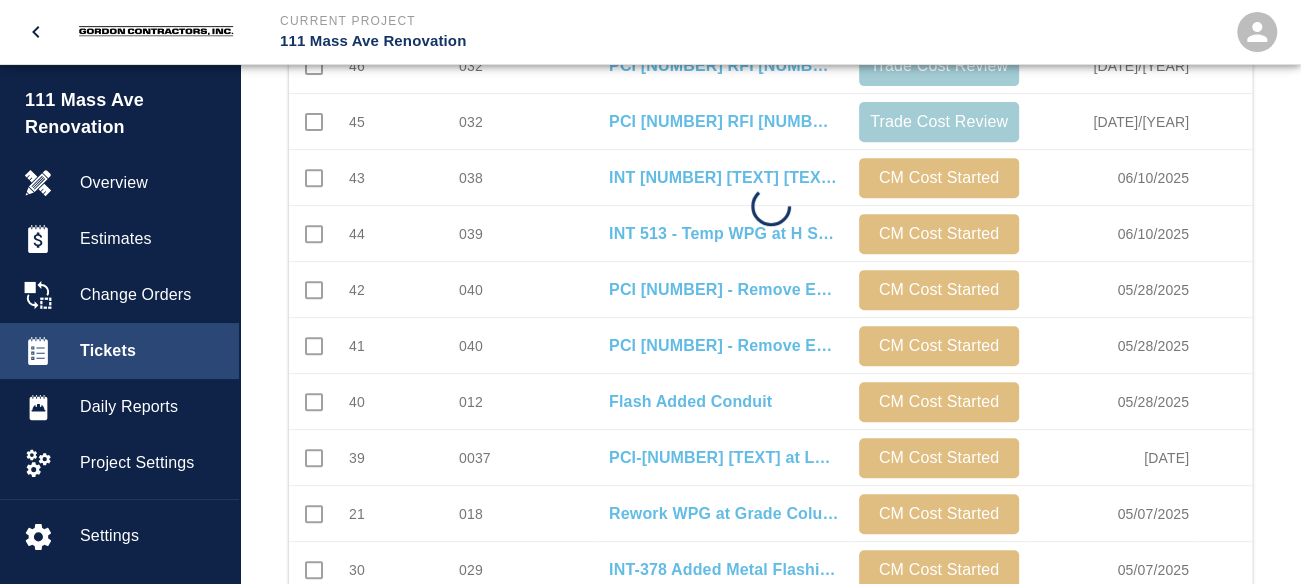 scroll, scrollTop: 30, scrollLeft: 0, axis: vertical 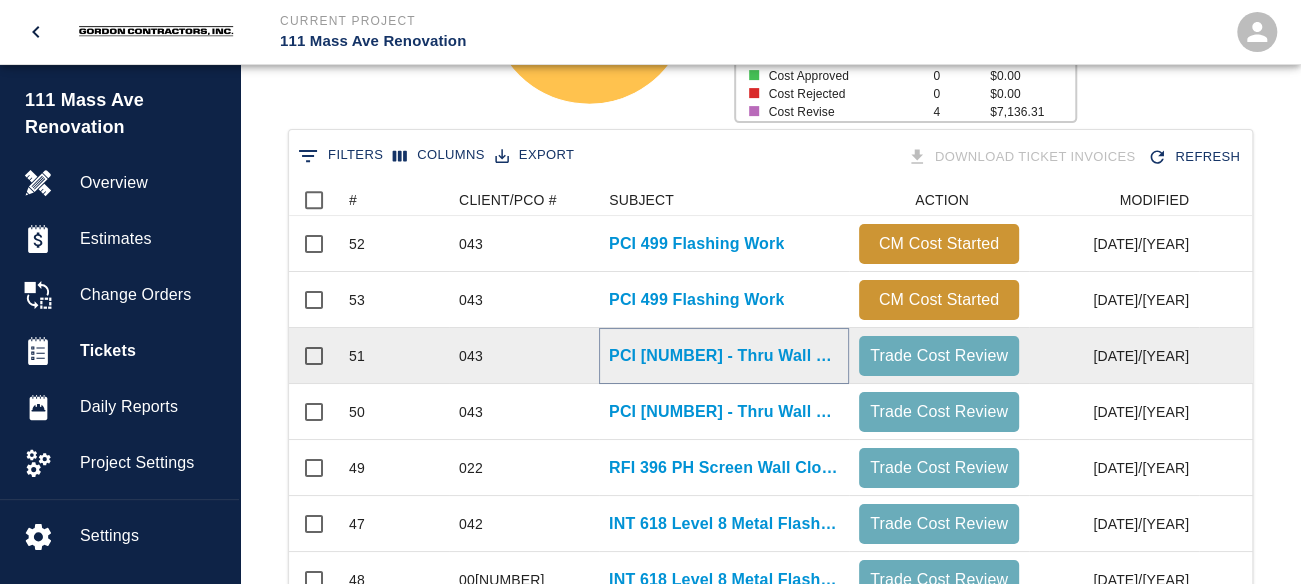 click on "PCI [NUMBER] - Thru Wall Flashing" at bounding box center [724, 356] 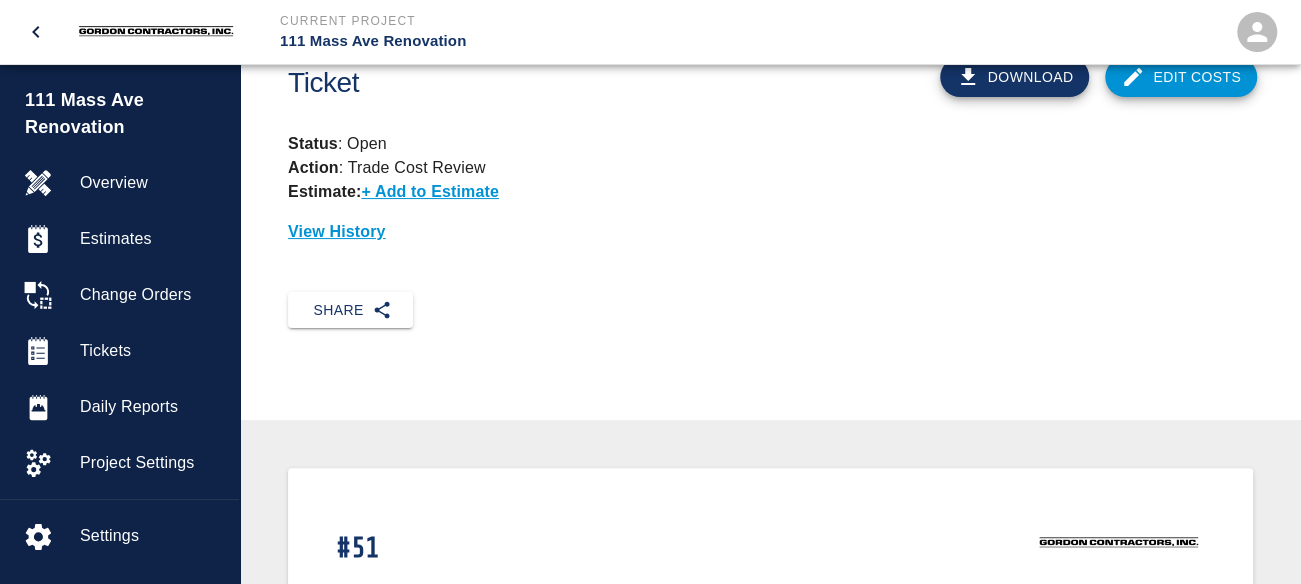 scroll, scrollTop: 0, scrollLeft: 0, axis: both 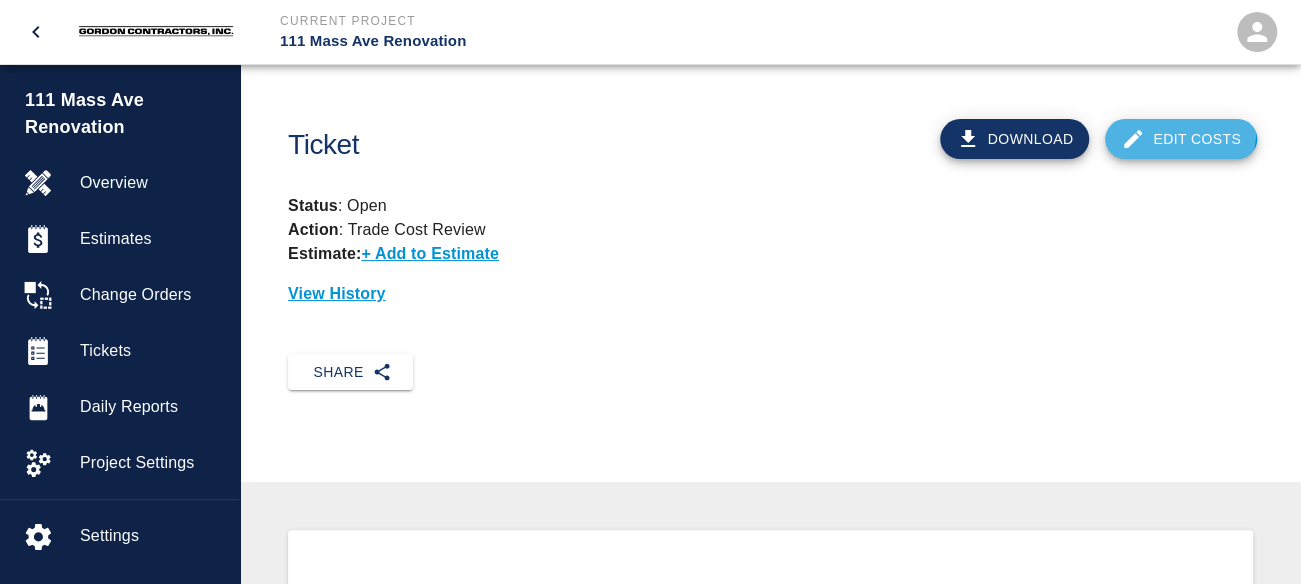 click on "Edit Costs" at bounding box center [1181, 139] 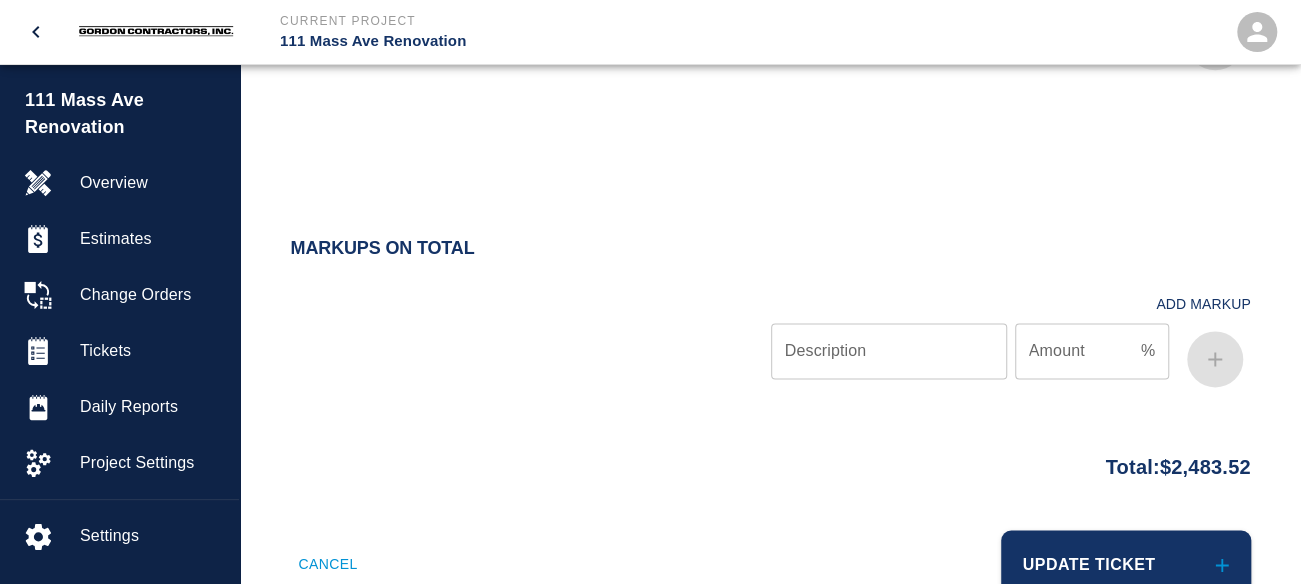 scroll, scrollTop: 1386, scrollLeft: 0, axis: vertical 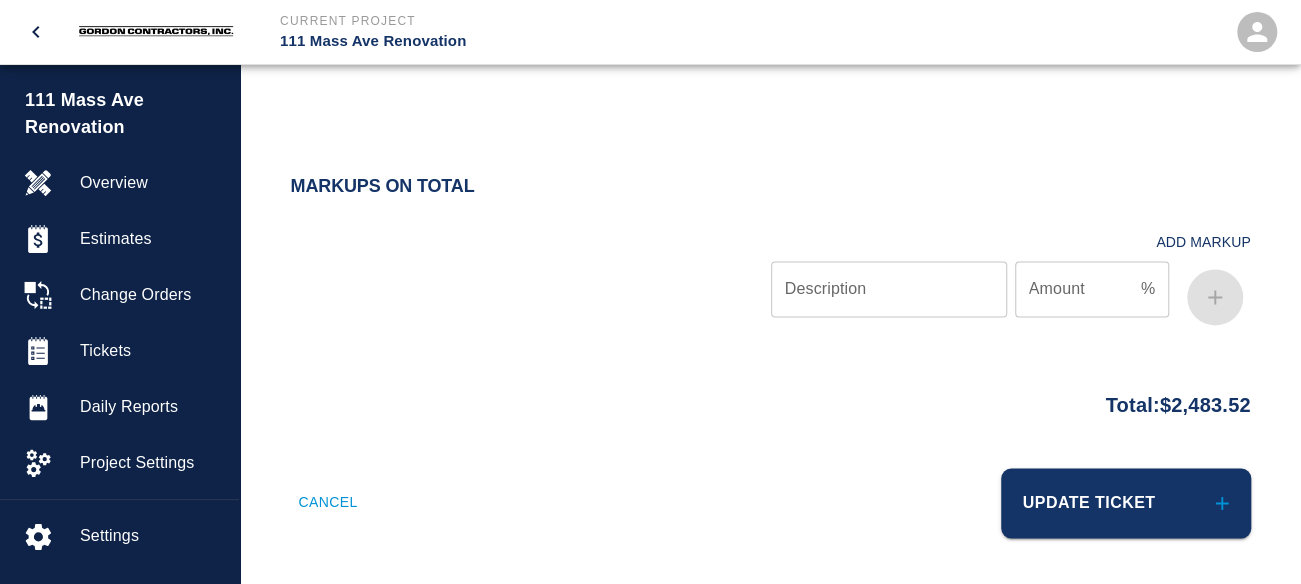 click on "Description" at bounding box center (889, 289) 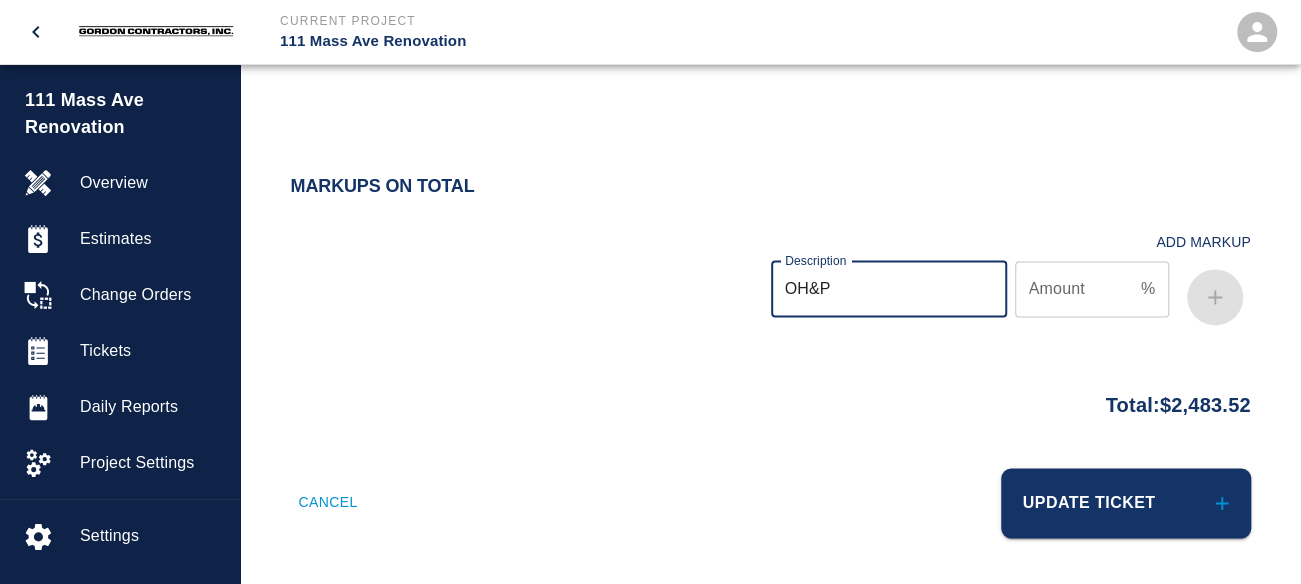 type on "OH&P" 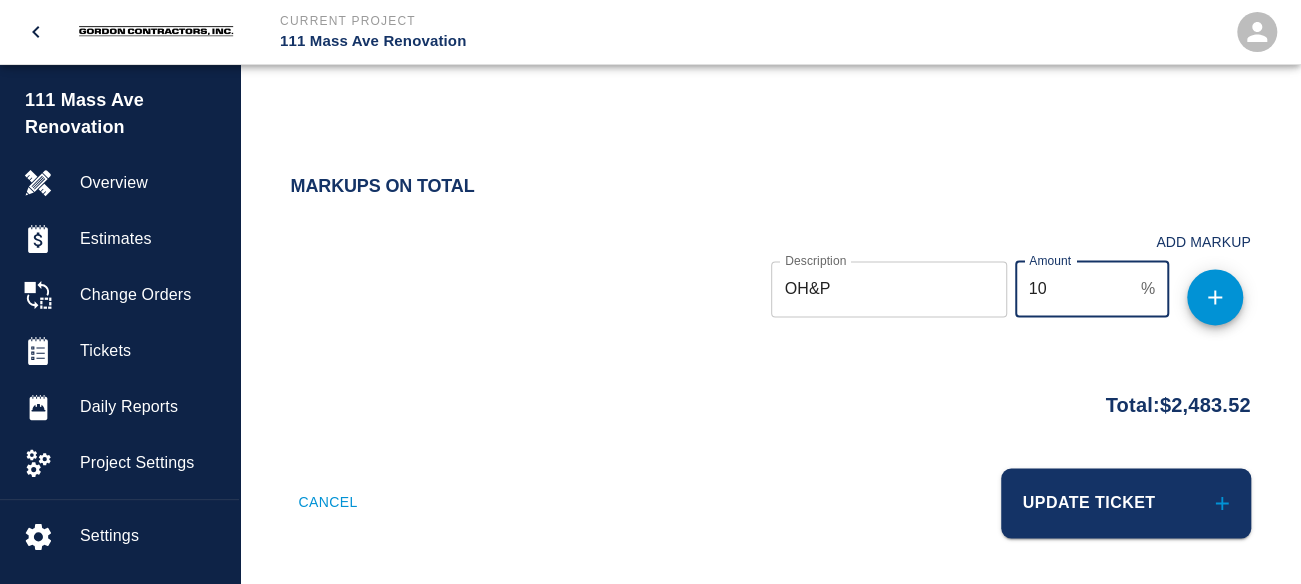 type on "10" 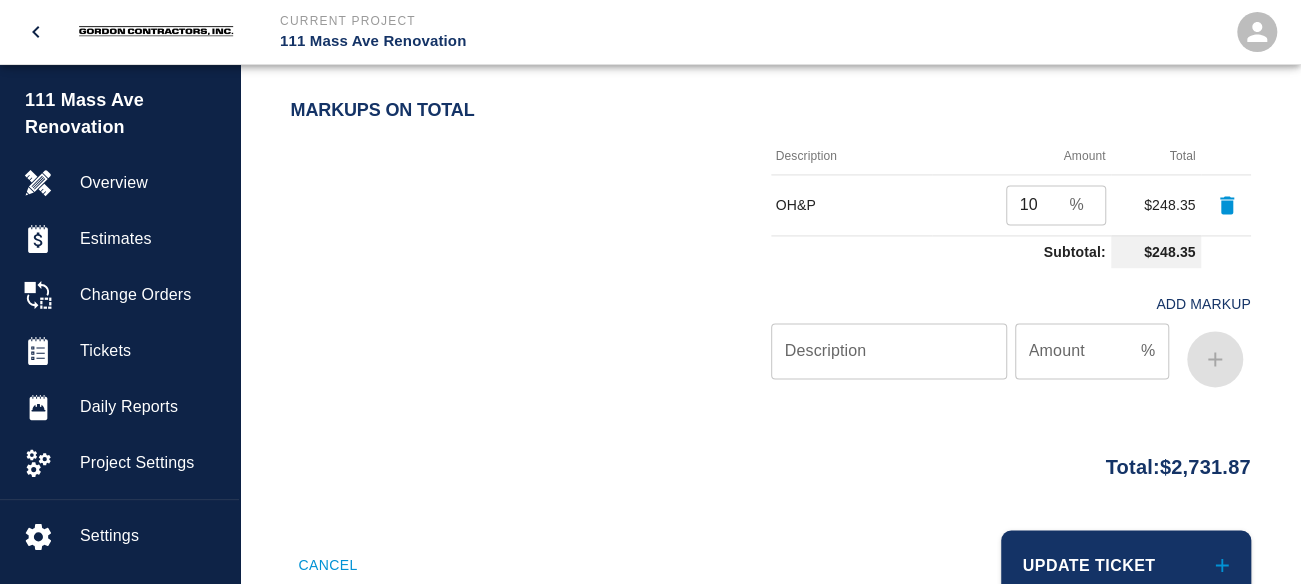 scroll, scrollTop: 1524, scrollLeft: 0, axis: vertical 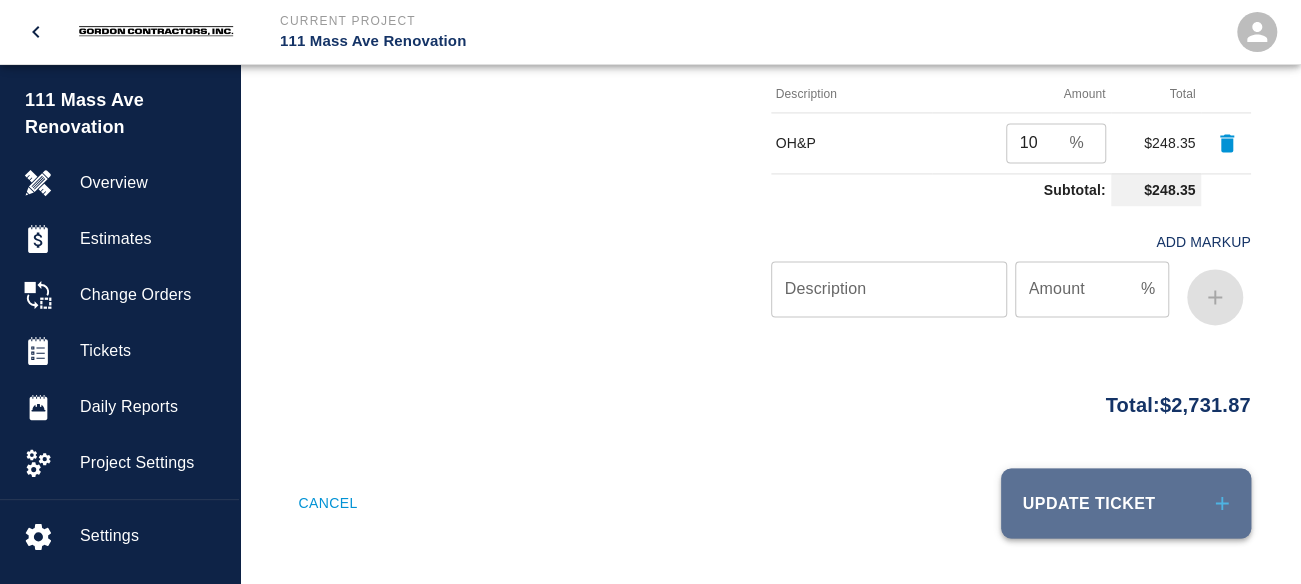 click on "Update Ticket" at bounding box center [1126, 503] 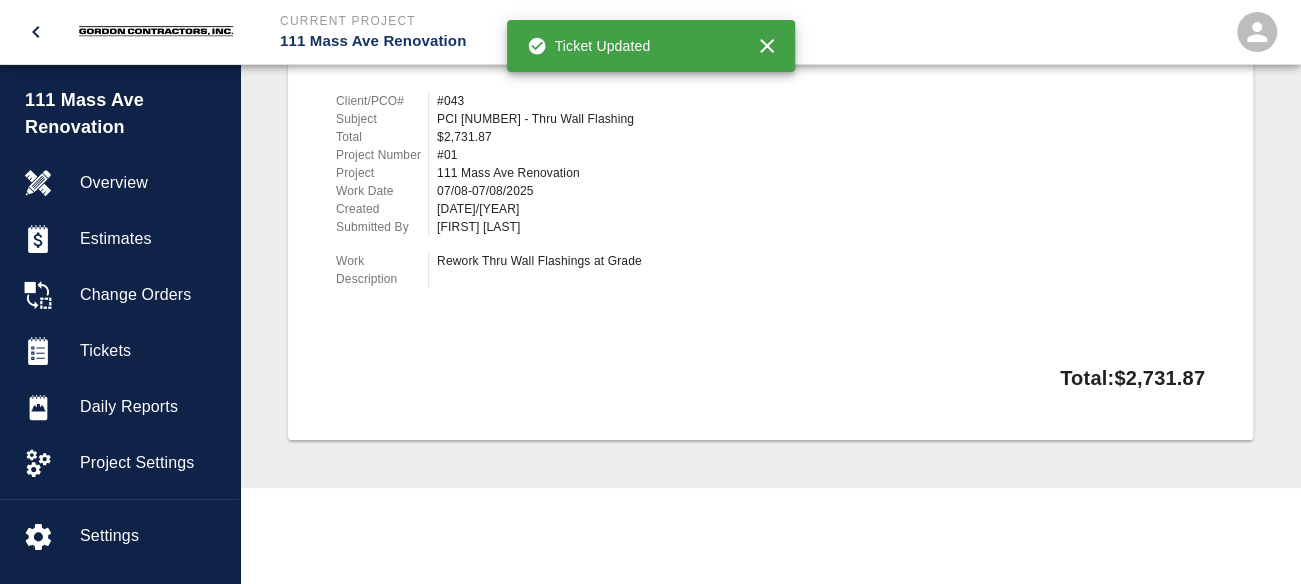 scroll, scrollTop: 0, scrollLeft: 0, axis: both 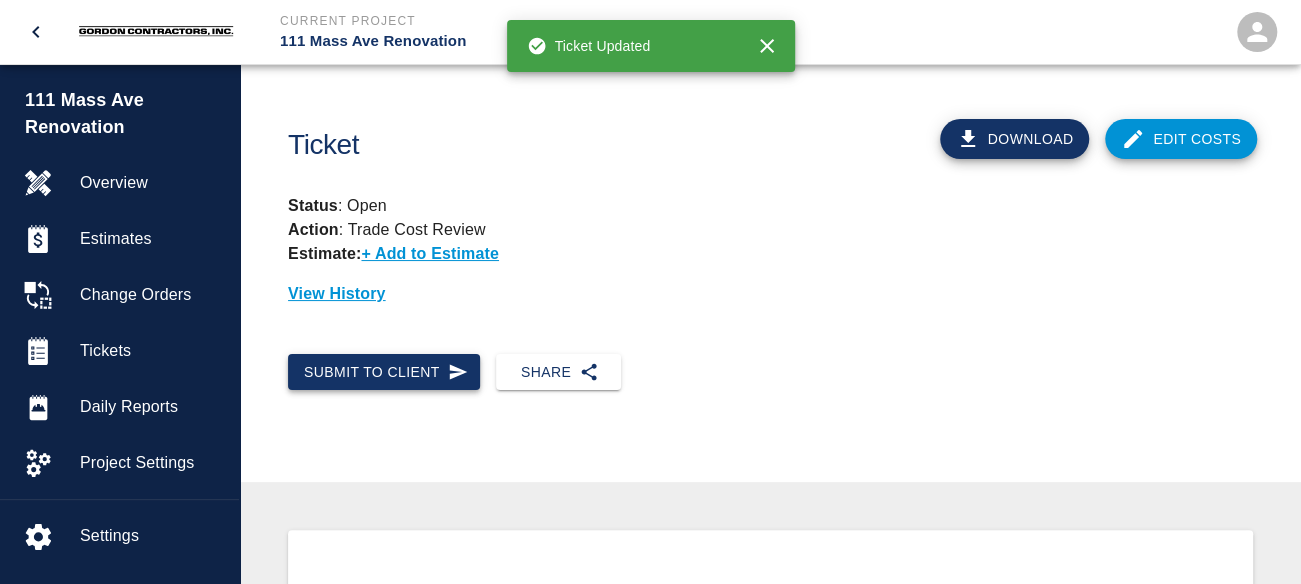 click 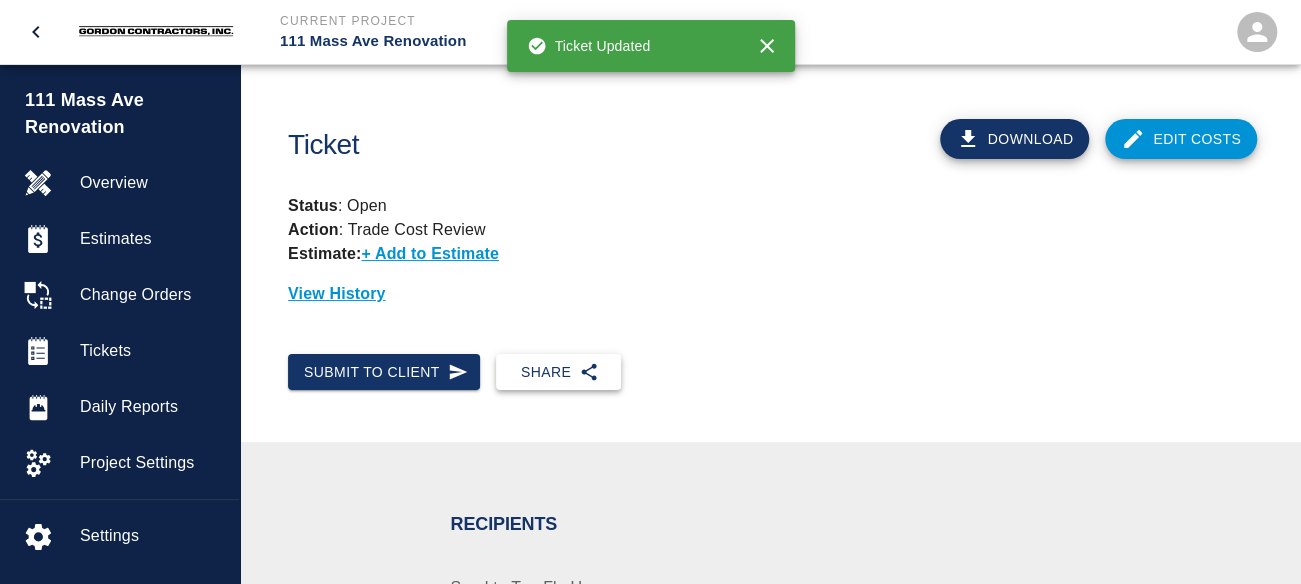 scroll, scrollTop: 400, scrollLeft: 0, axis: vertical 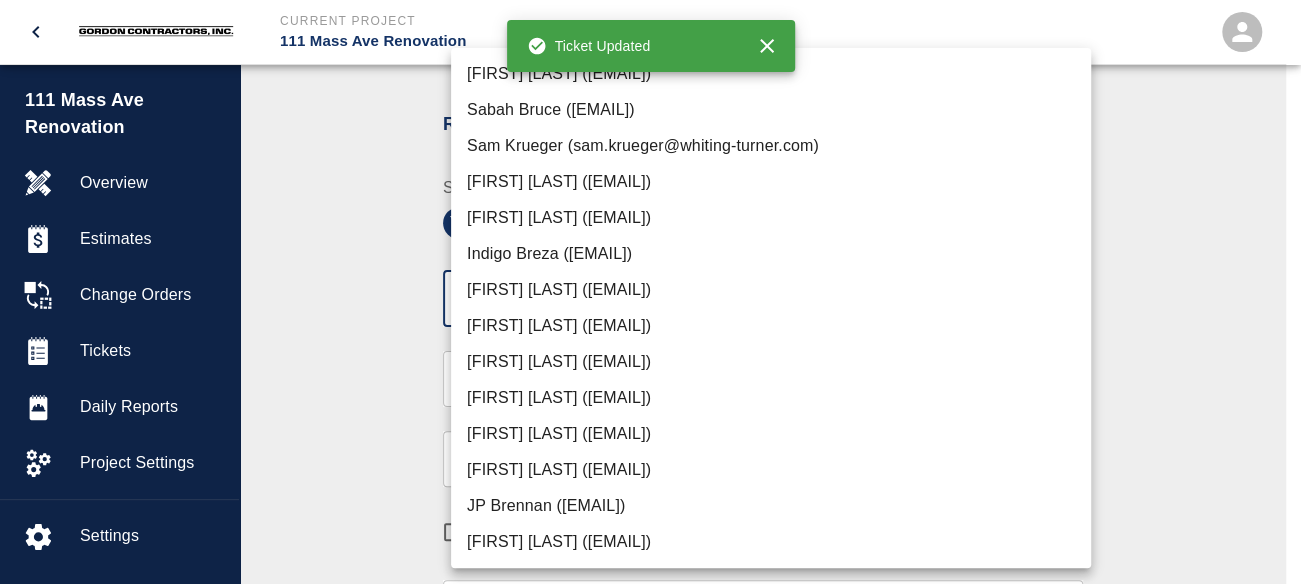 click on "Current Project [PROJECT_NAME] Home [PROJECT_NAME] Overview Estimates Change Orders Tickets Daily Reports Project Settings Settings Powered By Terms of Service  |  Privacy Policy Ticket Download Edit Costs Status :   Open Action :   Trade Cost Review Estimate:  + Add to Estimate View History Submit to Client Share Recipients Internal Team ​ Internal Team Notes x Notes Cancel Send Recipients Send to TracFlo User Manager ​ Manager Superintendent ​ Superintendent Review Type Cost cost Review Type Send me a copy Notes x Notes Upload Attachments (10MB limit) Choose file No file chosen Upload Another File Cancel Send Request Time and Material Revision Notes   * x Notes   * Upload Attachments (10MB limit) Choose file No file chosen Upload Another File Cancel Send Time and Materials Reject Notes   * x Notes   * Upload Attachments (10MB limit) Choose file No file chosen Upload Another File Cancel Send Approve Ticket Time and Materials Signature Clear Notes x Notes Choose file Cancel Send" at bounding box center (650, -108) 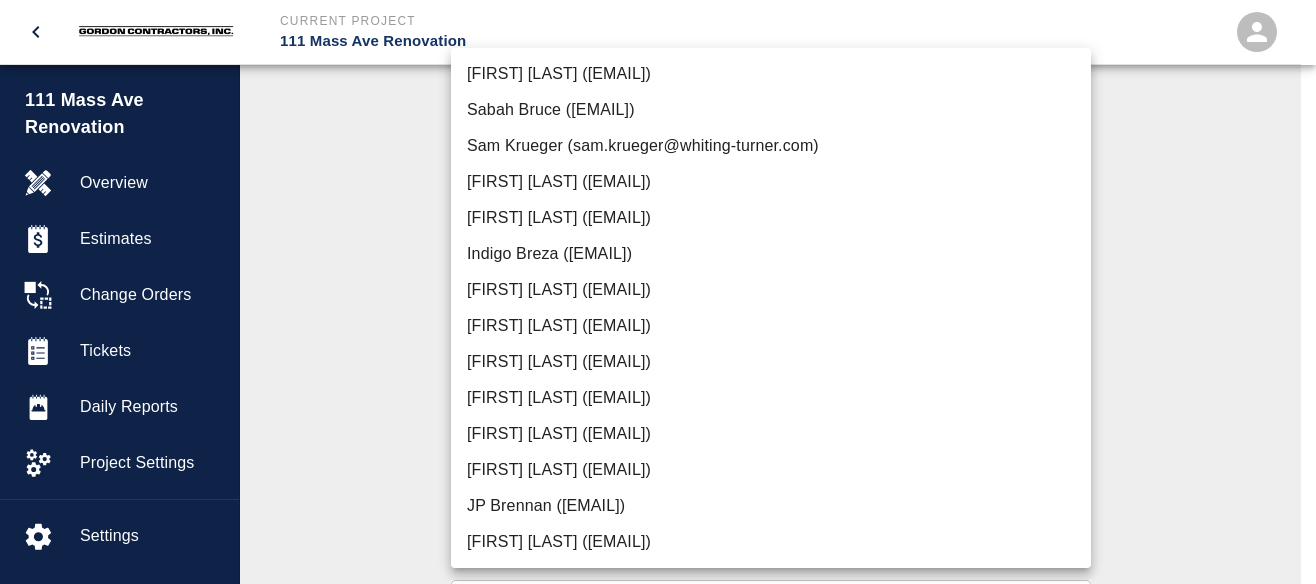click on "Indigo Breza ([EMAIL])" at bounding box center [771, 254] 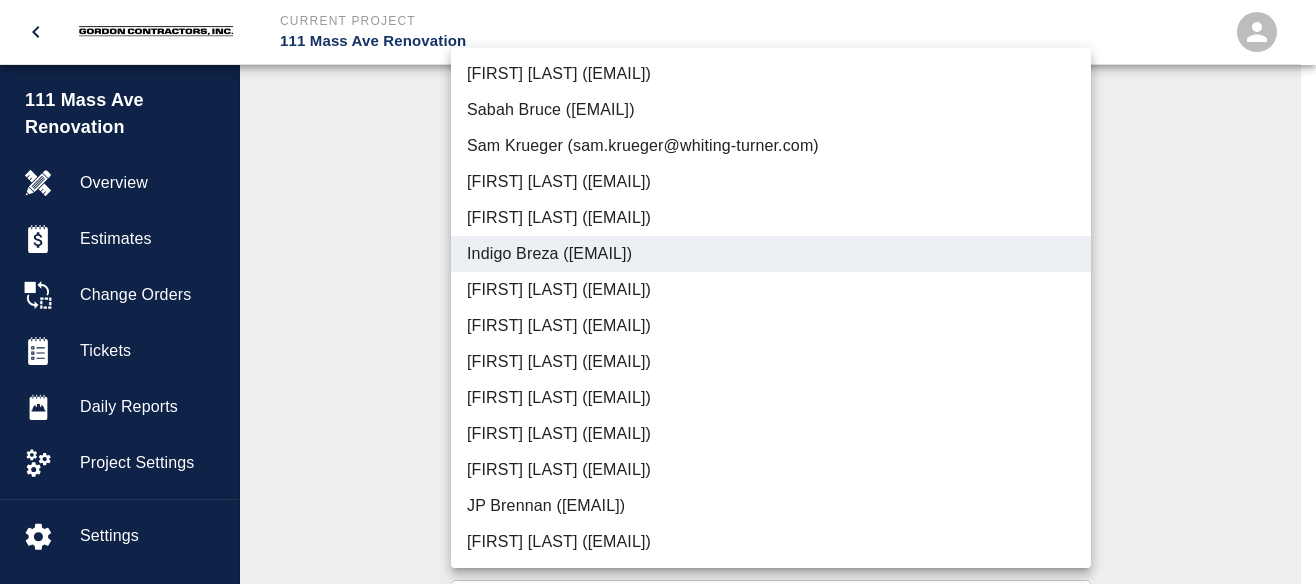 click at bounding box center [658, 292] 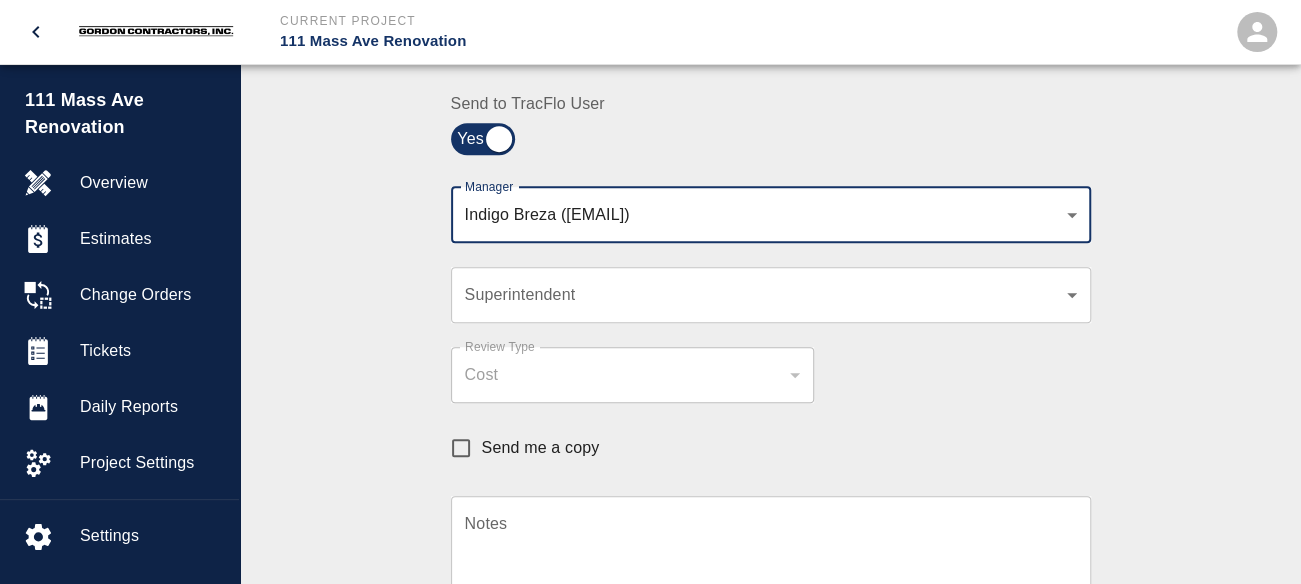 scroll, scrollTop: 600, scrollLeft: 0, axis: vertical 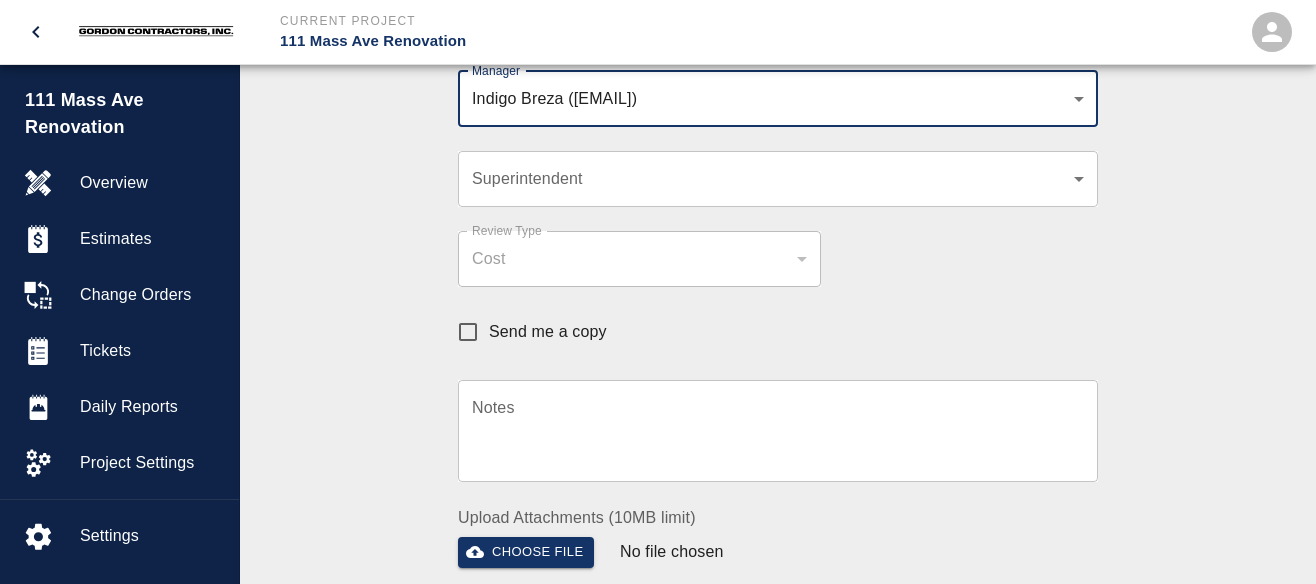 click on "Current Project 111 Mass Ave Renovation Home 111 Mass Ave Renovation Overview Estimates Change Orders Tickets Daily Reports Project Settings Settings Powered By Terms of Service  |  Privacy Policy Ticket Download Edit Costs Status :   Open Action :   Trade Cost Review Estimate:  + Add to Estimate View History Submit to Client Share Recipients Internal Team ​ Internal Team Notes x Notes Cancel Send Recipients Send to TracFlo User Manager [FIRST] [LAST] ([EMAIL]) [PHONE] Manager Superintendent ​ Superintendent Review Type Cost cost Review Type Send me a copy Notes x Notes Upload Attachments (10MB limit) Choose file No file chosen Upload Another File Cancel Send Request Time and Material Revision Notes   * x Notes   * Upload Attachments (10MB limit) Choose file No file chosen Upload Another File Cancel Send Time and Materials Reject Notes   * x Notes   * Upload Attachments (10MB limit) Choose file No file chosen Upload Another File Cancel Send Clear x" at bounding box center [658, -308] 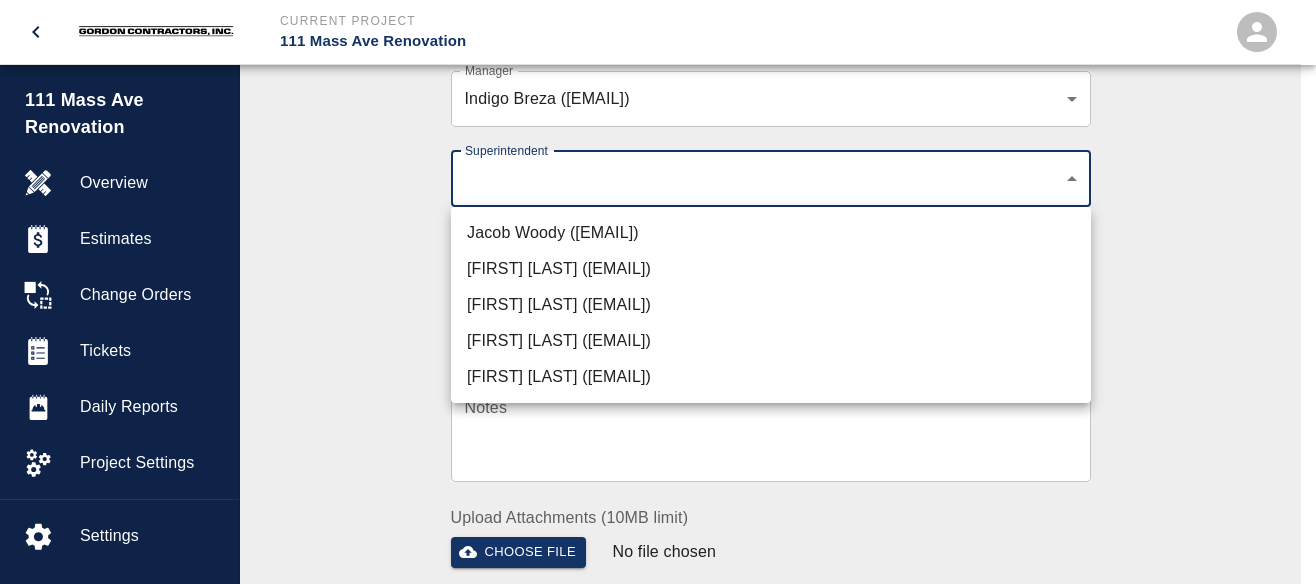 click on "[FIRST] [LAST] ([EMAIL])" at bounding box center [771, 377] 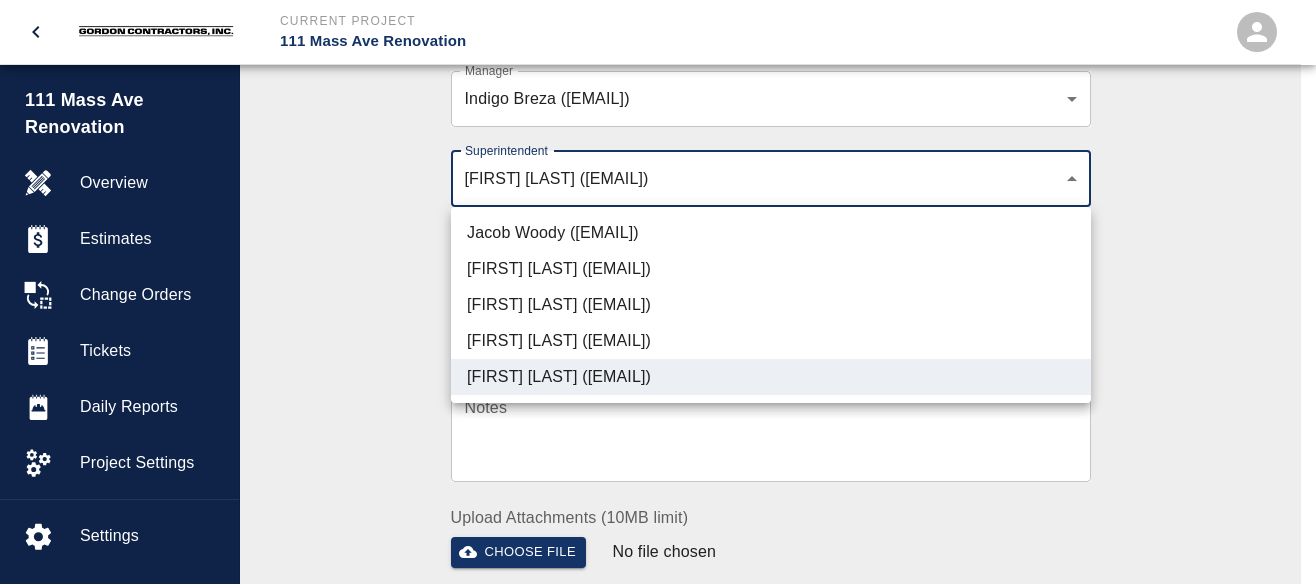 click at bounding box center (658, 292) 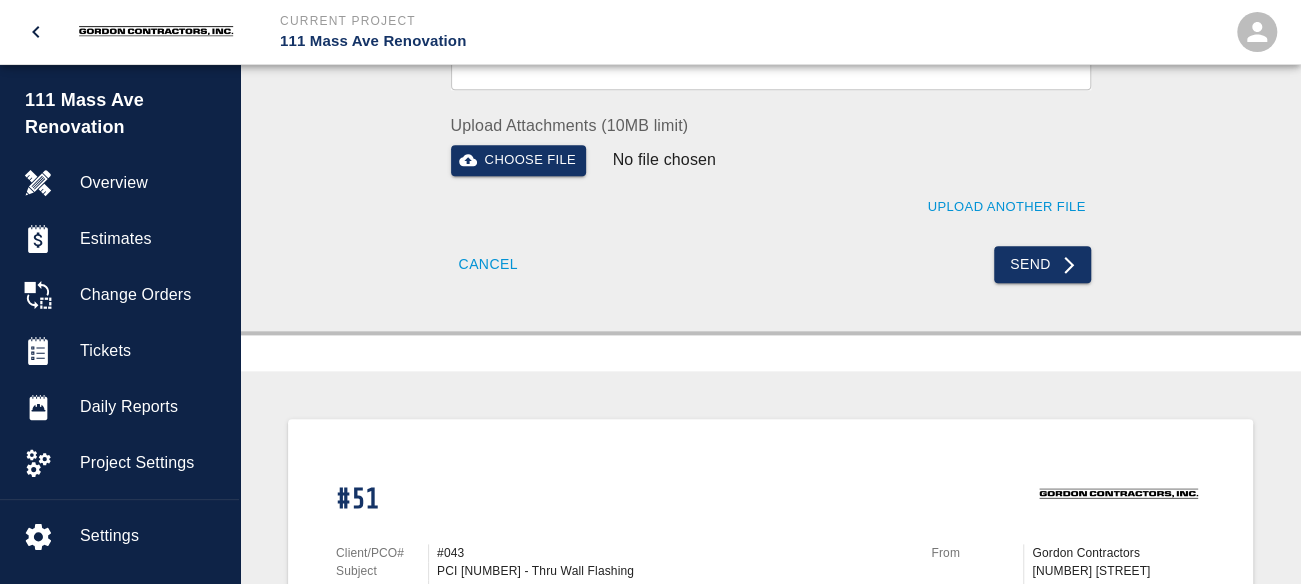 scroll, scrollTop: 1000, scrollLeft: 0, axis: vertical 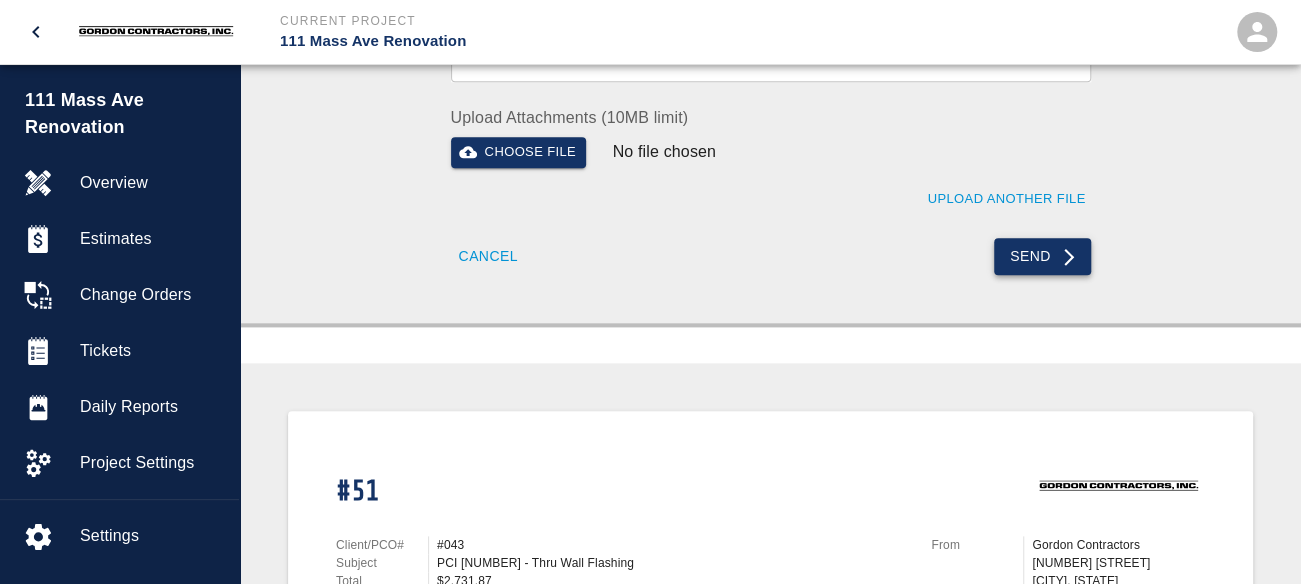 click on "Send" at bounding box center [1042, 256] 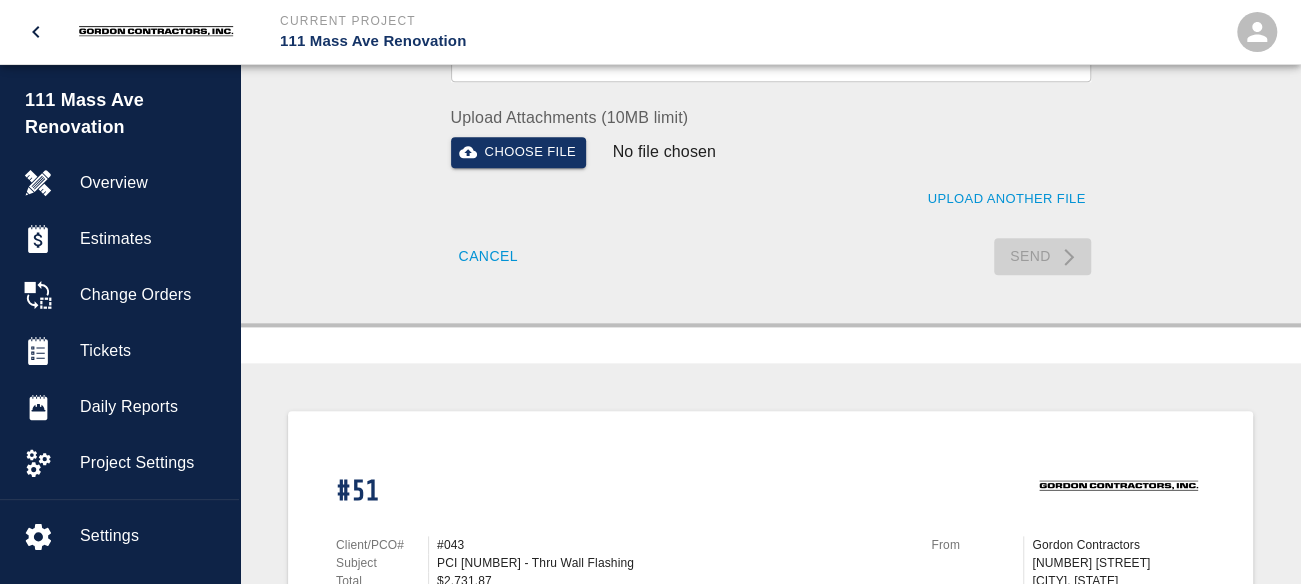 type 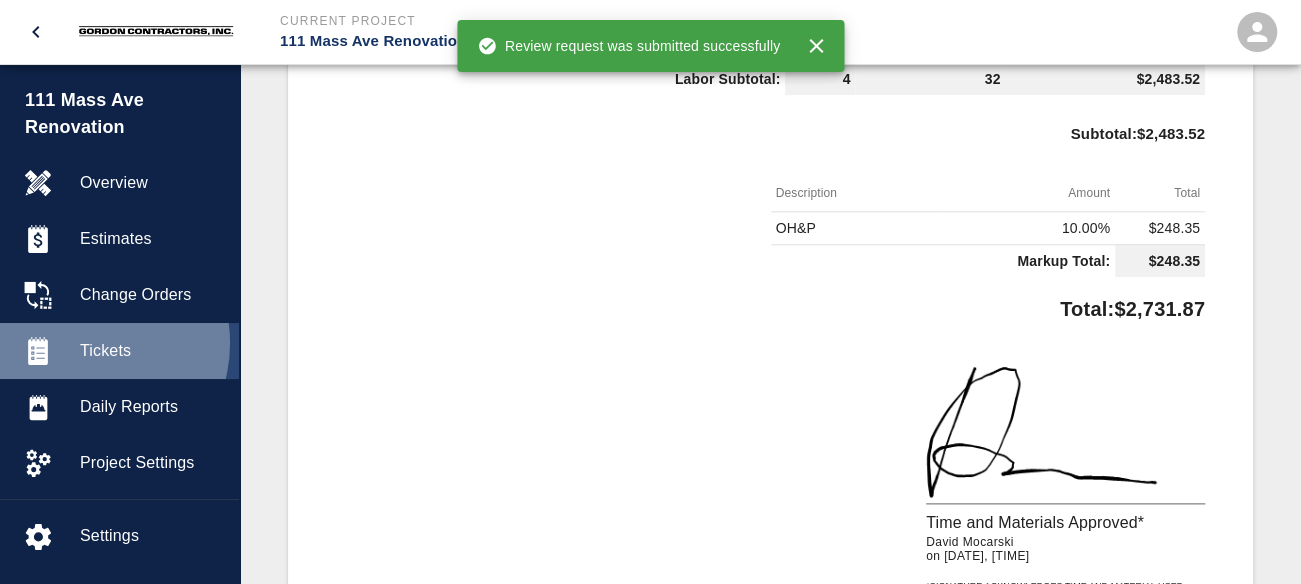 click on "Tickets" at bounding box center [151, 351] 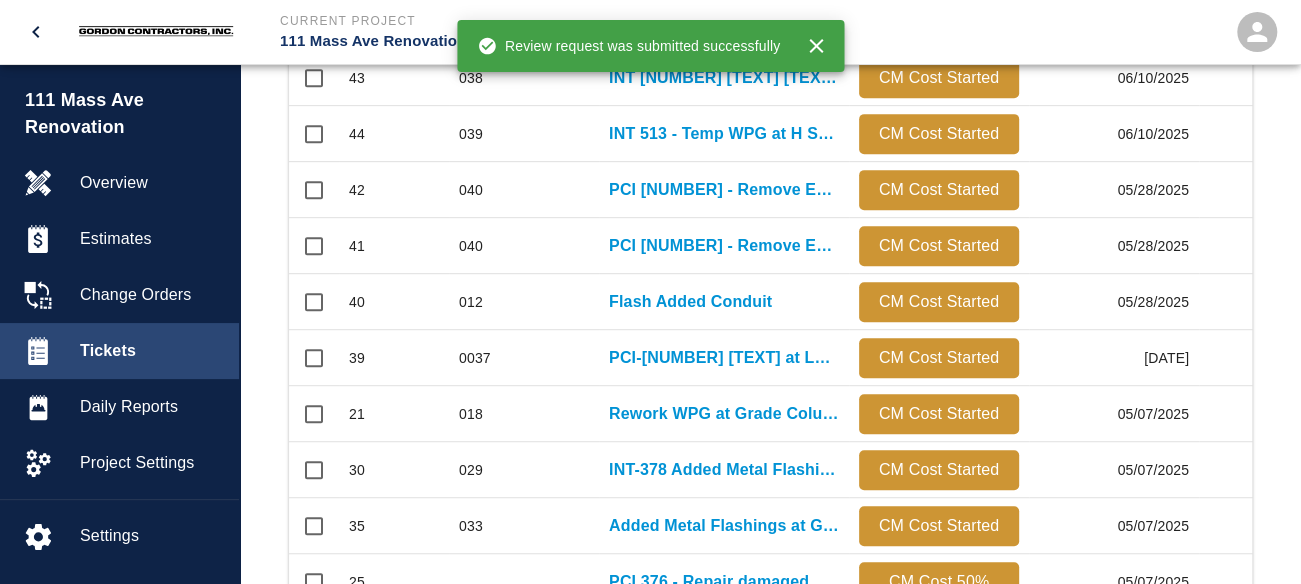 scroll, scrollTop: 30, scrollLeft: 0, axis: vertical 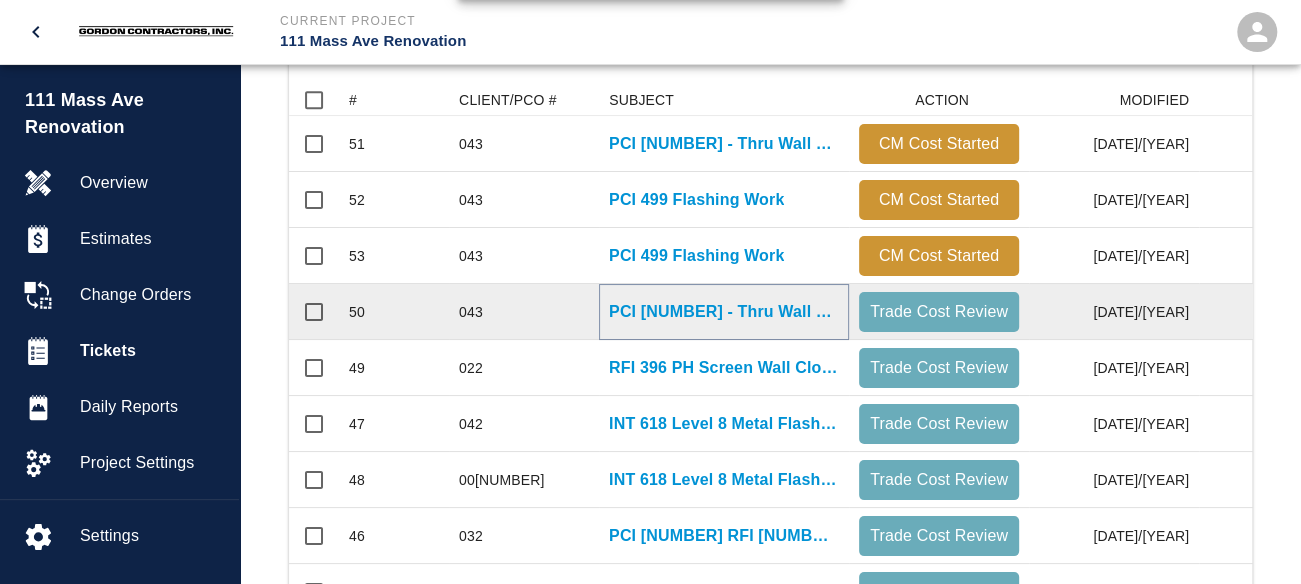 click on "PCI [NUMBER] - Thru Wall Flashing" at bounding box center [724, 312] 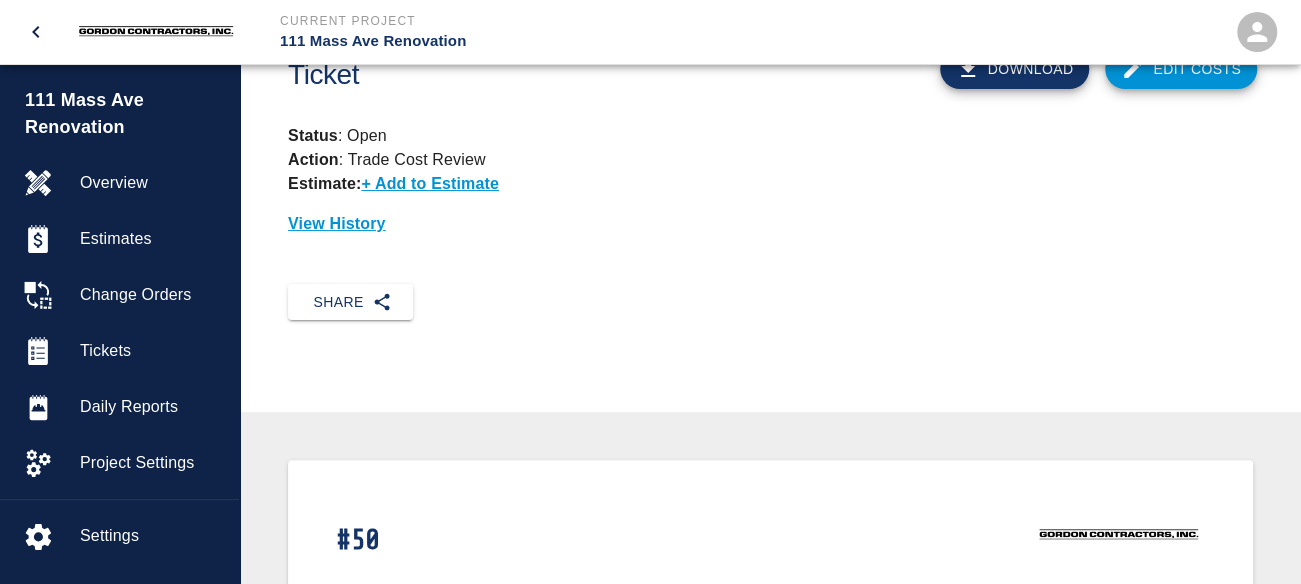 scroll, scrollTop: 0, scrollLeft: 0, axis: both 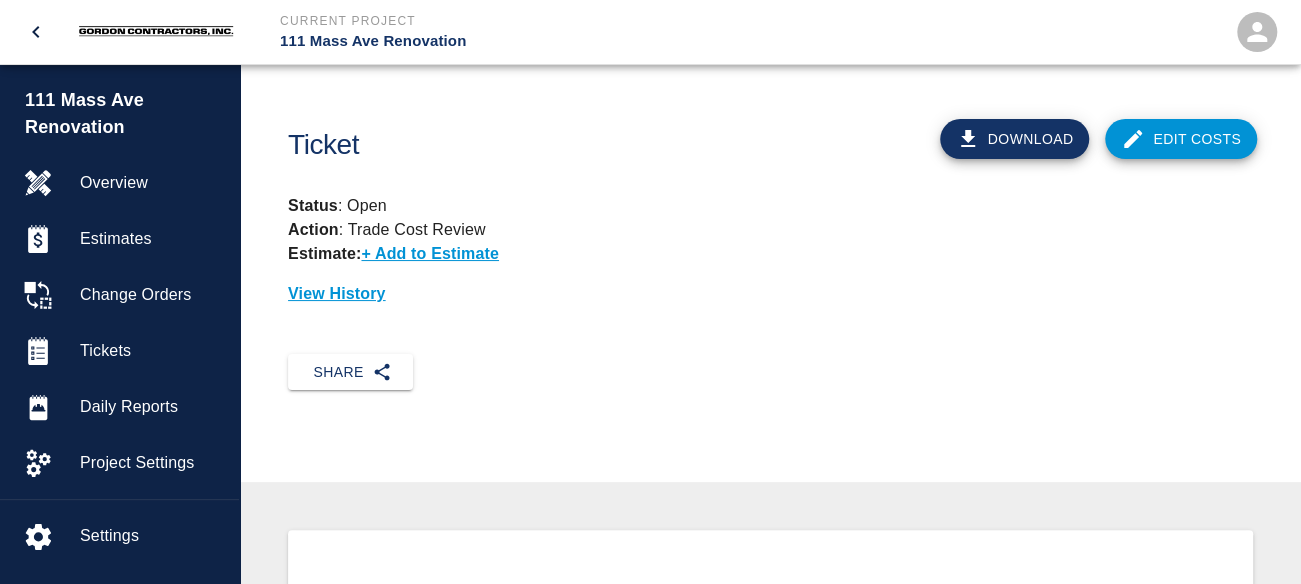 click on "Edit Costs" at bounding box center (1181, 139) 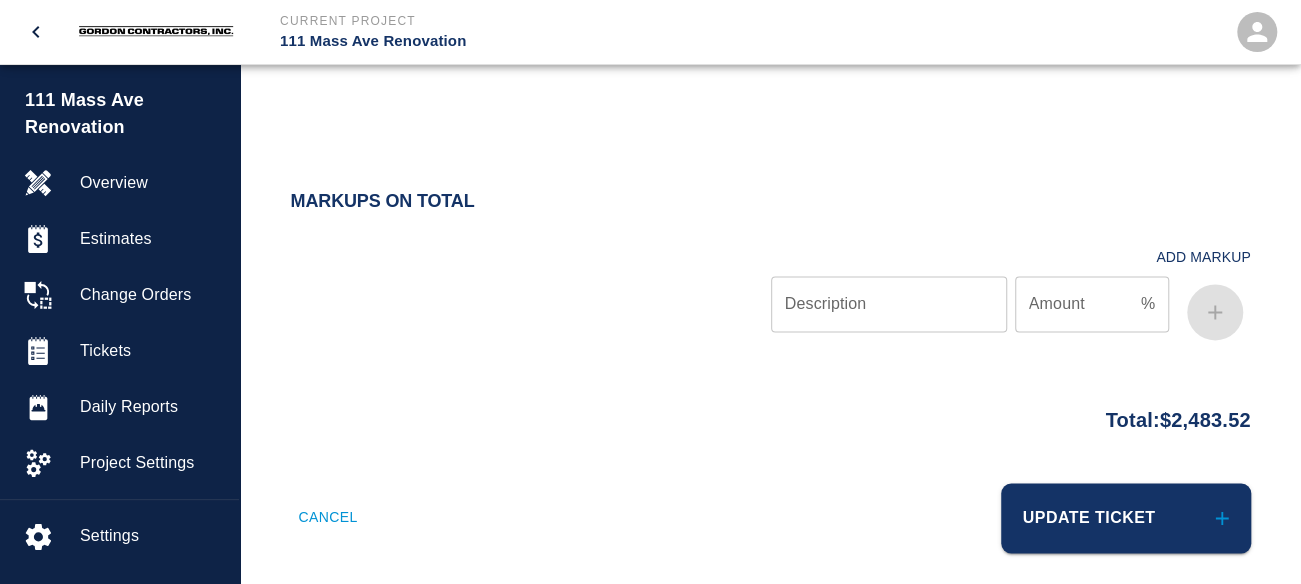 scroll, scrollTop: 1386, scrollLeft: 0, axis: vertical 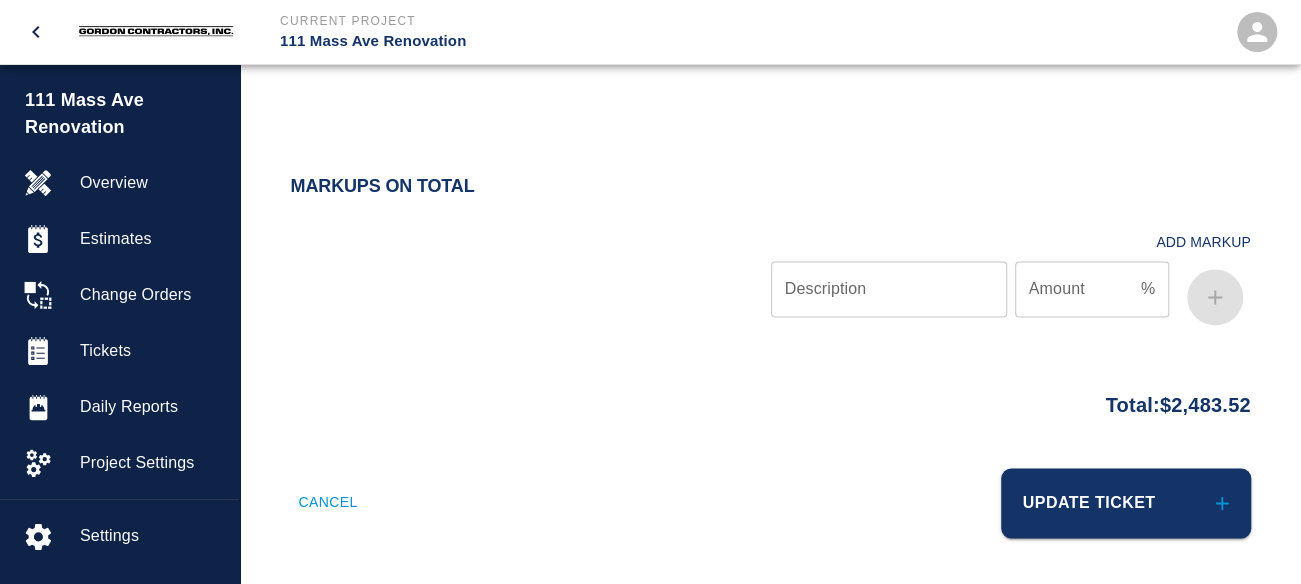 click on "Description" at bounding box center (889, 289) 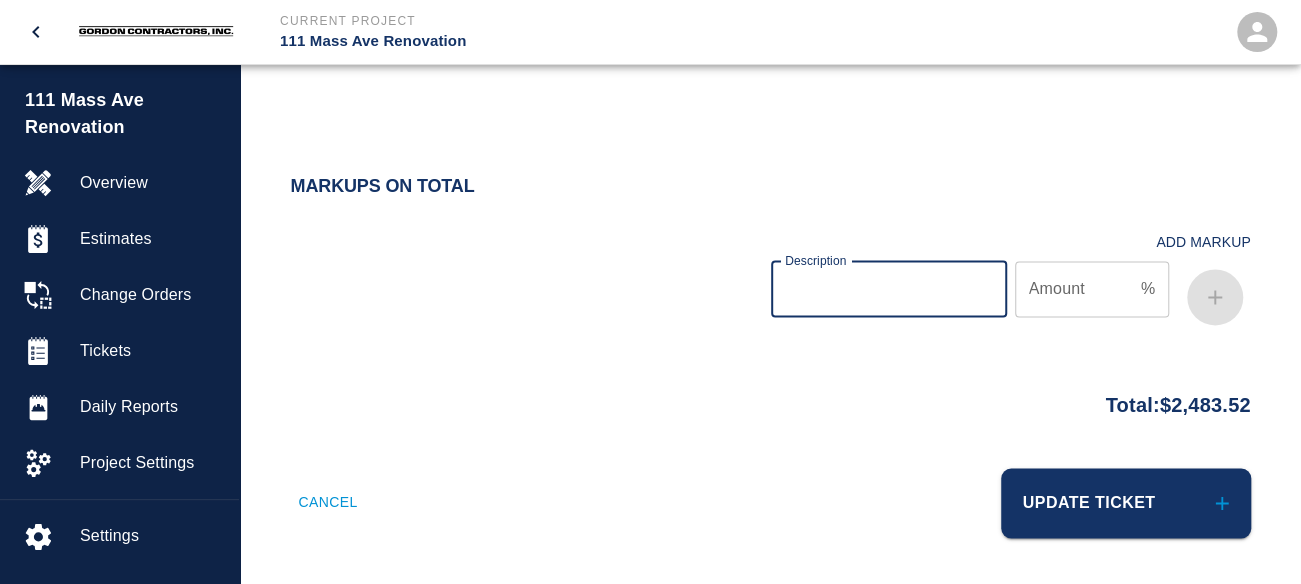 click on "Markups on Total Add Markup Description Description Amount % Amount" at bounding box center (770, 278) 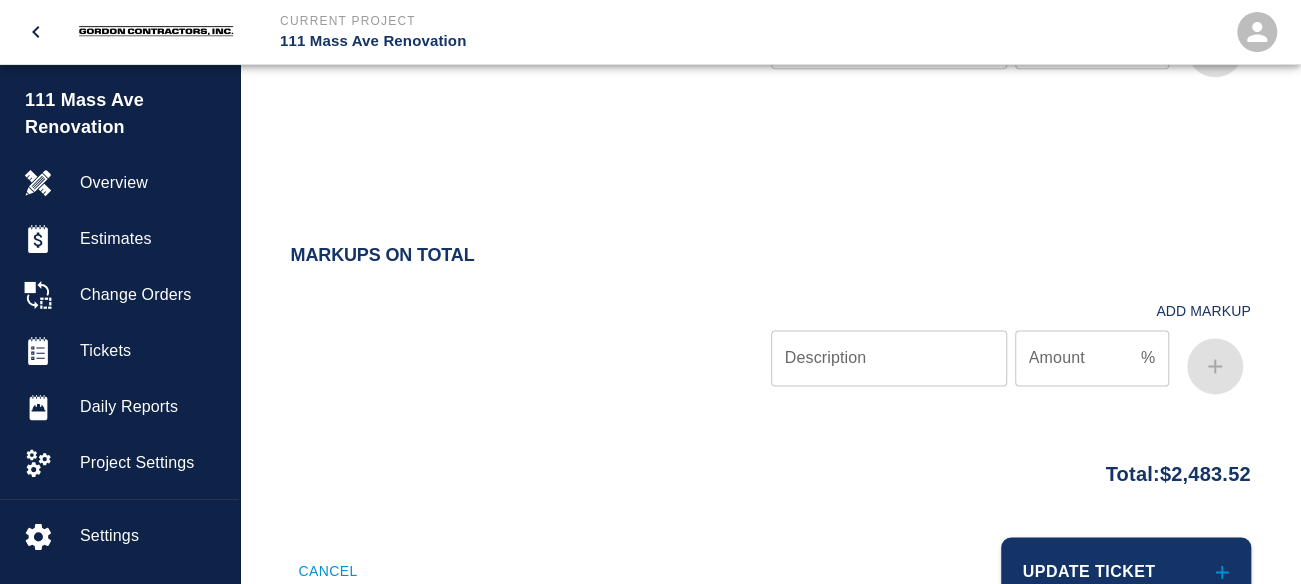 scroll, scrollTop: 1286, scrollLeft: 0, axis: vertical 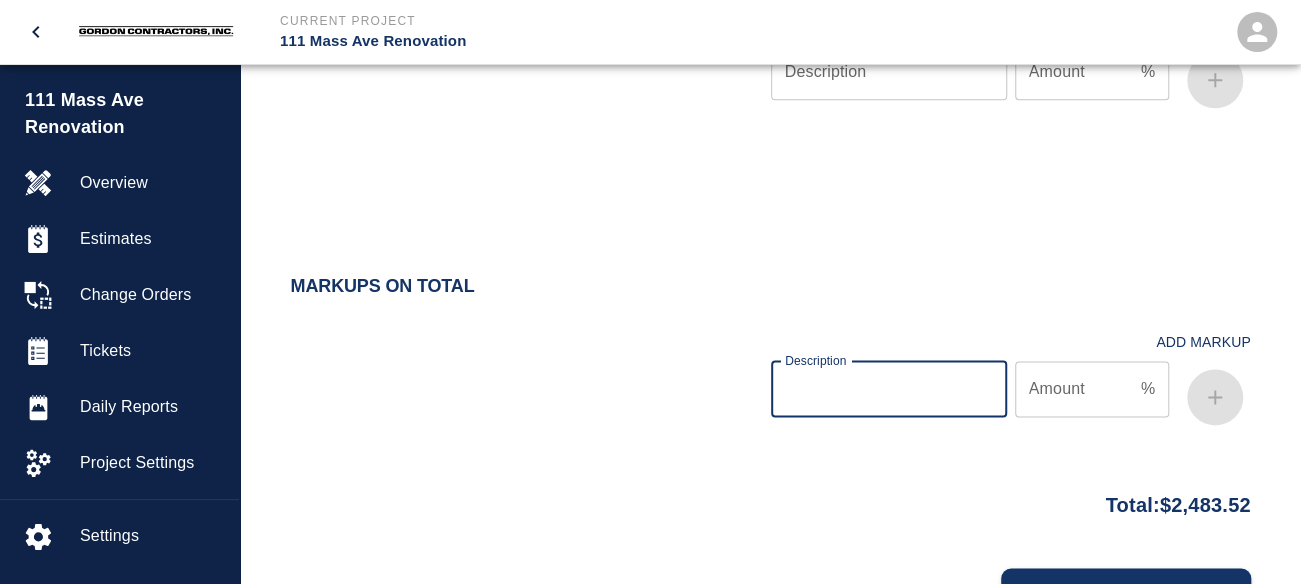 click on "Description" at bounding box center [889, 389] 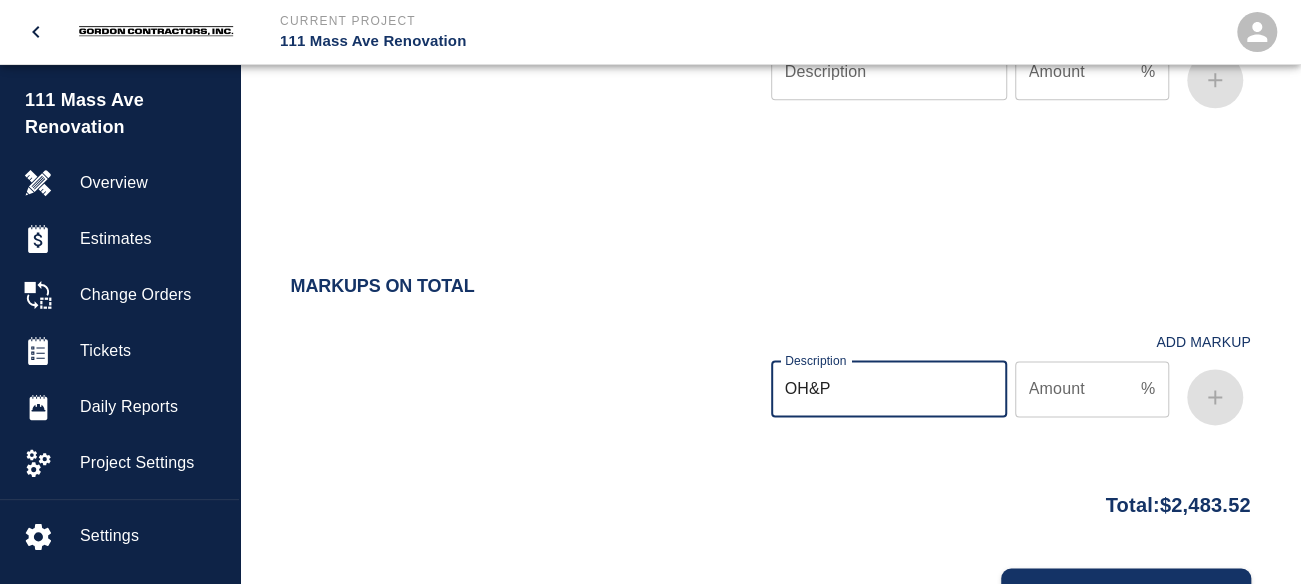 type on "OH&P" 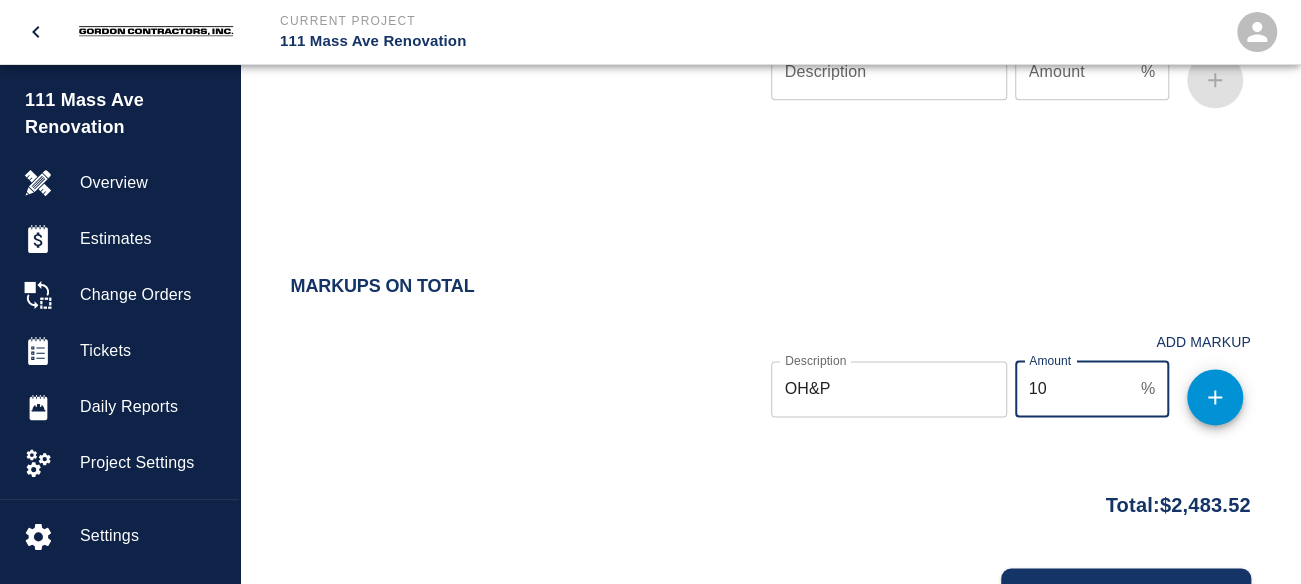 type on "10" 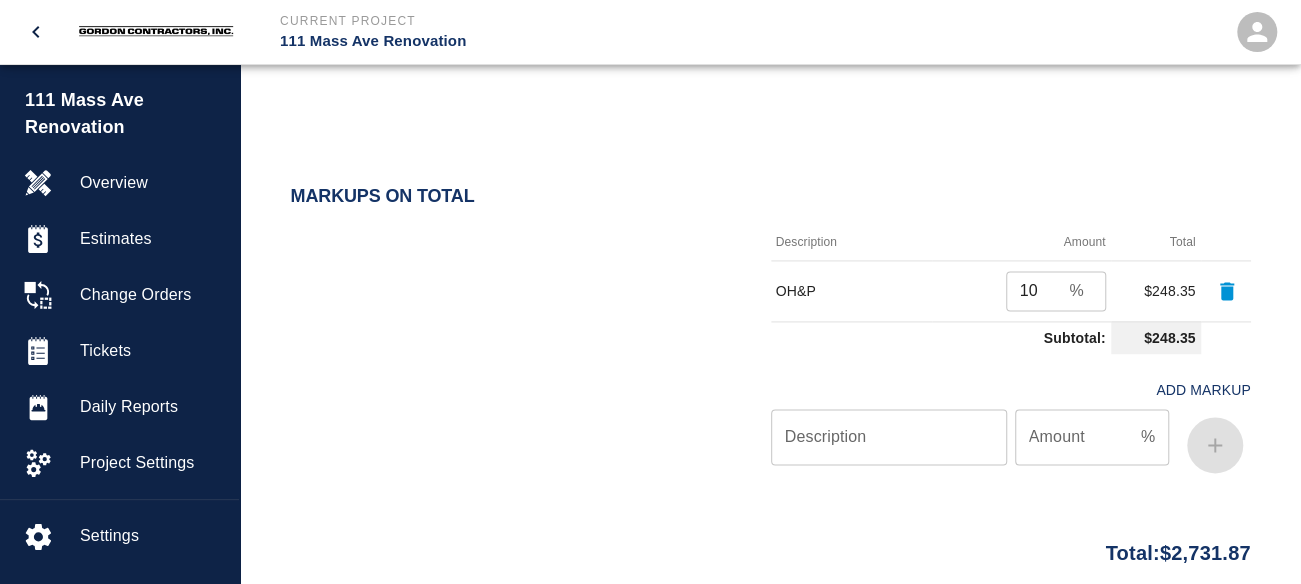 scroll, scrollTop: 1486, scrollLeft: 0, axis: vertical 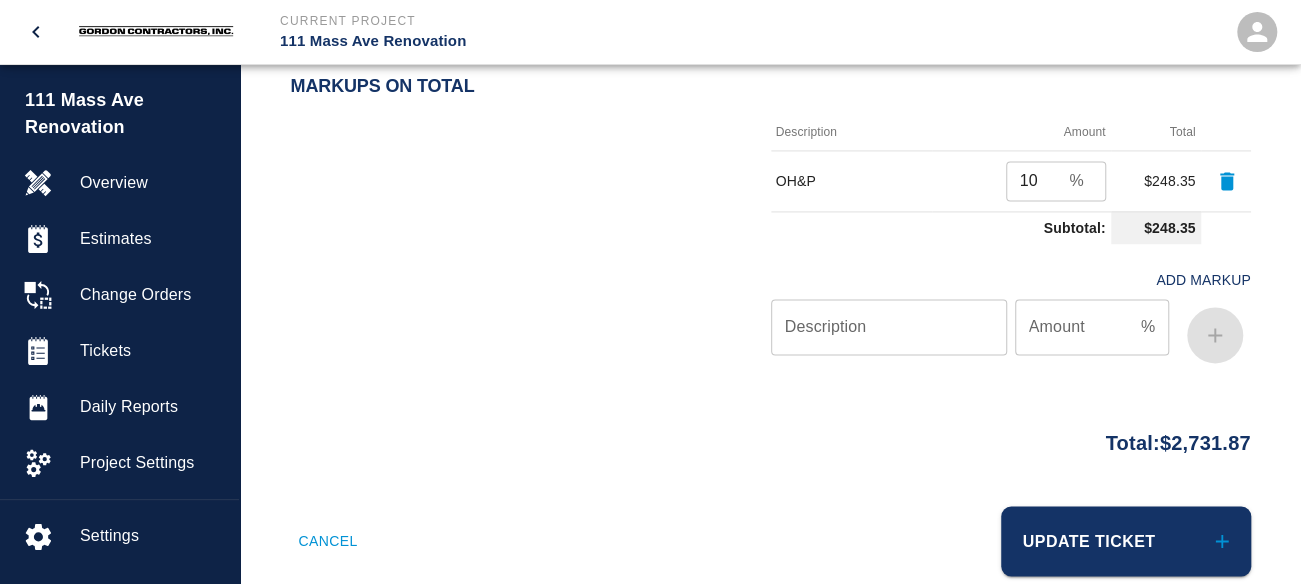 click on "Markups on Total Description Amount Total OH&P 10 % ​ $248.35 Subtotal: $248.35 Add Markup Description Description Amount % Amount" at bounding box center (770, 247) 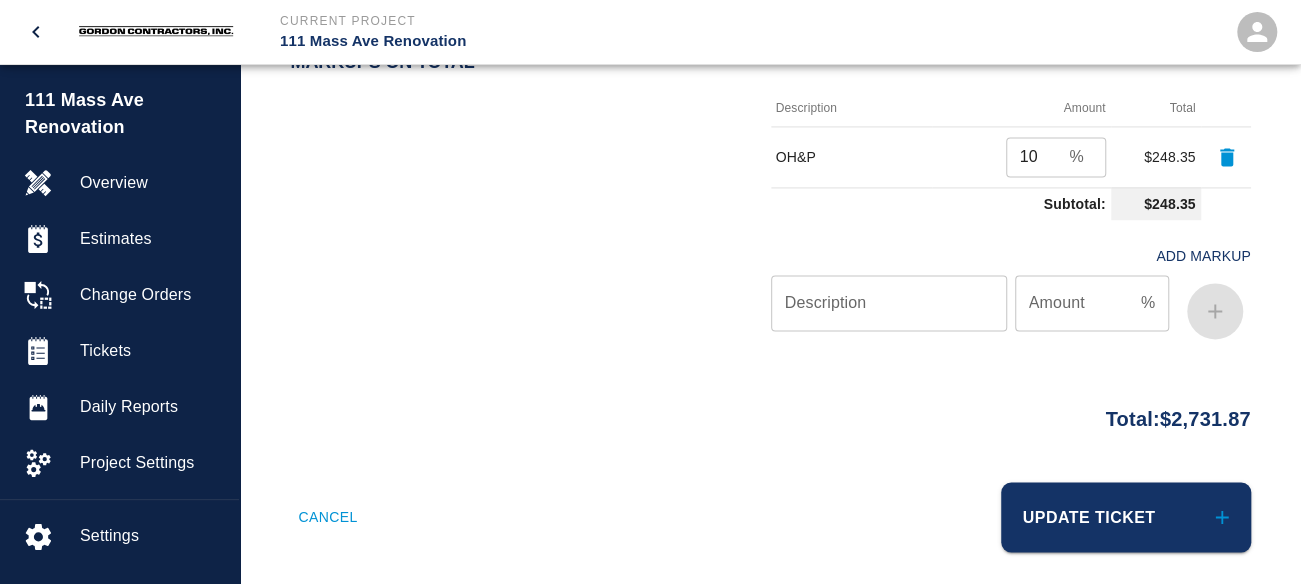 scroll, scrollTop: 1524, scrollLeft: 0, axis: vertical 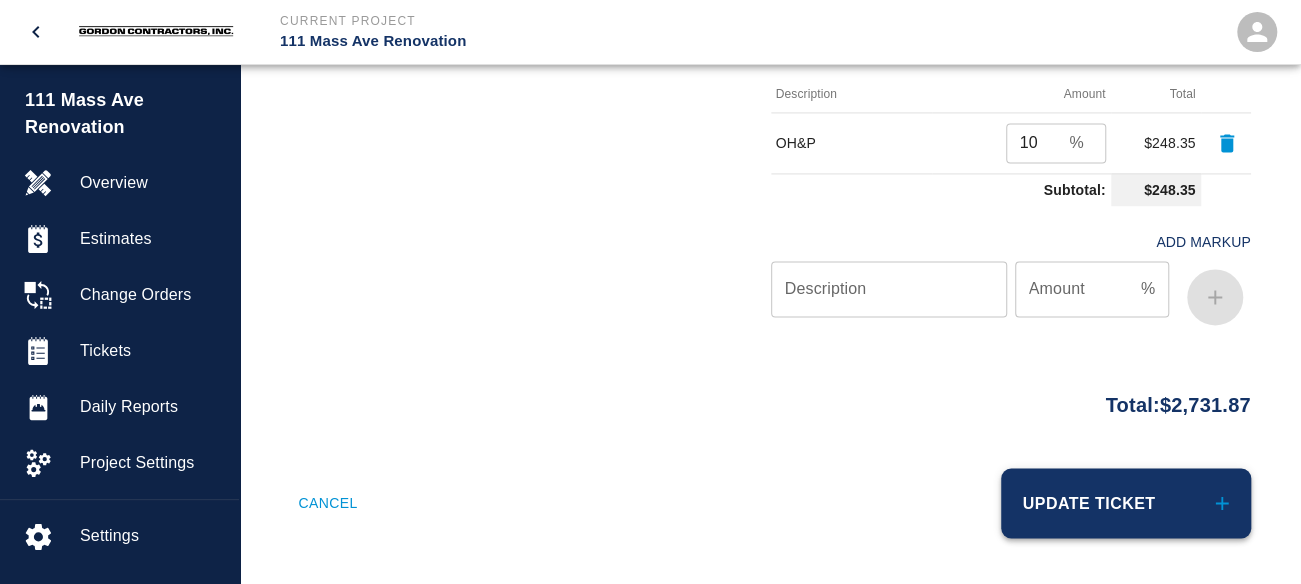 click on "Update Ticket" at bounding box center (1126, 503) 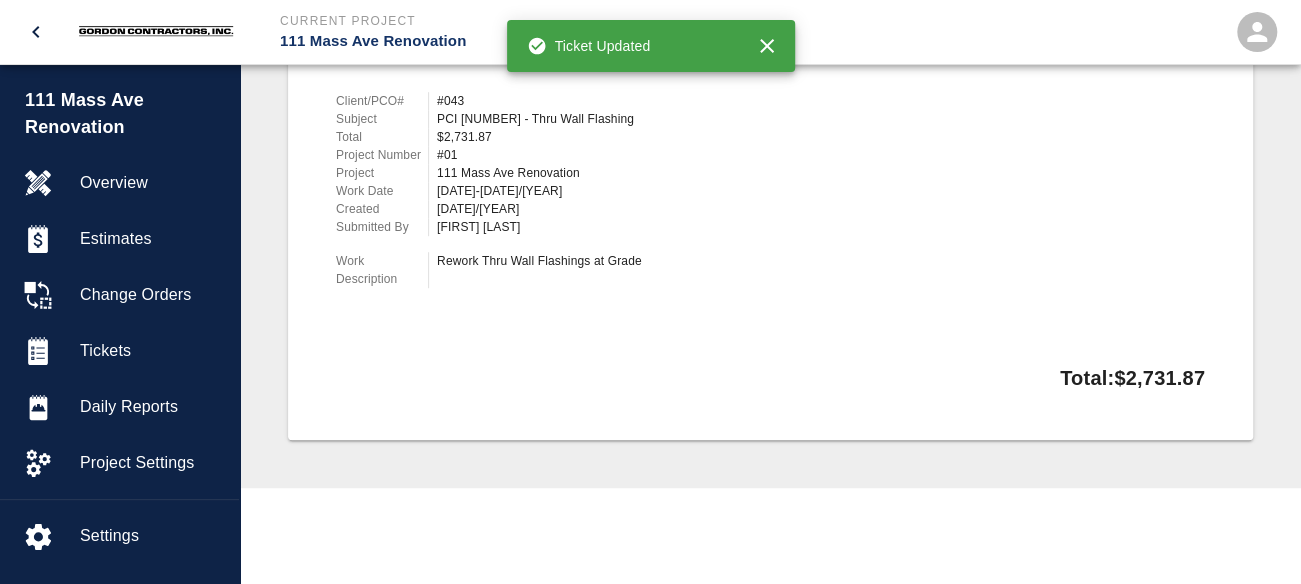 scroll, scrollTop: 0, scrollLeft: 0, axis: both 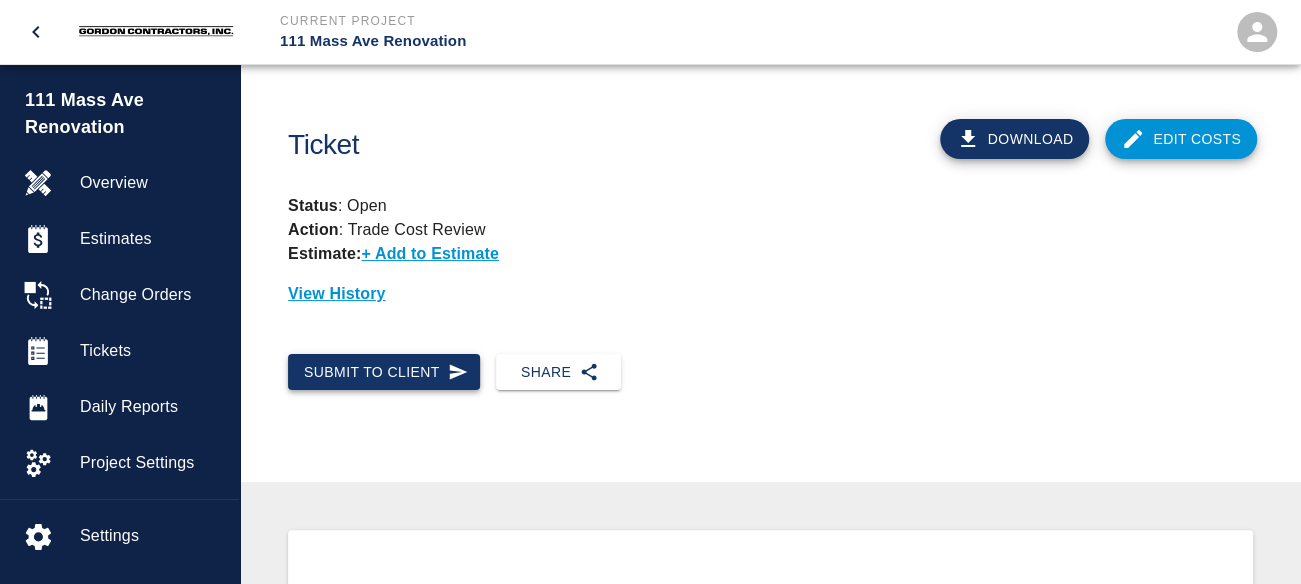 click on "Submit to Client" at bounding box center [384, 372] 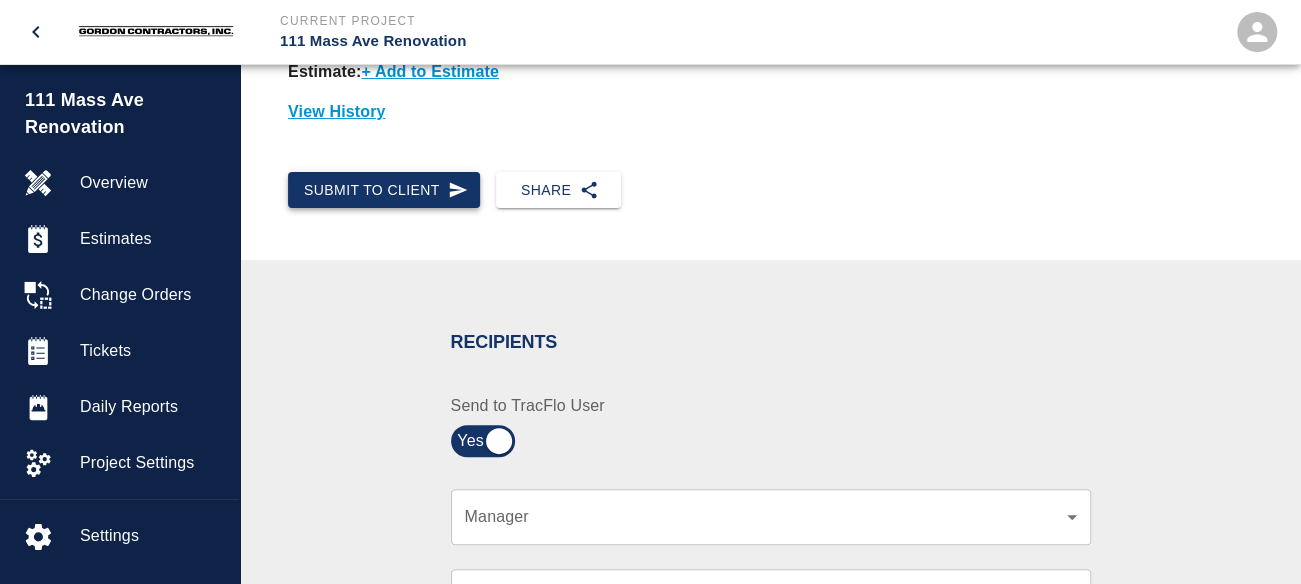 scroll, scrollTop: 400, scrollLeft: 0, axis: vertical 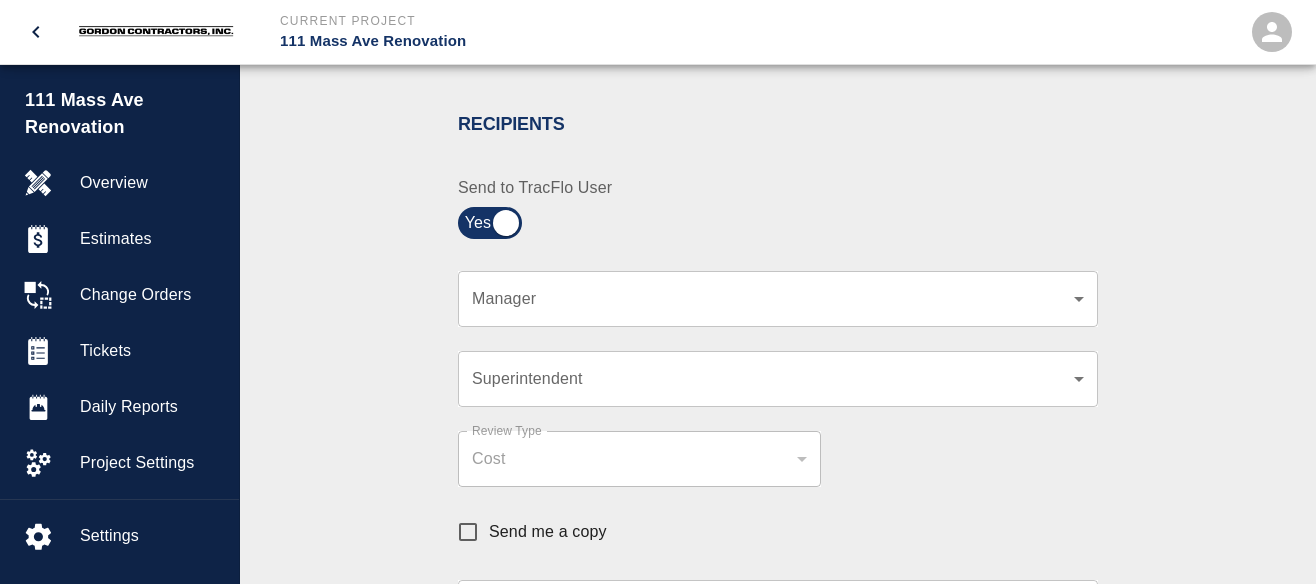 click on "Current Project [PROJECT_NAME] Home [PROJECT_NAME] Overview Estimates Change Orders Tickets Daily Reports Project Settings Settings Powered By Terms of Service  |  Privacy Policy Ticket Download Edit Costs Status :   Open Action :   Trade Cost Review Estimate:  + Add to Estimate View History Submit to Client Share Recipients Internal Team ​ Internal Team Notes x Notes Cancel Send Recipients Send to TracFlo User Manager ​ Manager Superintendent ​ Superintendent Review Type Cost cost Review Type Send me a copy Notes x Notes Upload Attachments (10MB limit) Choose file No file chosen Upload Another File Cancel Send Request Time and Material Revision Notes   * x Notes   * Upload Attachments (10MB limit) Choose file No file chosen Upload Another File Cancel Send Time and Materials Reject Notes   * x Notes   * Upload Attachments (10MB limit) Choose file No file chosen Upload Another File Cancel Send Approve Ticket Time and Materials Signature Clear Notes x Notes Choose file Cancel Send" at bounding box center (658, -108) 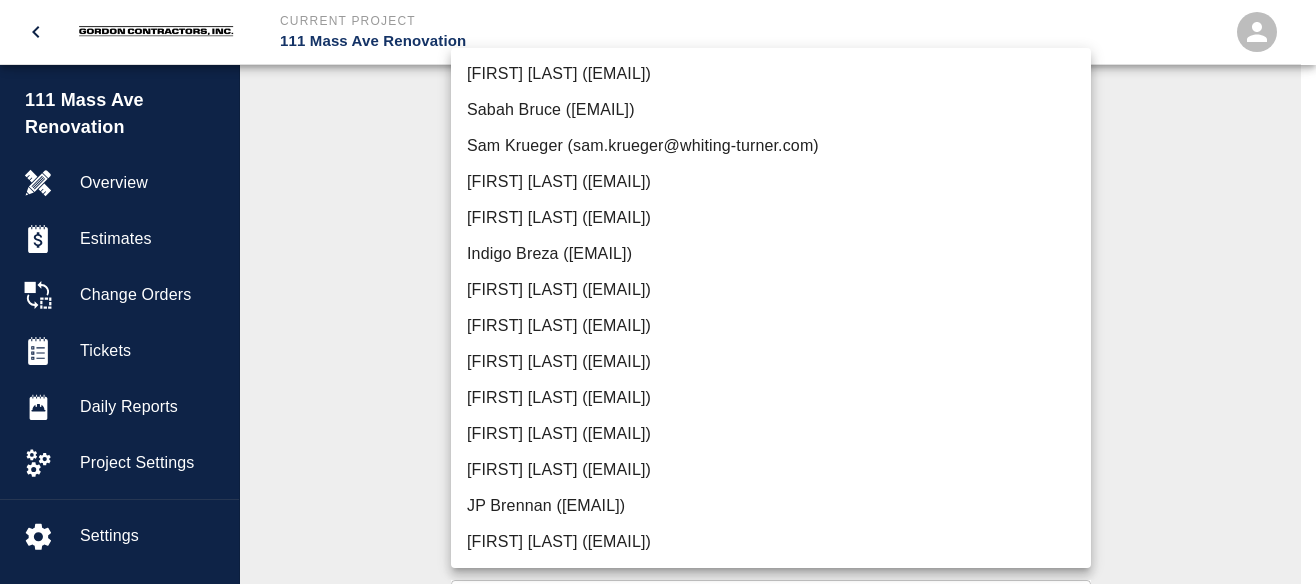 click on "Indigo Breza ([EMAIL])" at bounding box center [771, 254] 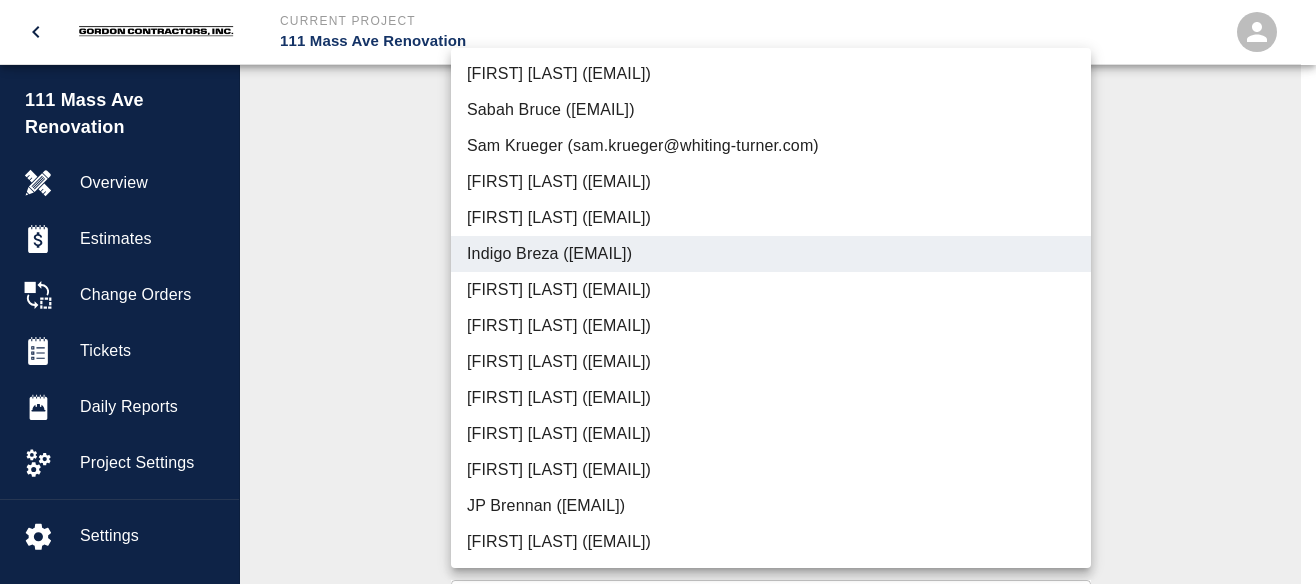 click at bounding box center (658, 292) 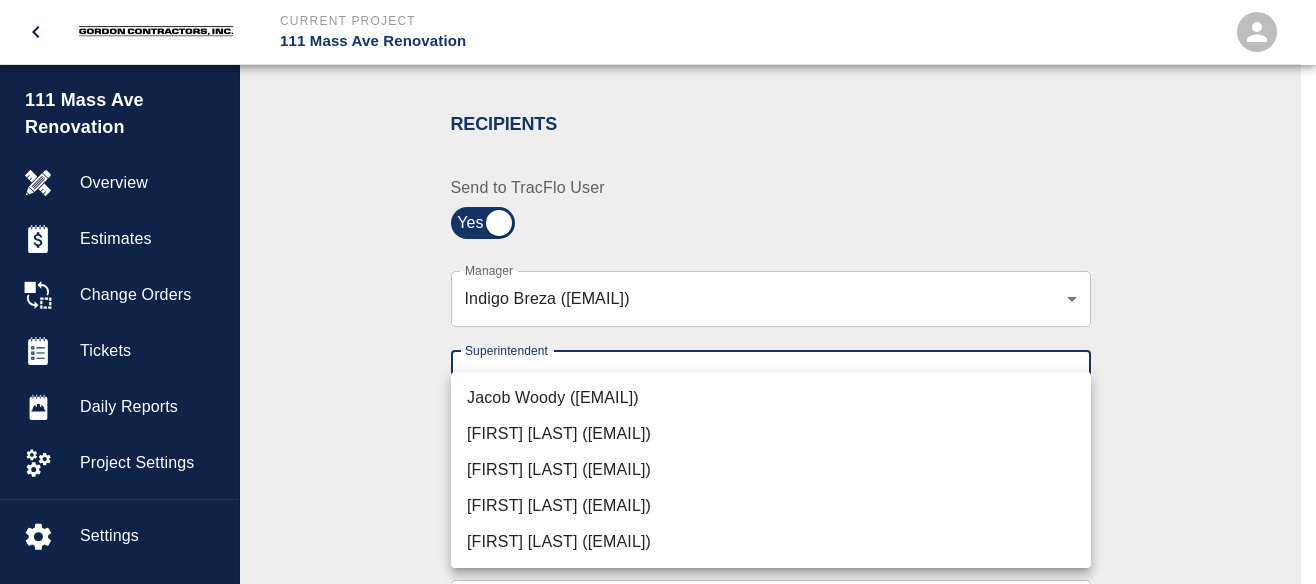 click on "Current Project 111 Mass Ave Renovation Home 111 Mass Ave Renovation Overview Estimates Change Orders Tickets Daily Reports Project Settings Settings Powered By Terms of Service  |  Privacy Policy Ticket Download Edit Costs Status :   Open Action :   Trade Cost Review Estimate:  + Add to Estimate View History Submit to Client Share Recipients Internal Team ​ Internal Team Notes x Notes Cancel Send Recipients Send to TracFlo User Manager [FIRST] [LAST] ([EMAIL]) [PHONE] Manager Superintendent ​ Superintendent Review Type Cost cost Review Type Send me a copy Notes x Notes Upload Attachments (10MB limit) Choose file No file chosen Upload Another File Cancel Send Request Time and Material Revision Notes   * x Notes   * Upload Attachments (10MB limit) Choose file No file chosen Upload Another File Cancel Send Time and Materials Reject Notes   * x Notes   * Upload Attachments (10MB limit) Choose file No file chosen Upload Another File Cancel Send Clear x" at bounding box center [658, -108] 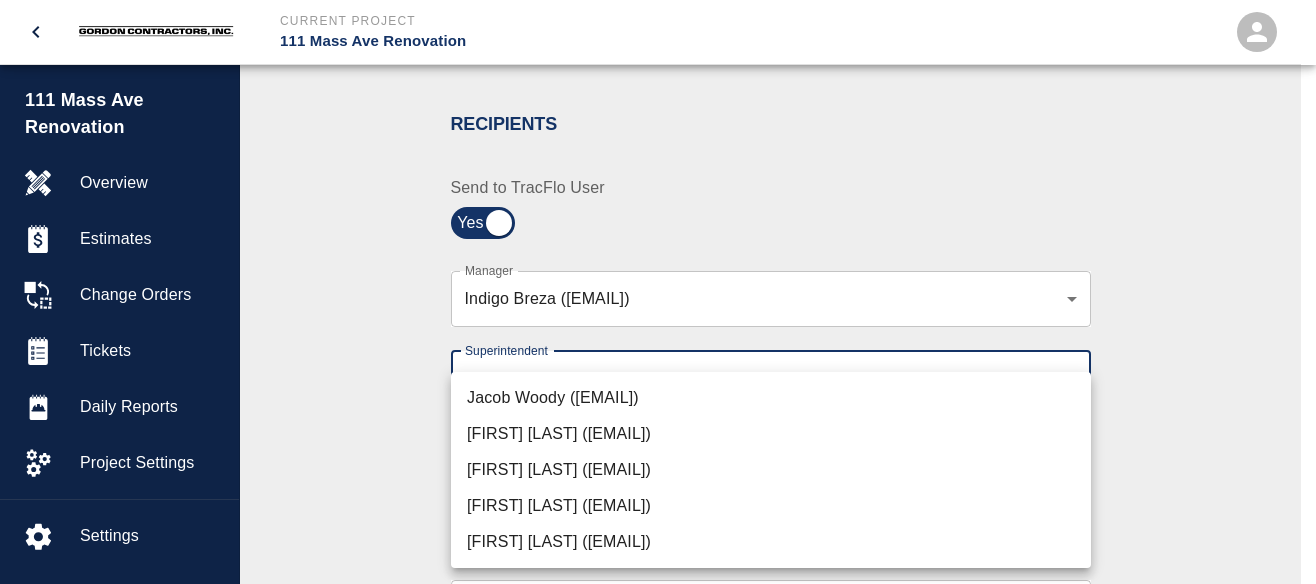 click on "[FIRST] [LAST] ([EMAIL])" at bounding box center [771, 542] 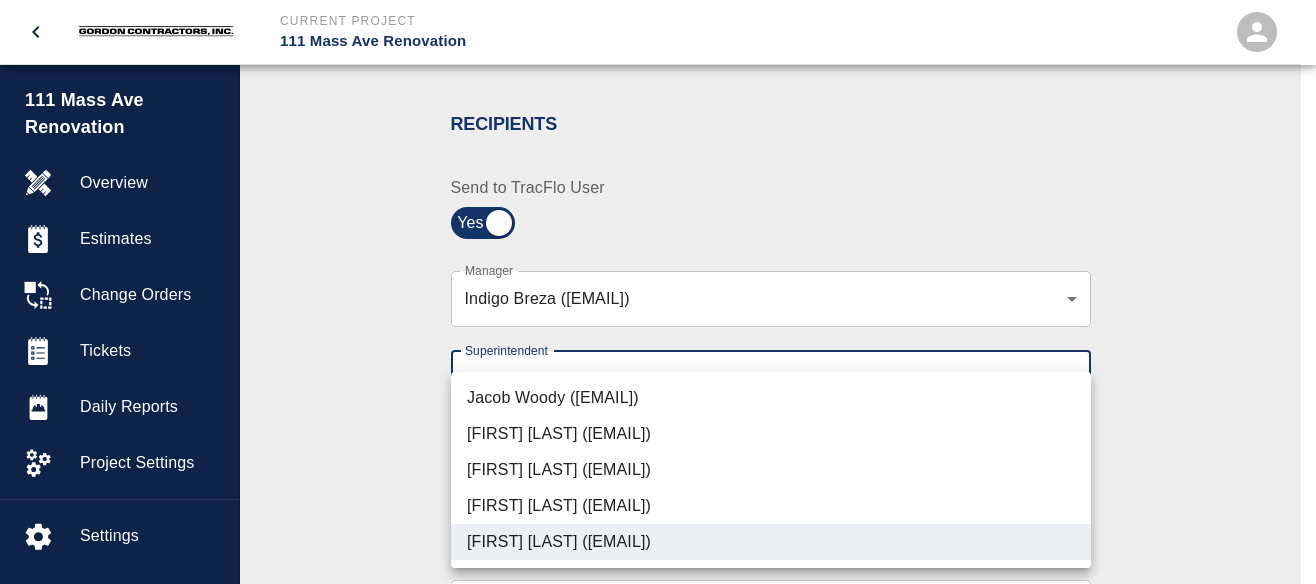 click at bounding box center (658, 292) 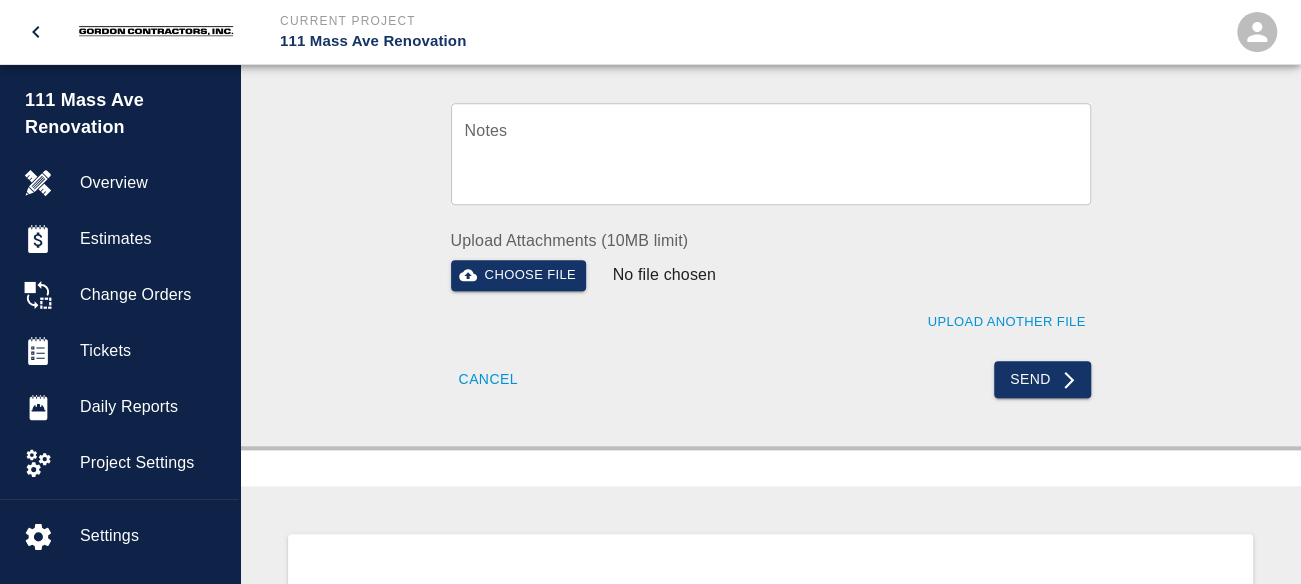 scroll, scrollTop: 900, scrollLeft: 0, axis: vertical 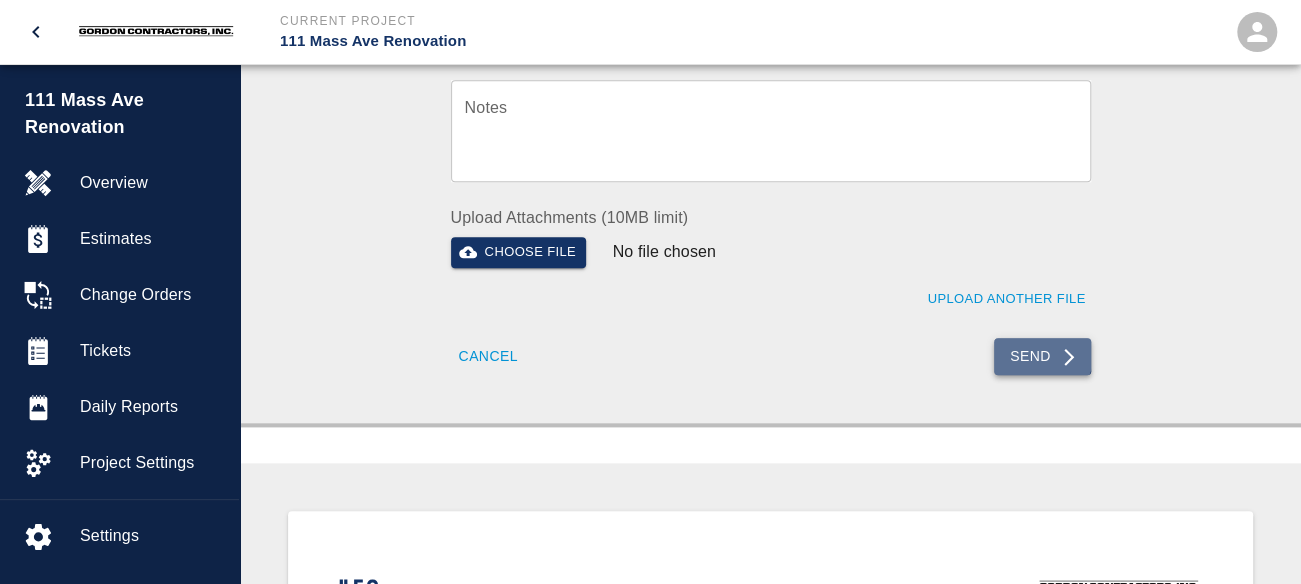click on "Send" at bounding box center (1042, 356) 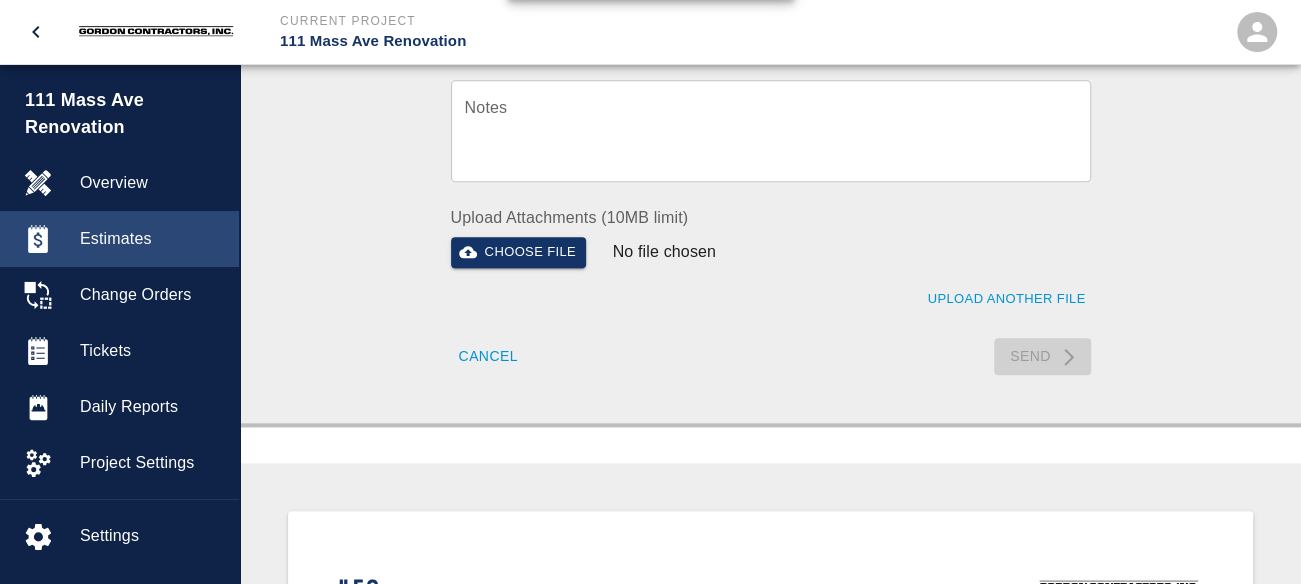 type 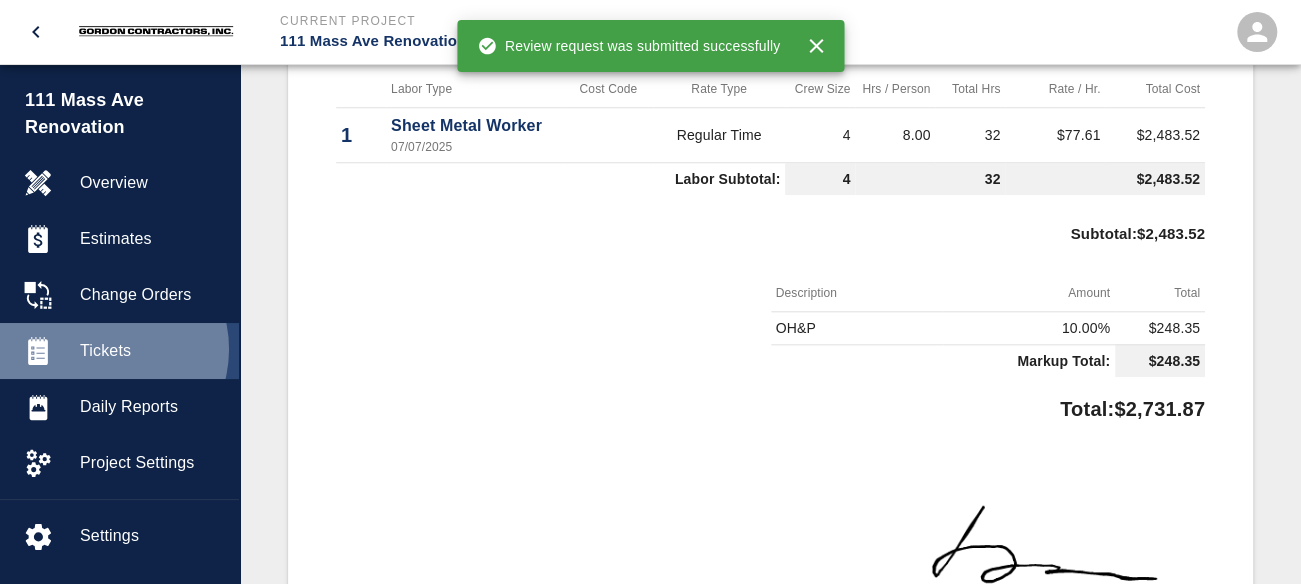 click on "Tickets" at bounding box center [151, 351] 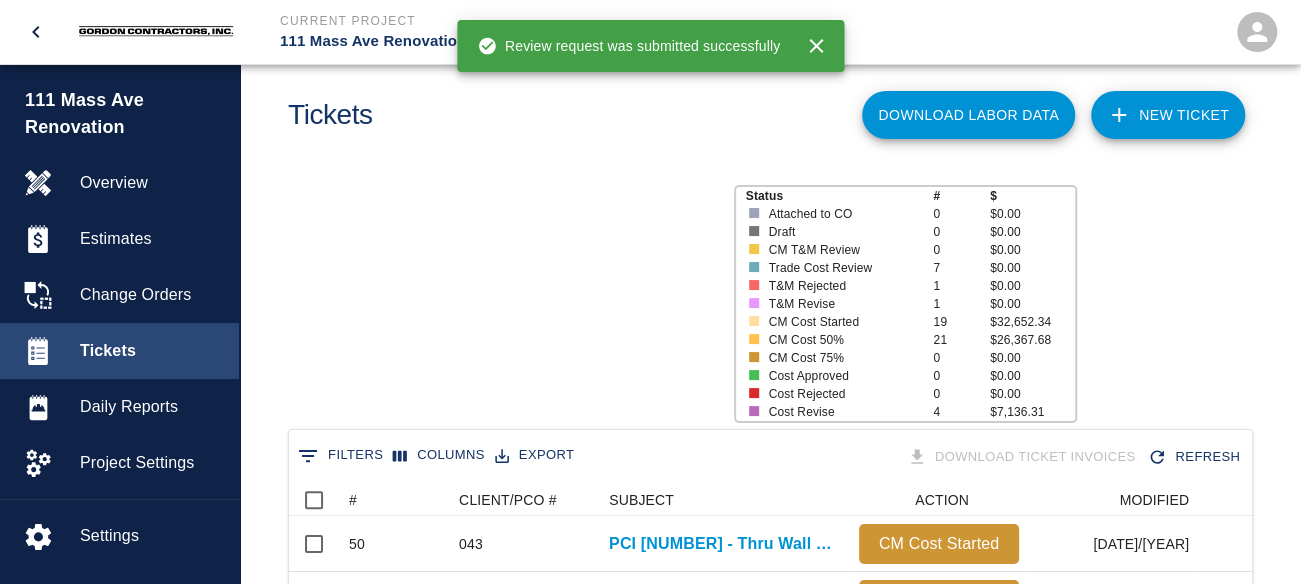 scroll, scrollTop: 16, scrollLeft: 16, axis: both 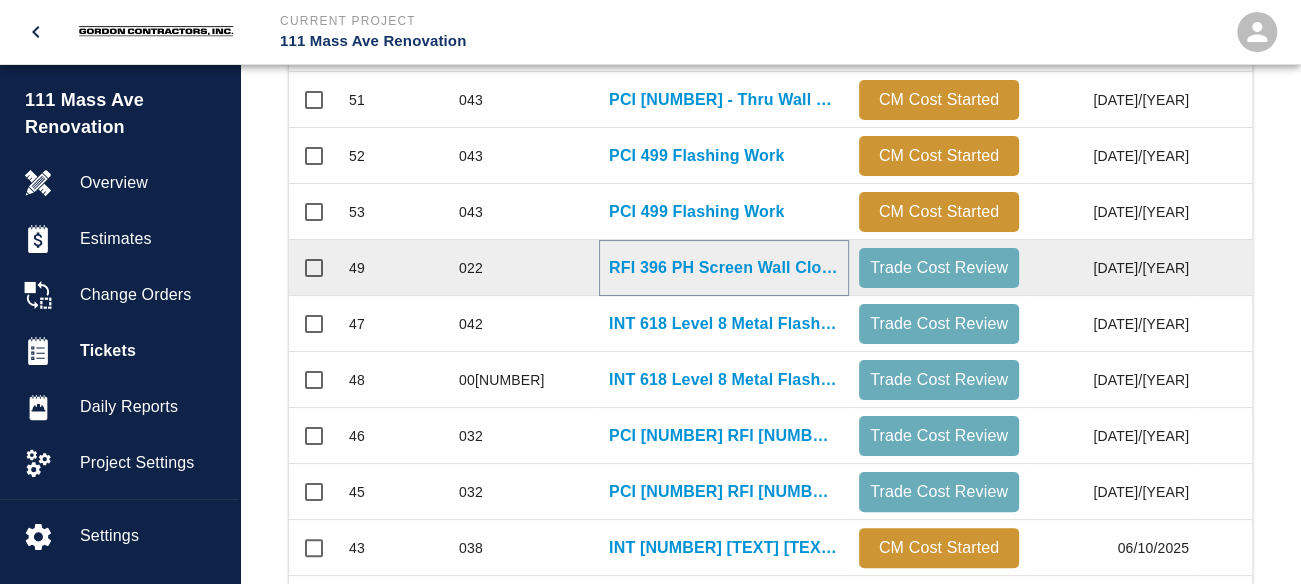 click on "RFI 396 PH Screen Wall Close-In Detail" at bounding box center (724, 268) 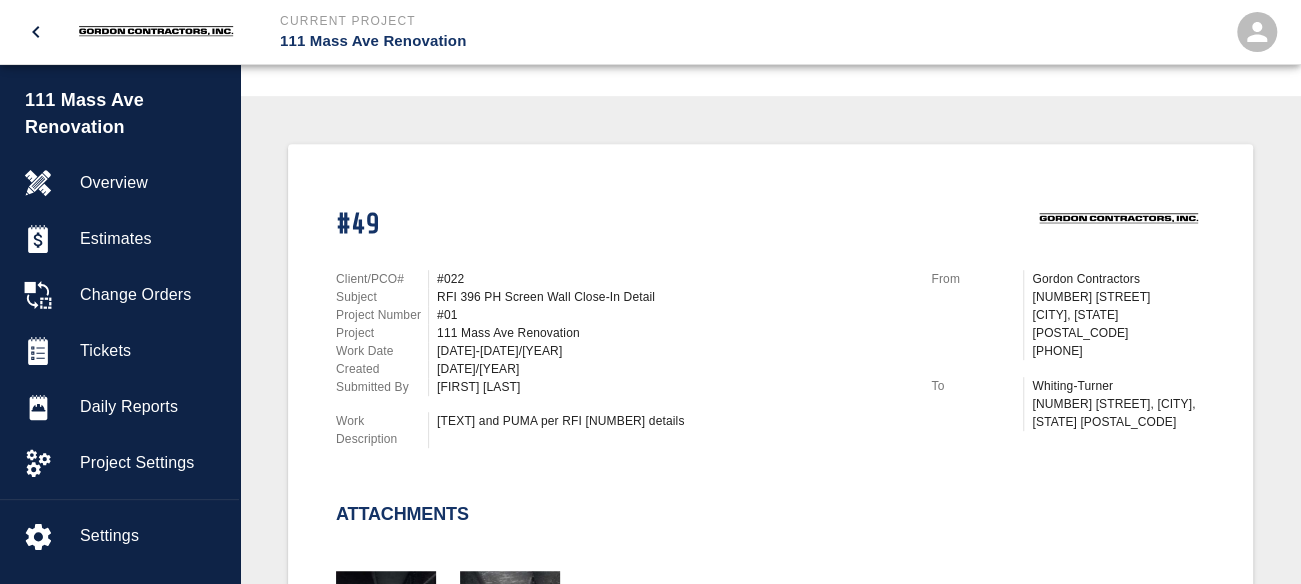 scroll, scrollTop: 0, scrollLeft: 0, axis: both 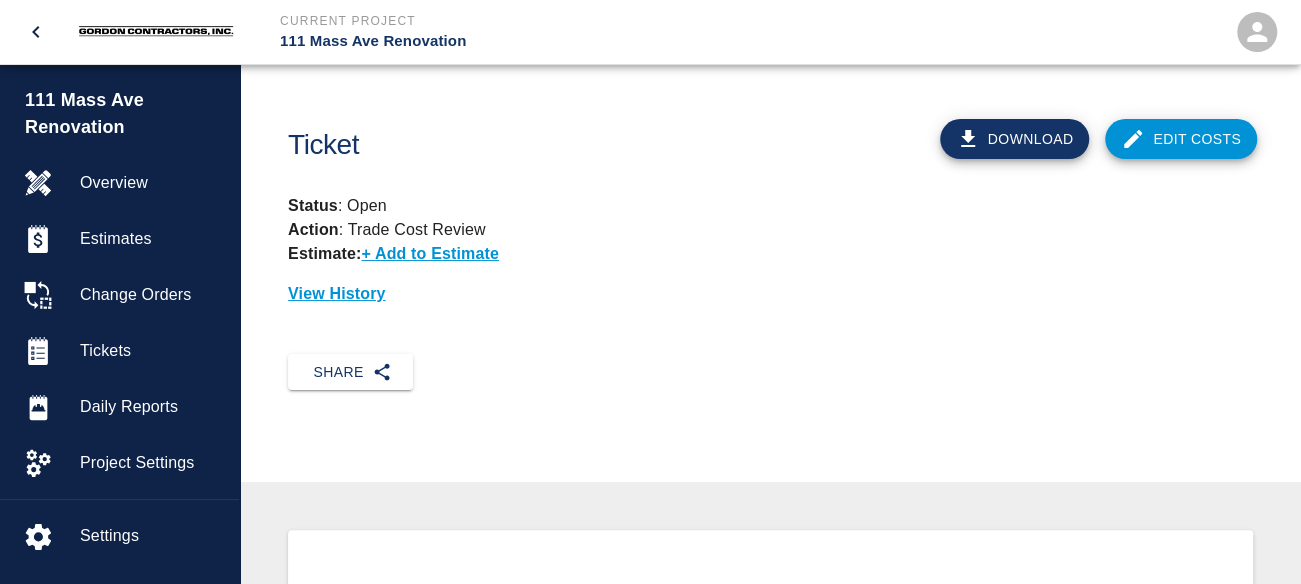 click on "Edit Costs" at bounding box center (1181, 139) 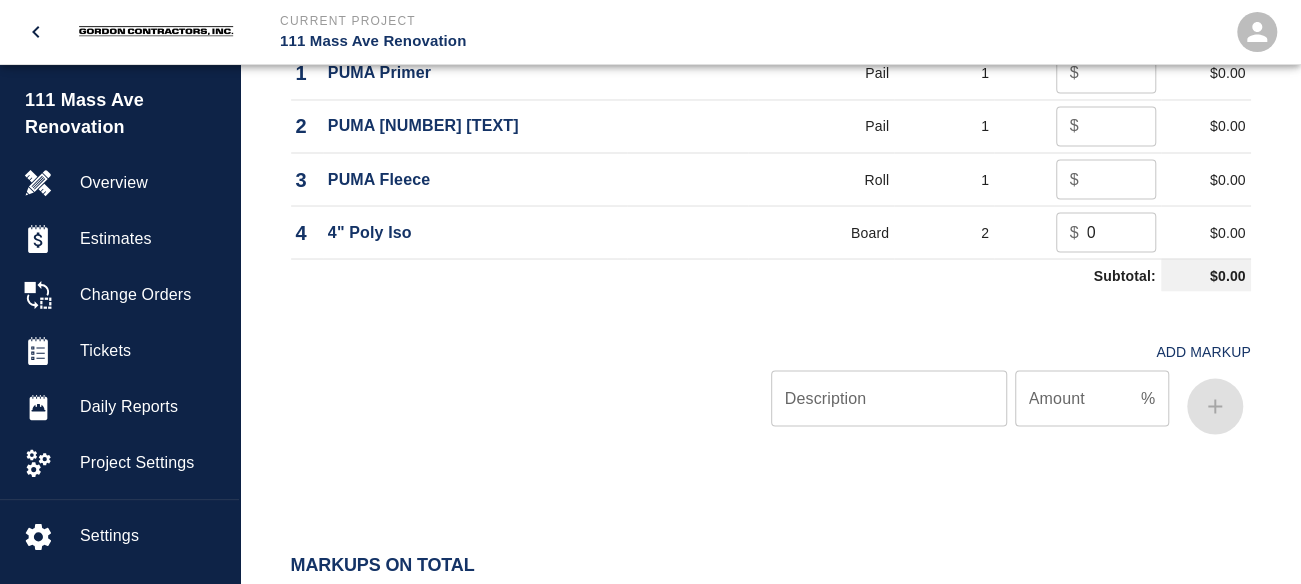 scroll, scrollTop: 1700, scrollLeft: 0, axis: vertical 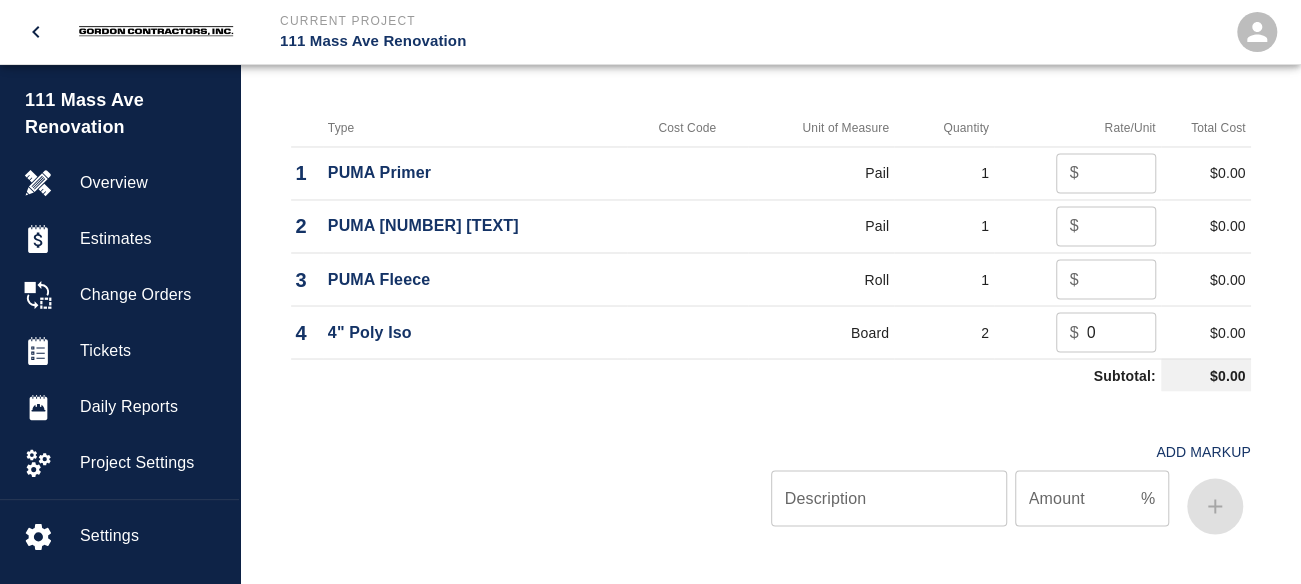 click at bounding box center (1121, 173) 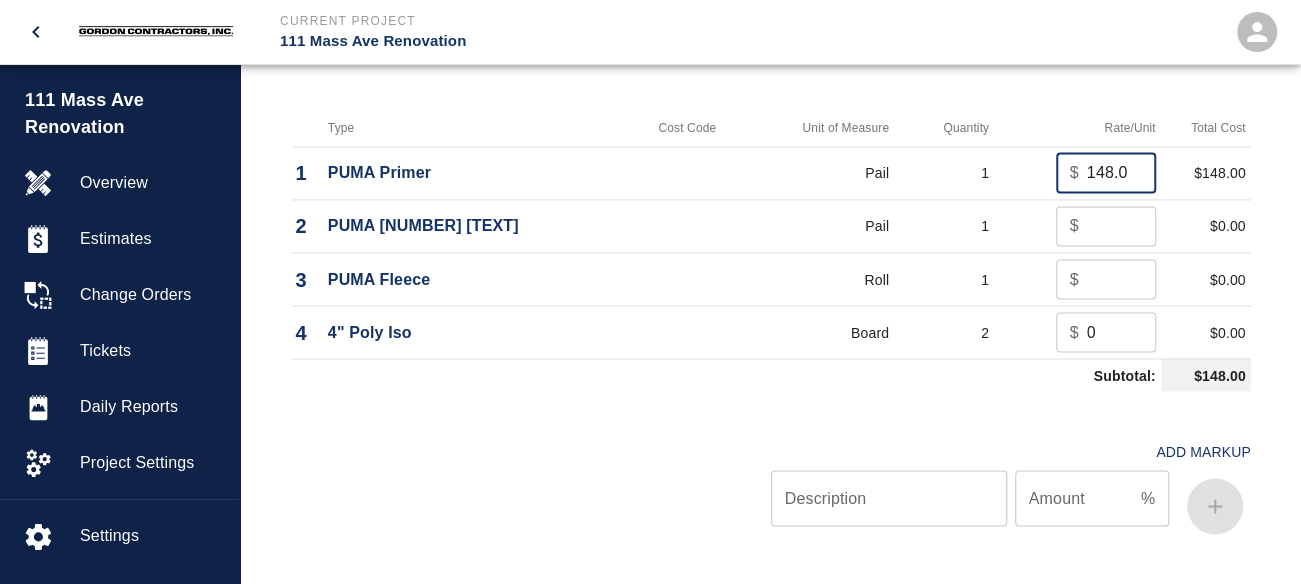 scroll, scrollTop: 0, scrollLeft: 10, axis: horizontal 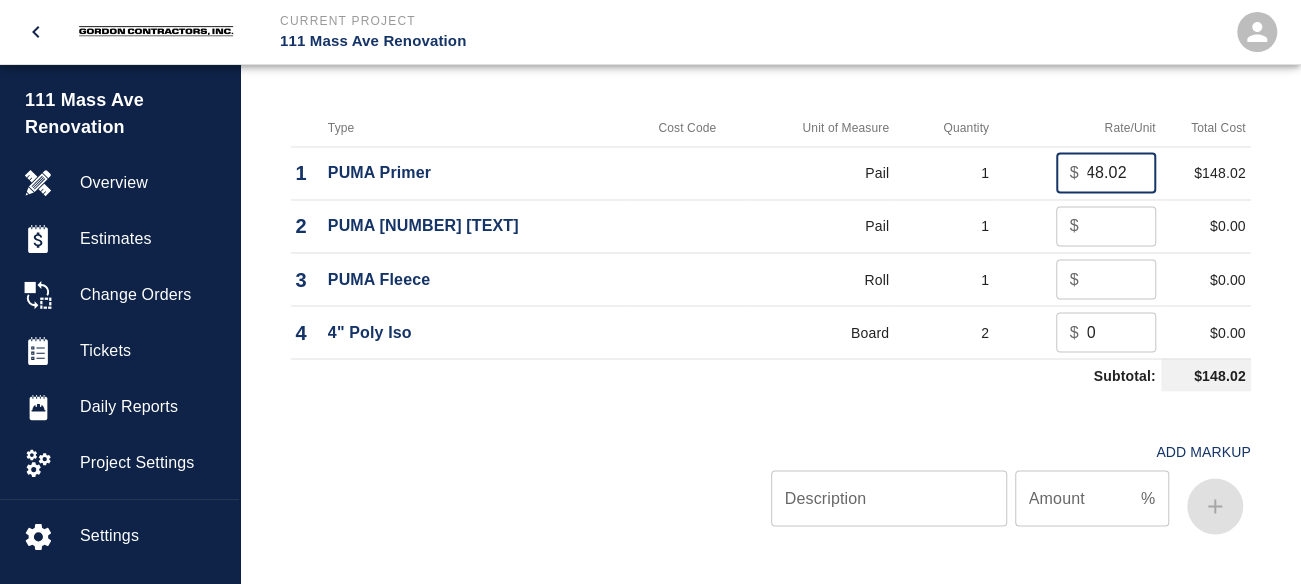 type on "148.02" 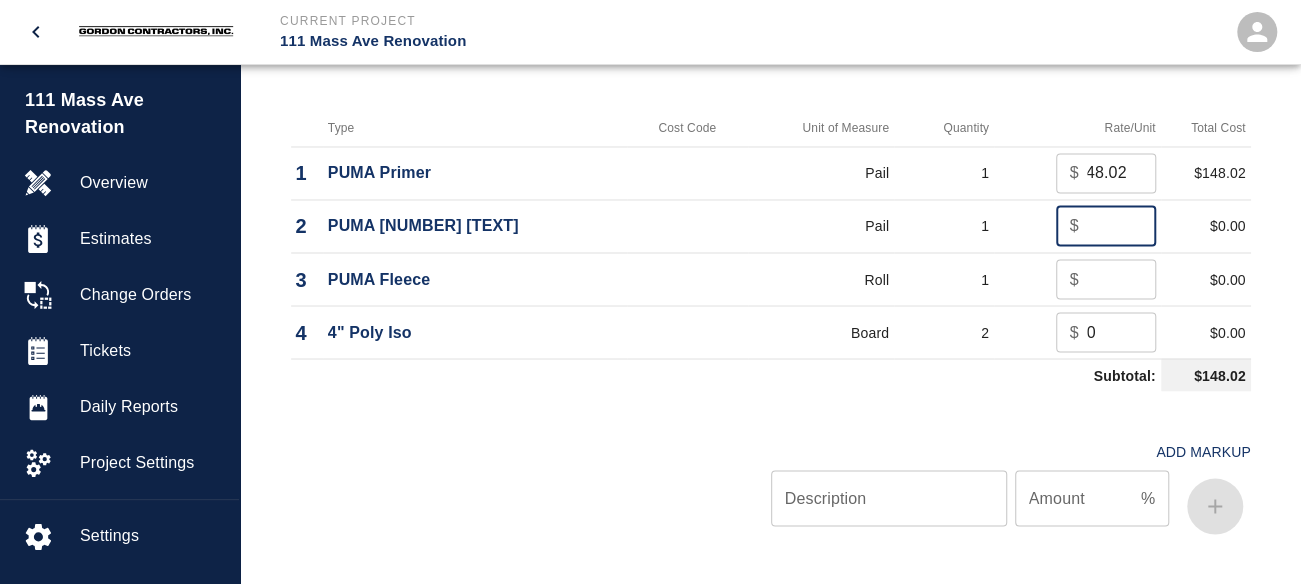 scroll, scrollTop: 0, scrollLeft: 0, axis: both 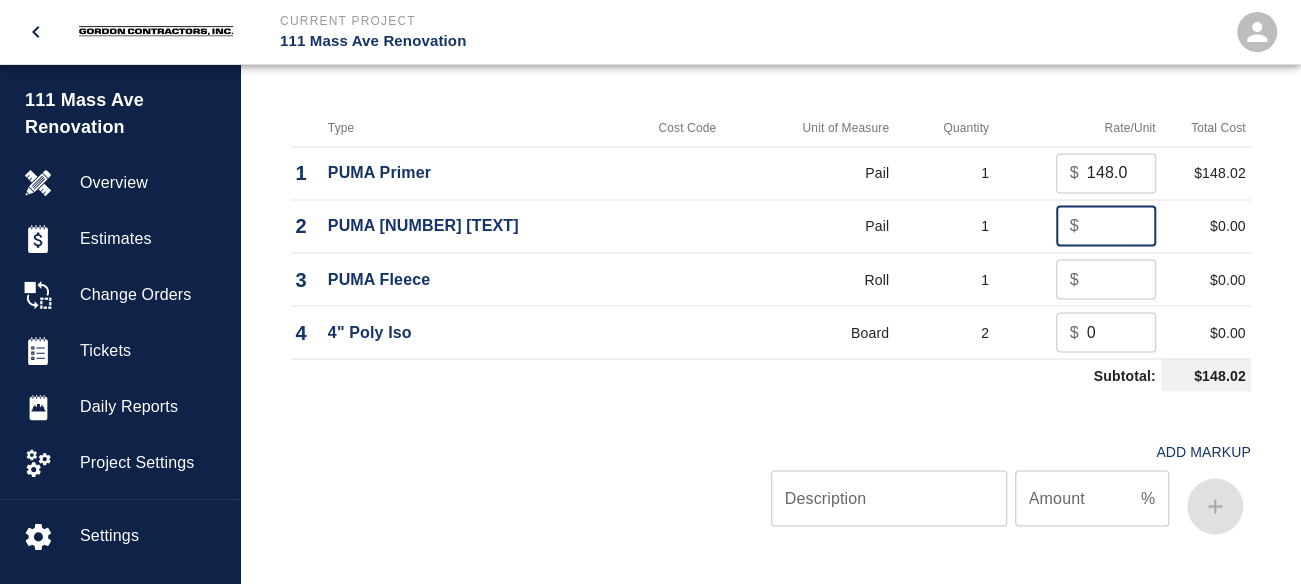 click at bounding box center (1121, 226) 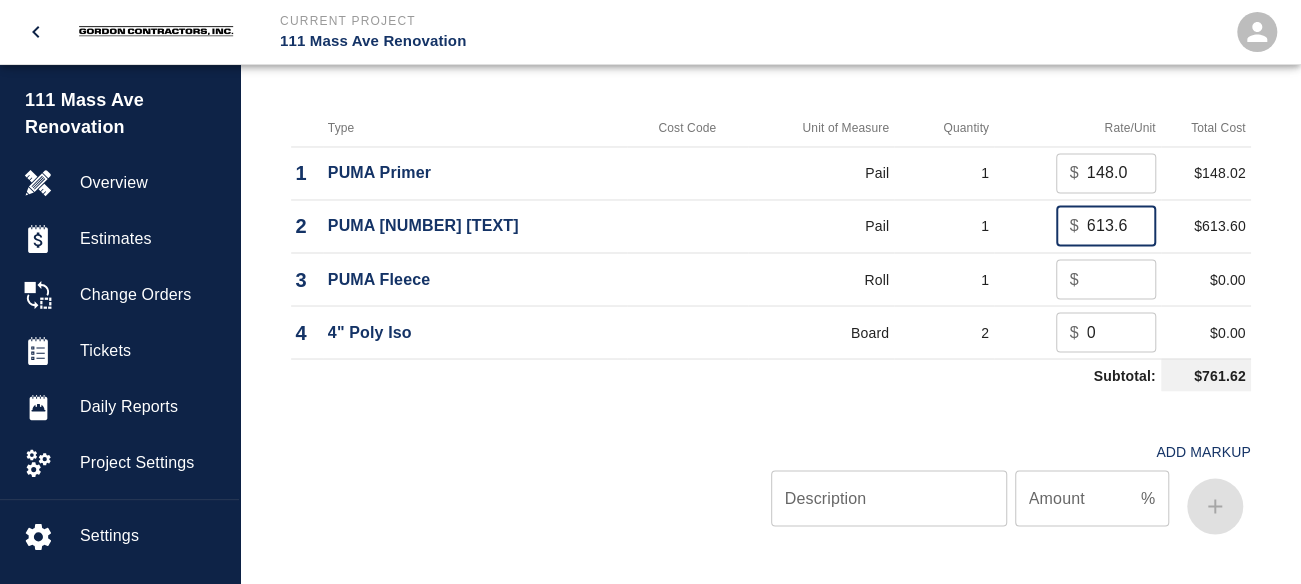 scroll, scrollTop: 0, scrollLeft: 10, axis: horizontal 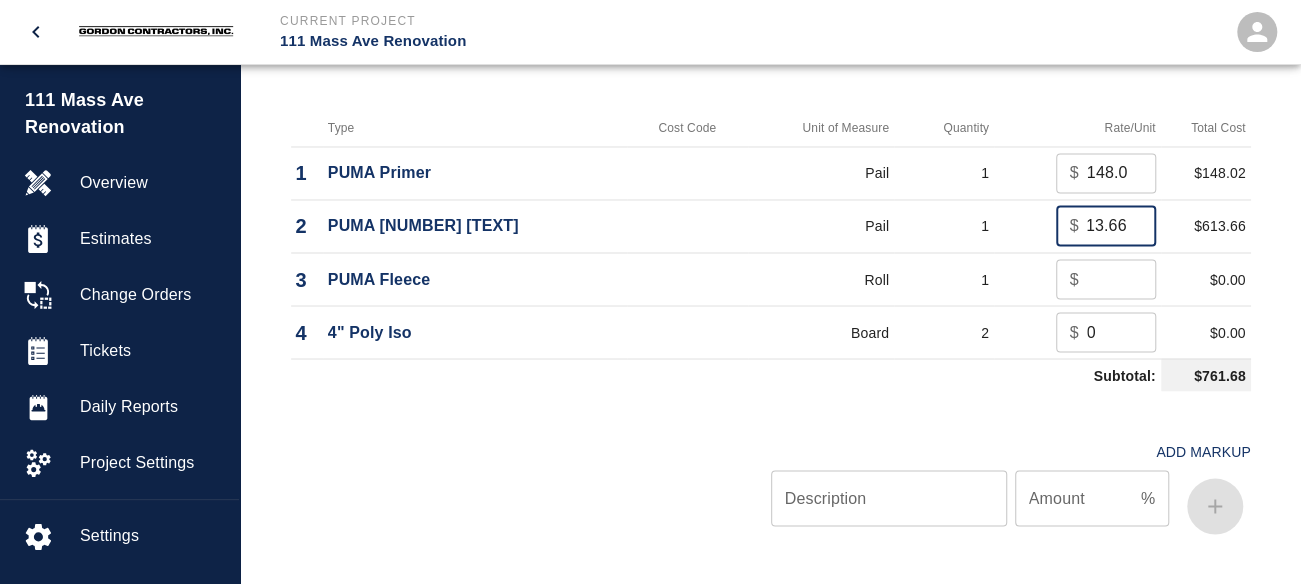 type on "613.66" 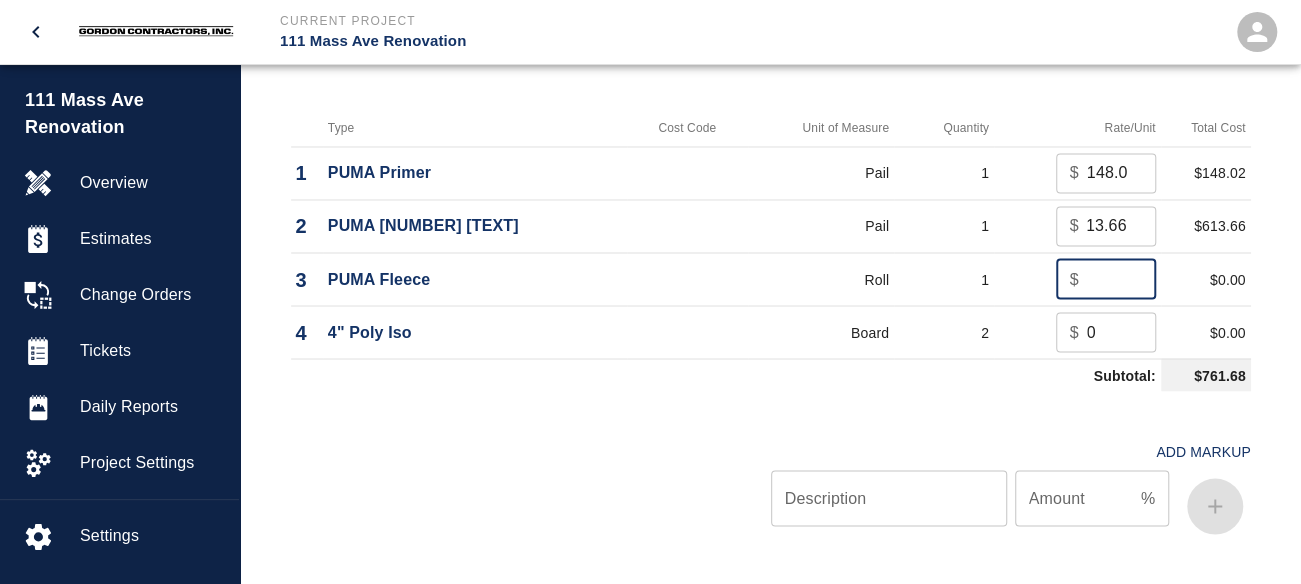 scroll, scrollTop: 0, scrollLeft: 0, axis: both 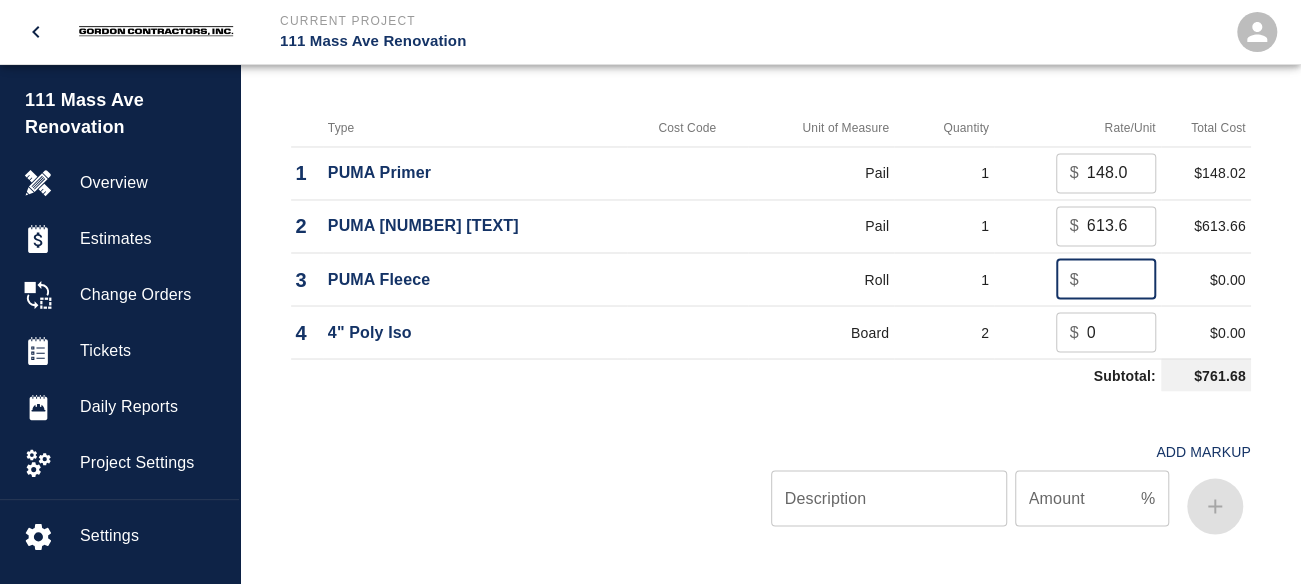 click at bounding box center [1121, 279] 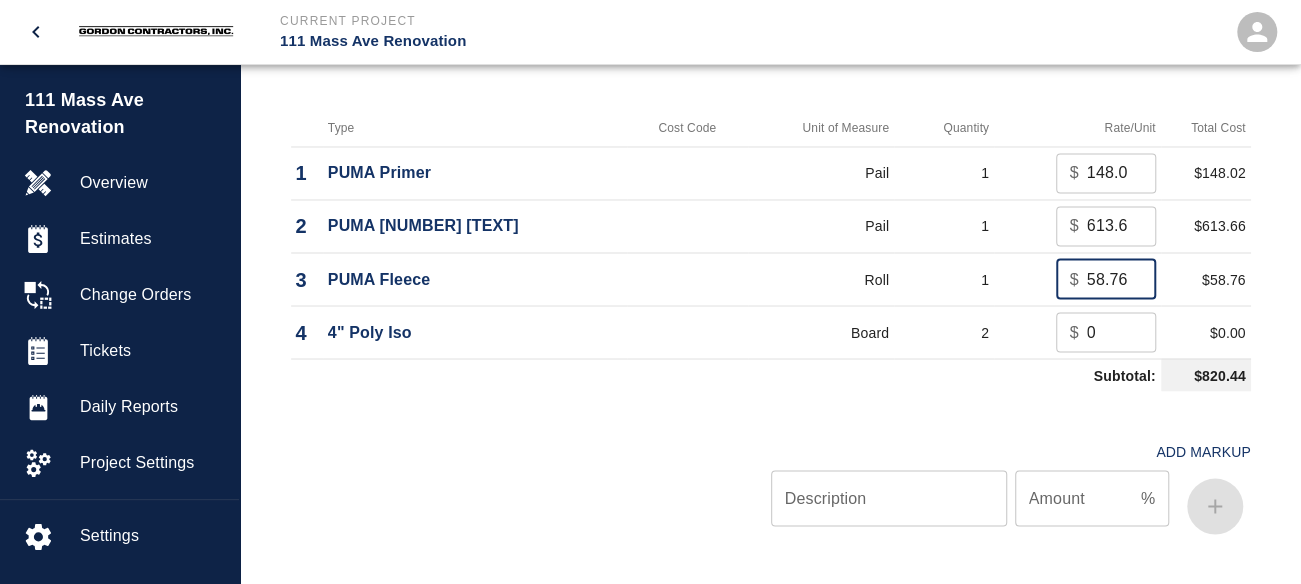 scroll, scrollTop: 0, scrollLeft: 0, axis: both 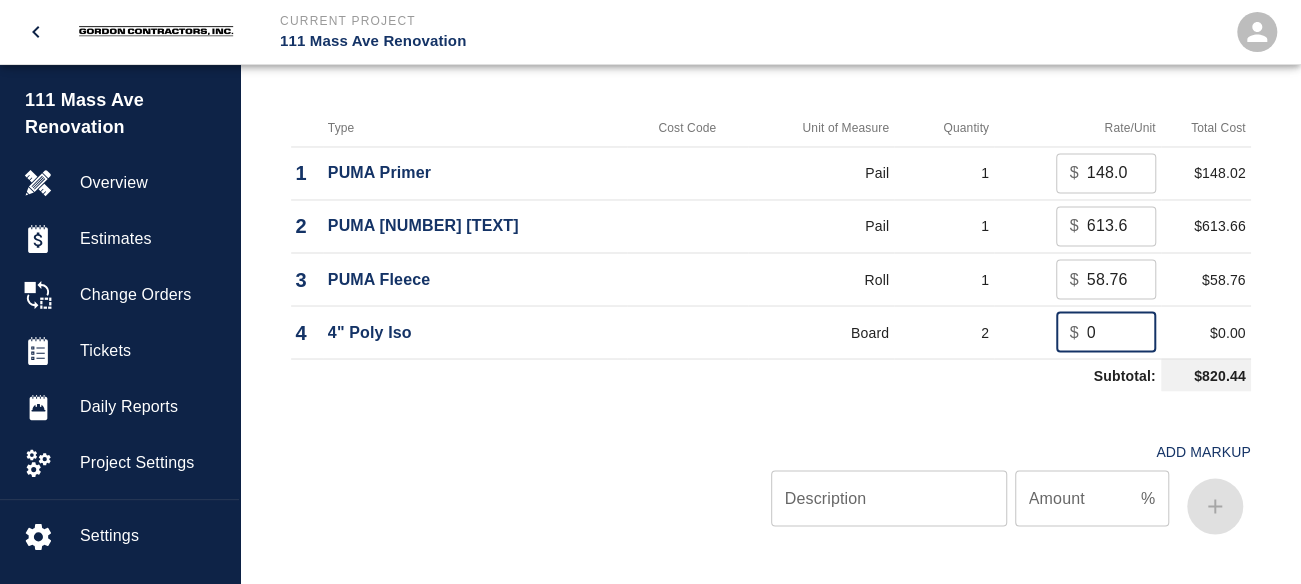 drag, startPoint x: 1115, startPoint y: 327, endPoint x: 993, endPoint y: 337, distance: 122.40915 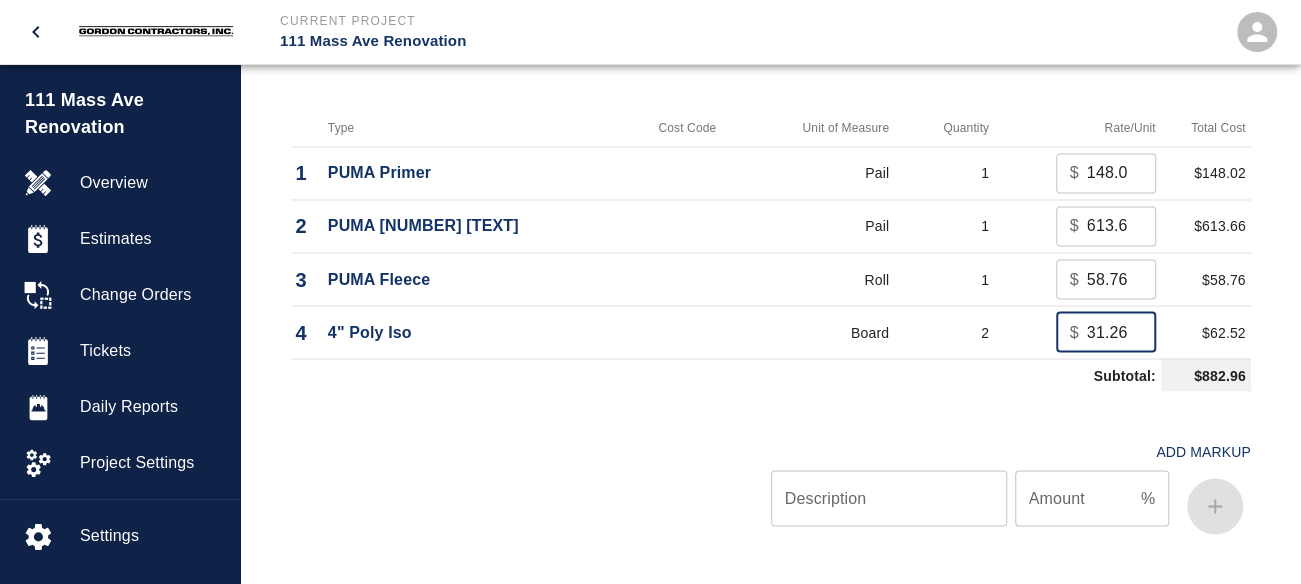 type on "31.26" 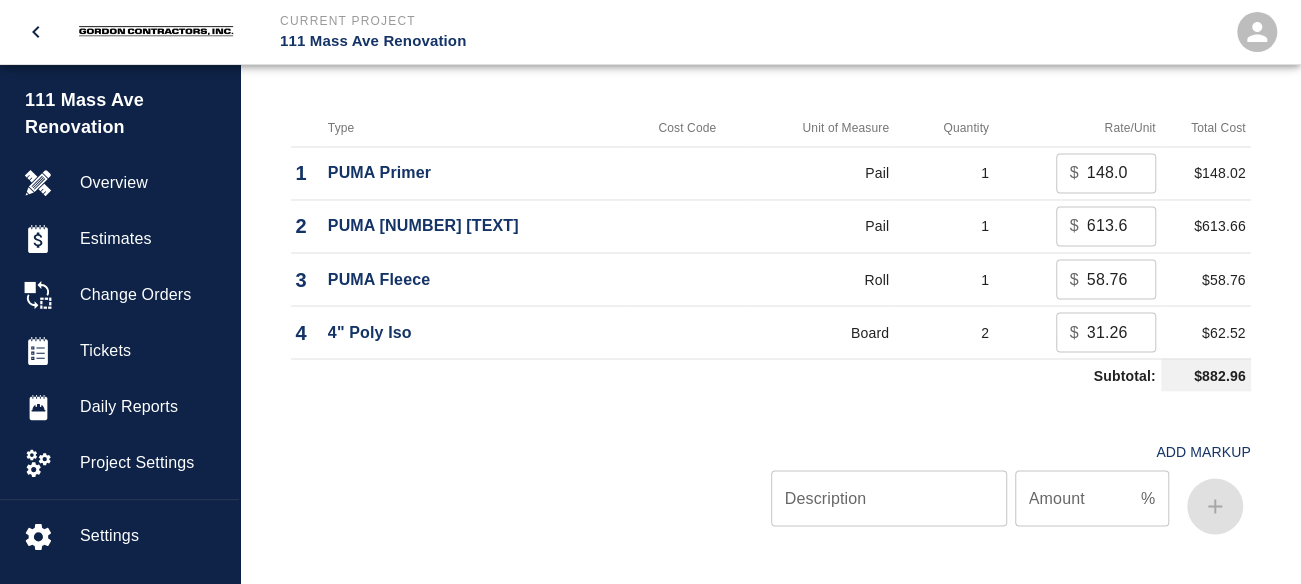 scroll, scrollTop: 0, scrollLeft: 0, axis: both 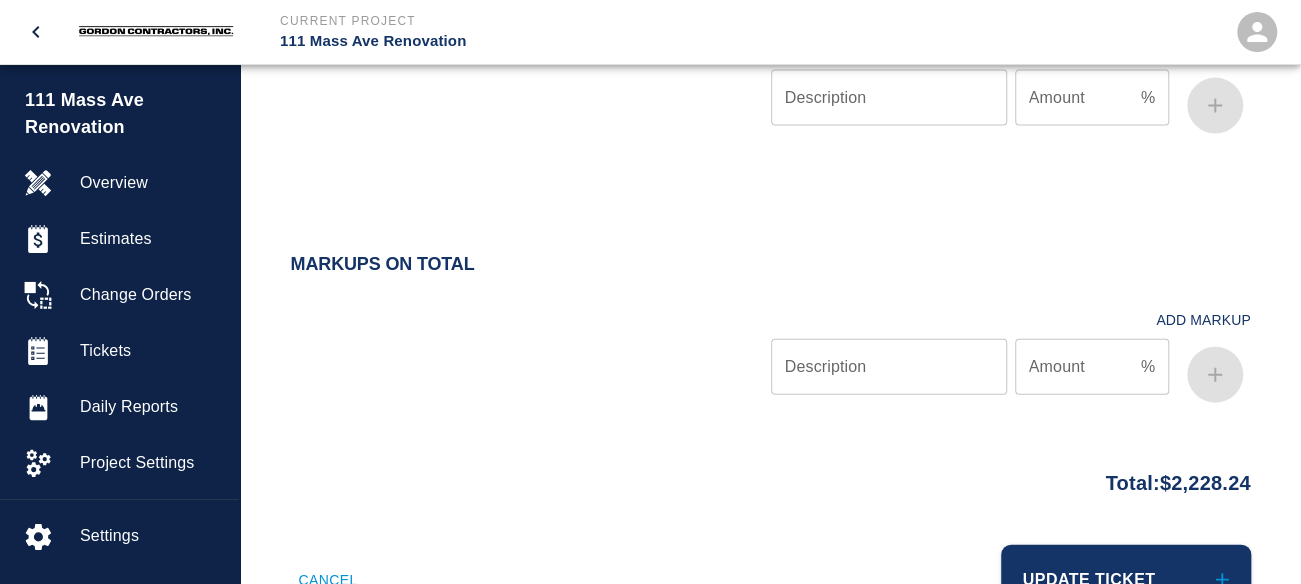 click on "Description" at bounding box center [889, 367] 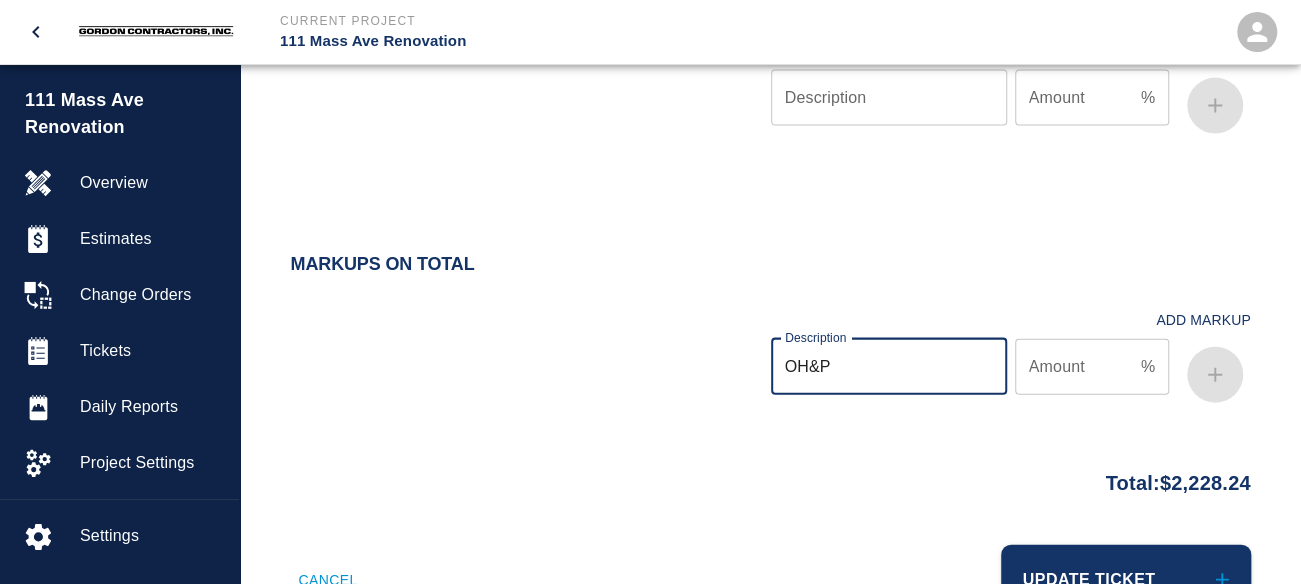 type on "OH&P" 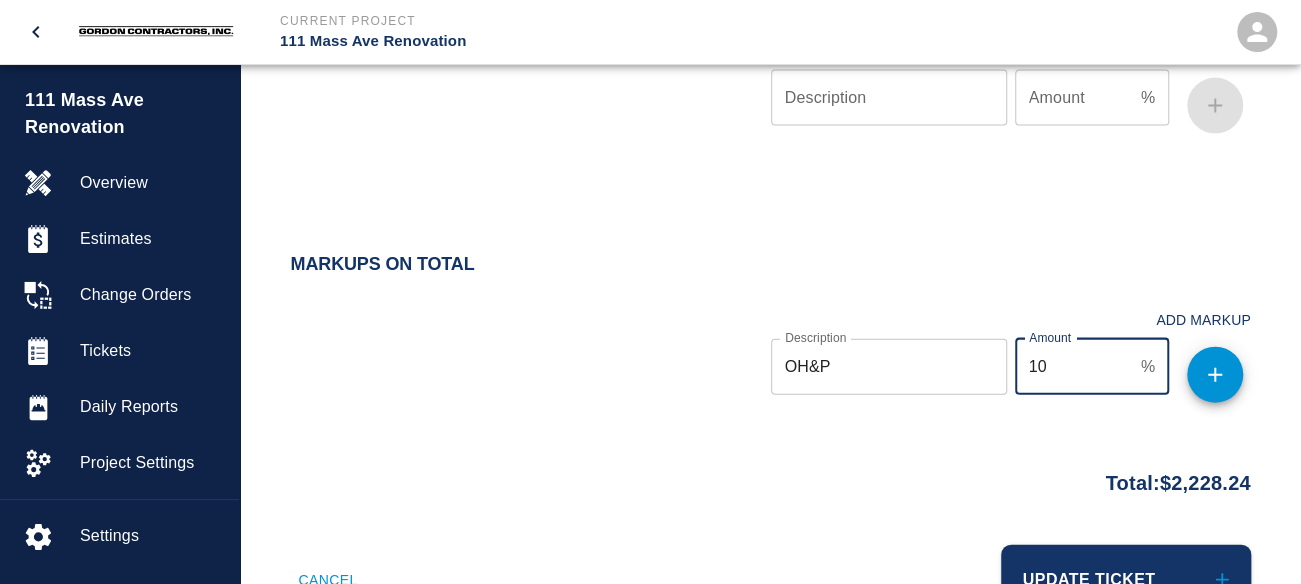 type on "10" 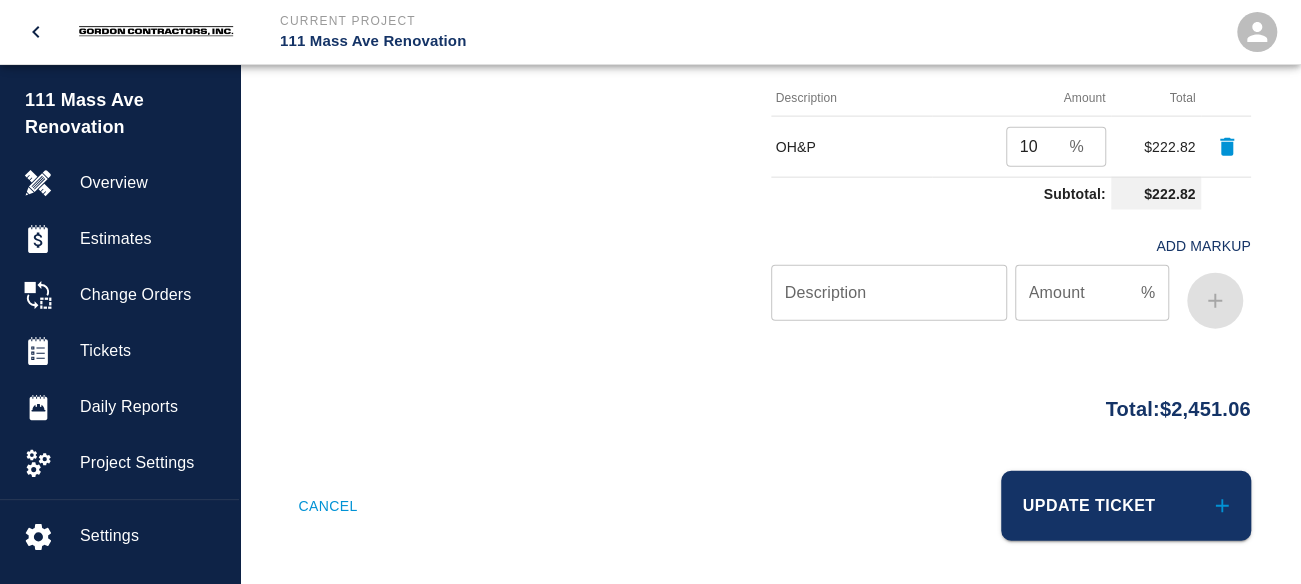 scroll, scrollTop: 2314, scrollLeft: 0, axis: vertical 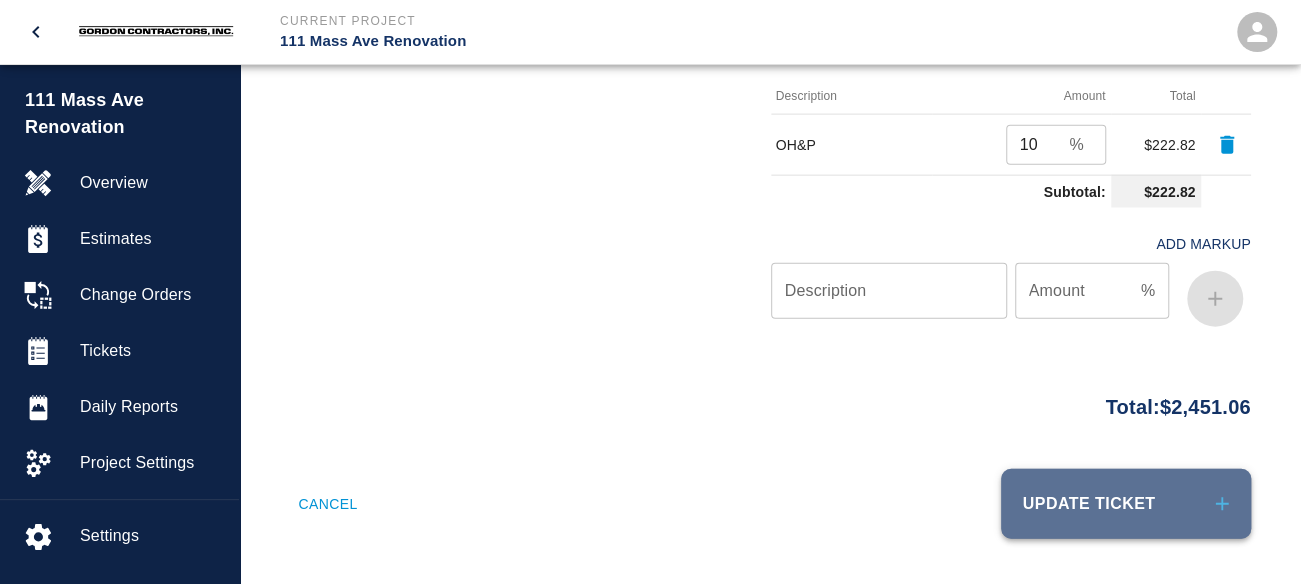 click on "Update Ticket" at bounding box center [1126, 504] 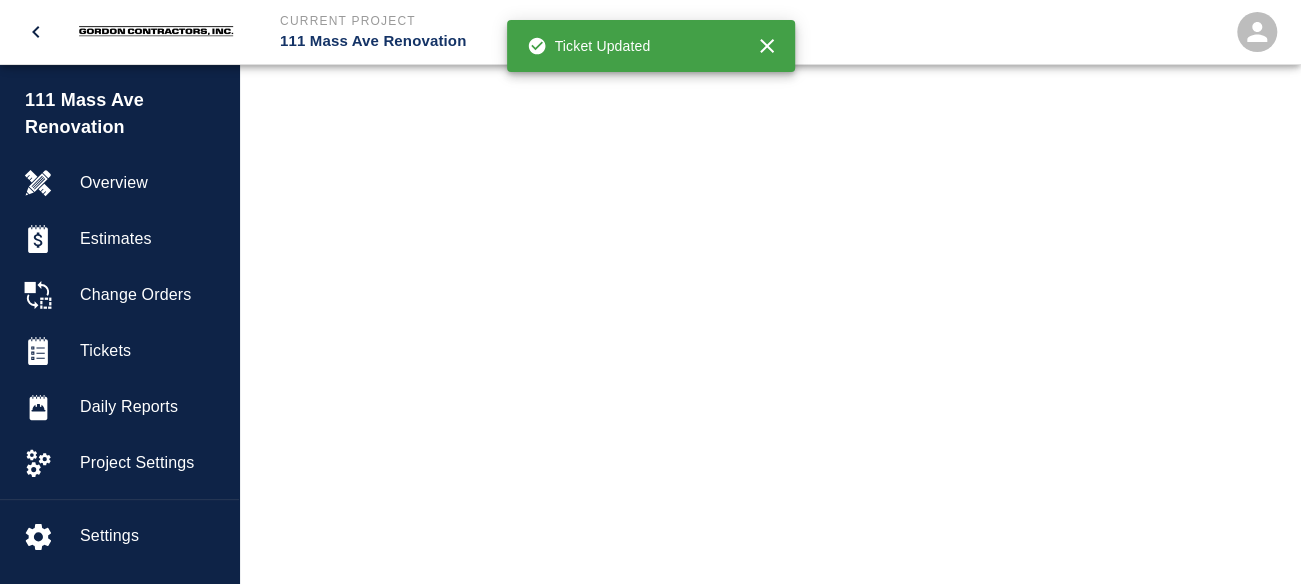 scroll, scrollTop: 0, scrollLeft: 0, axis: both 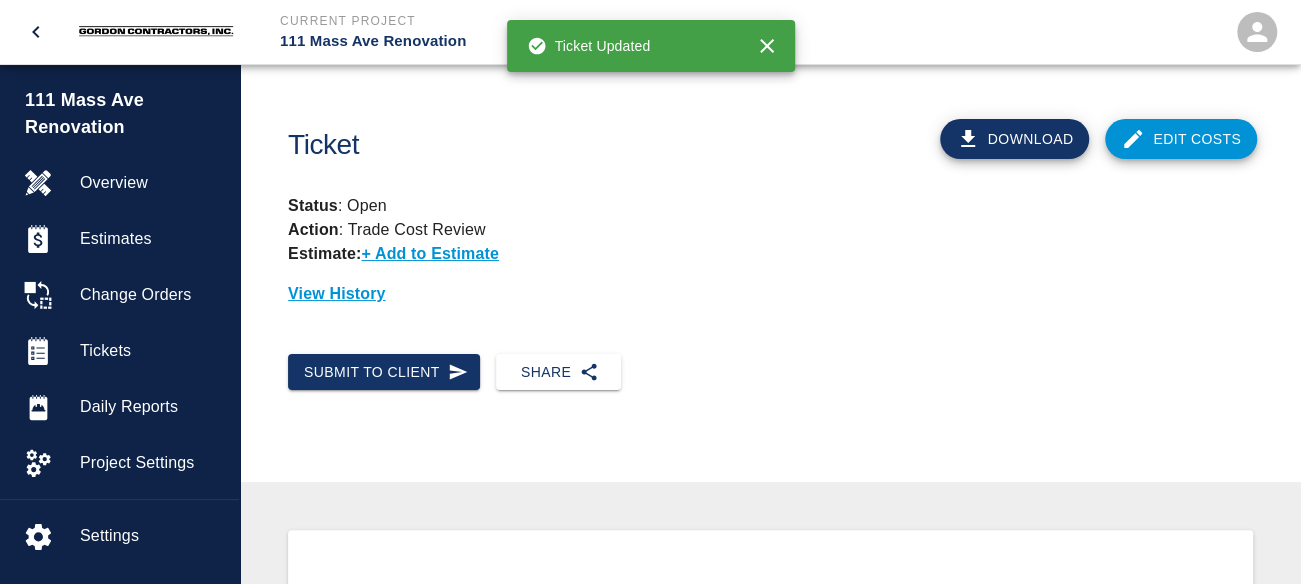 click on "Submit to Client Share" at bounding box center [770, 388] 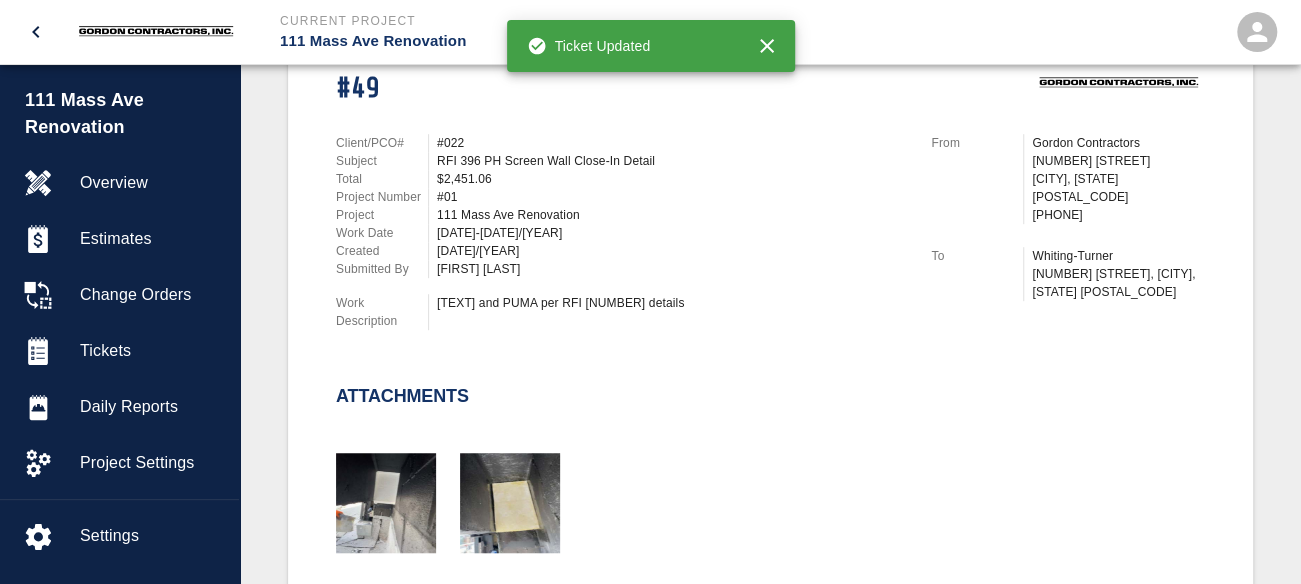 scroll, scrollTop: 400, scrollLeft: 0, axis: vertical 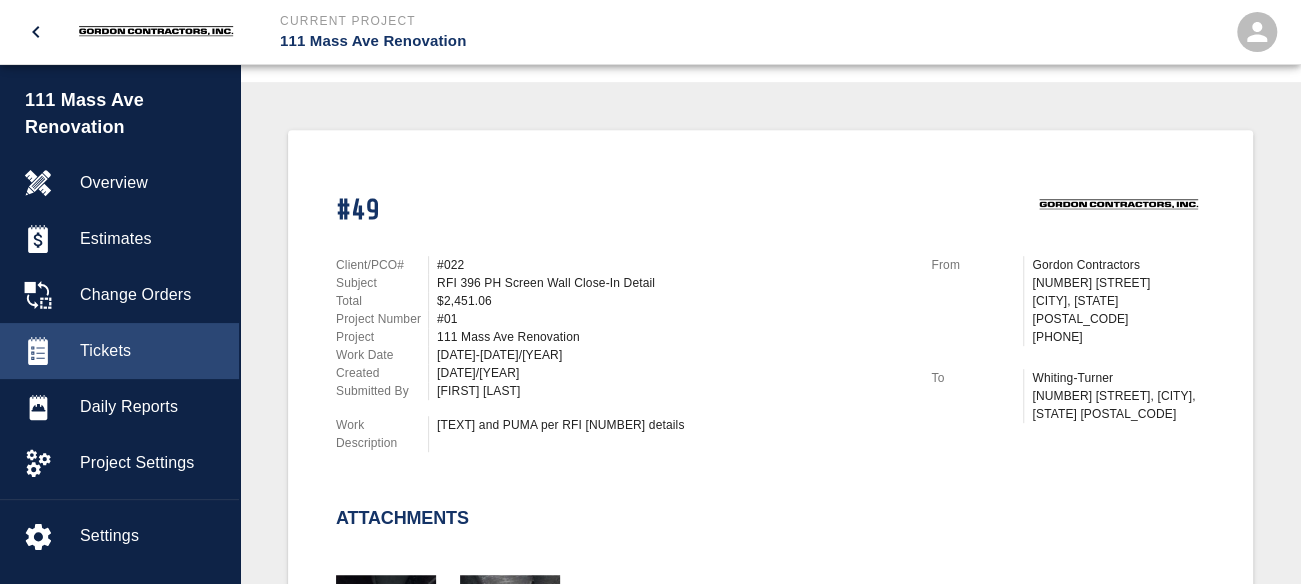 click on "Tickets" at bounding box center [151, 351] 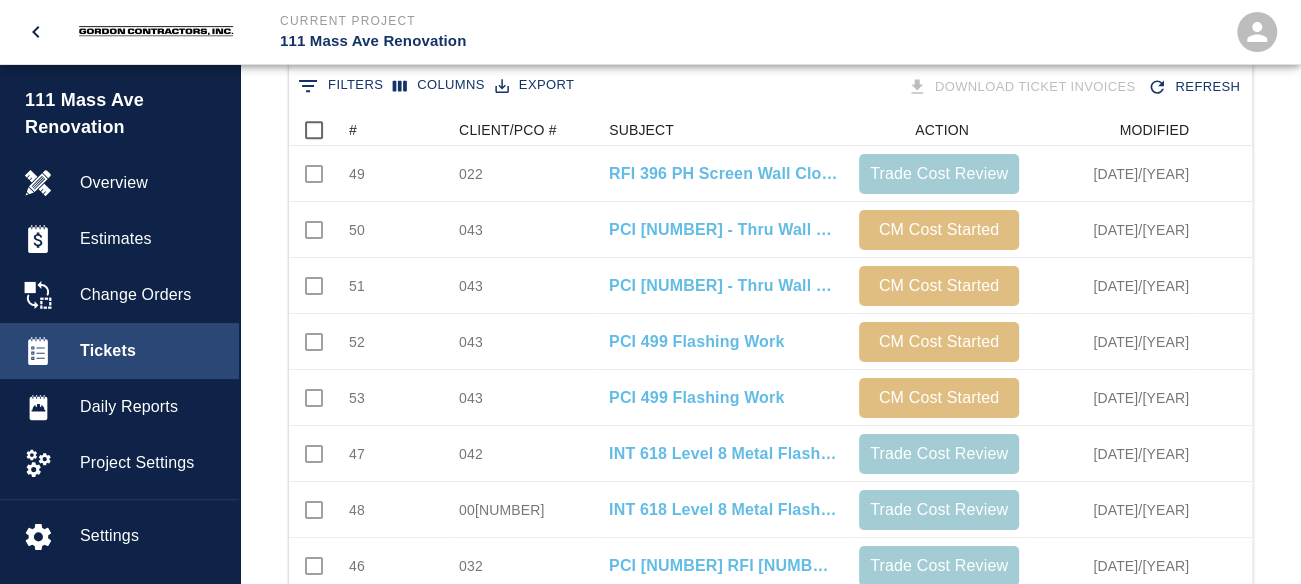 scroll, scrollTop: 30, scrollLeft: 0, axis: vertical 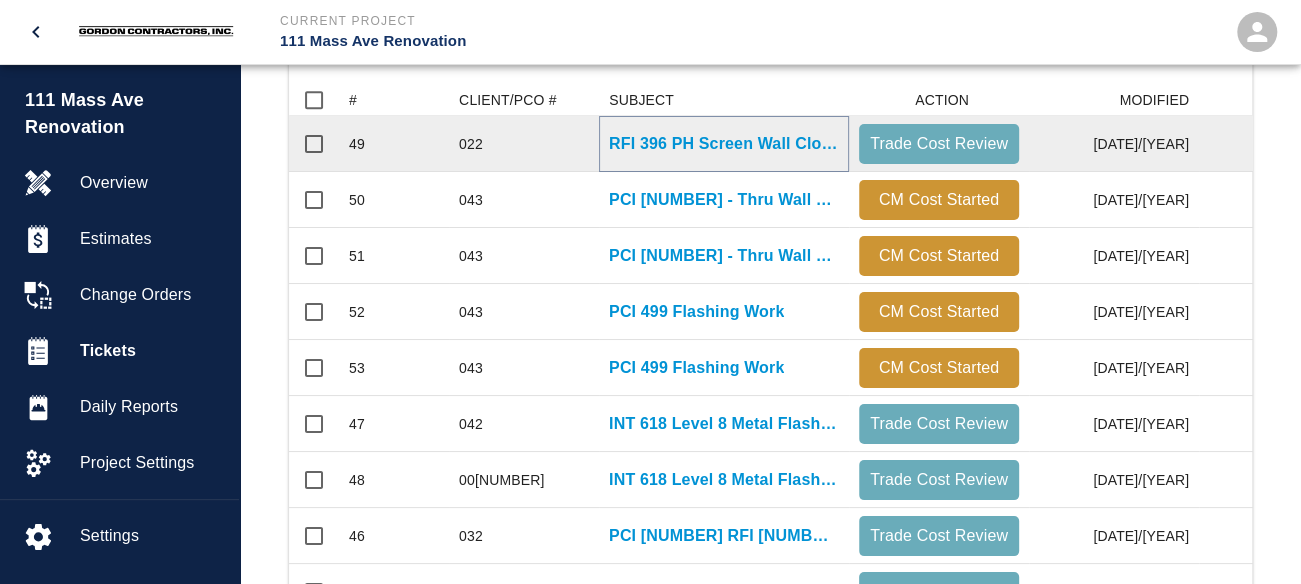 click on "RFI 396 PH Screen Wall Close-In Detail" at bounding box center [724, 144] 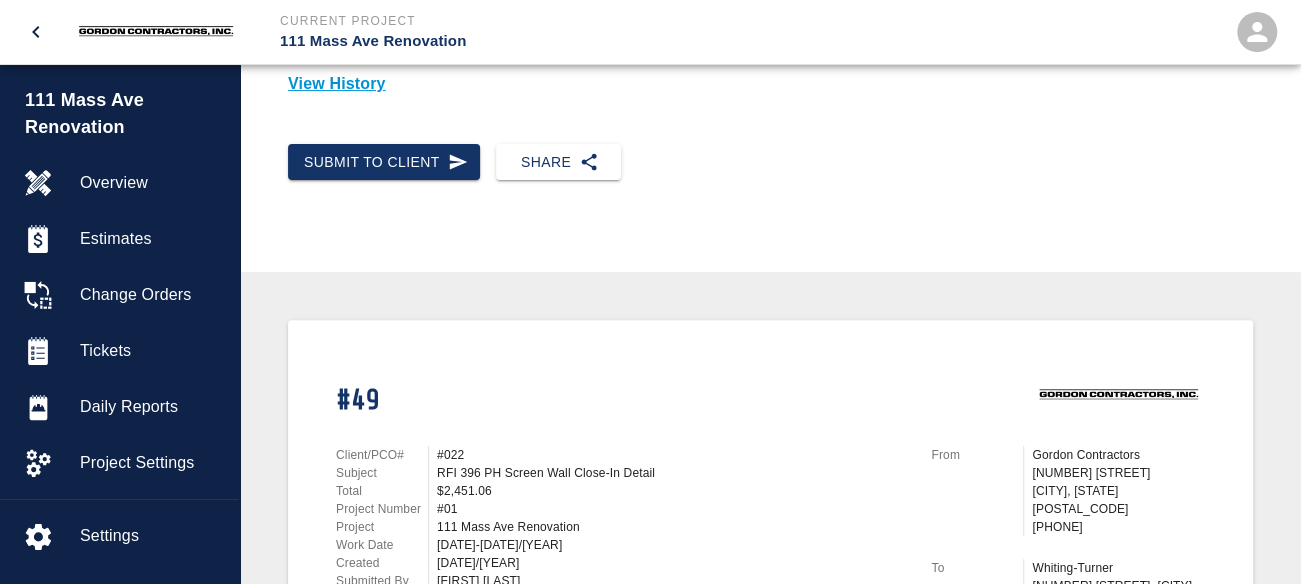scroll, scrollTop: 0, scrollLeft: 0, axis: both 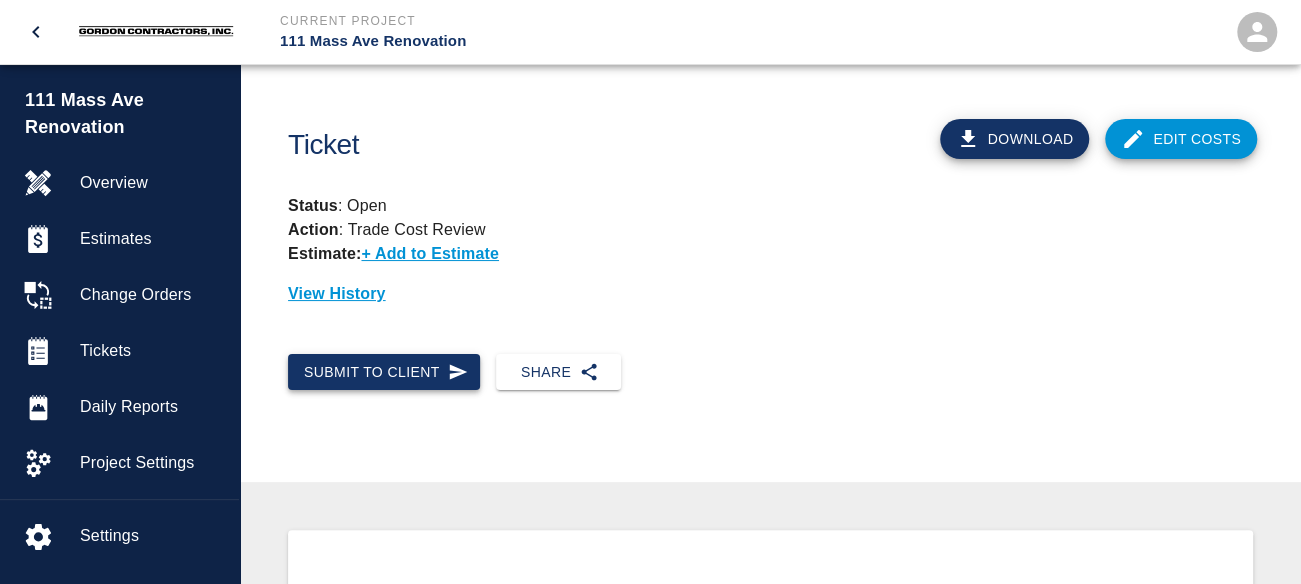click 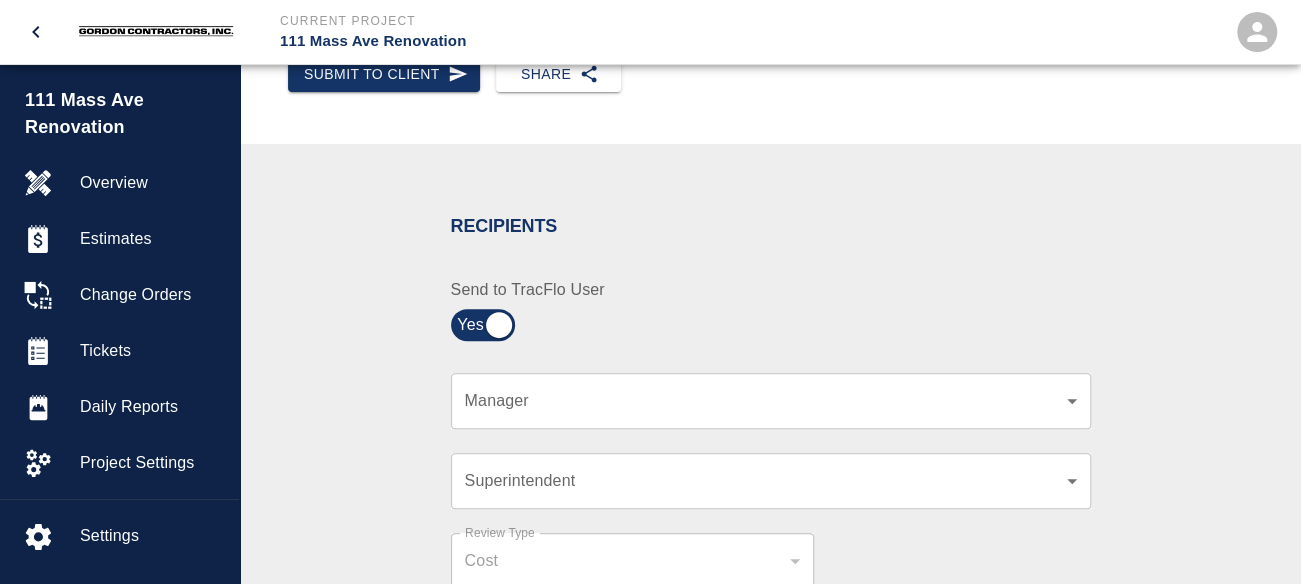 scroll, scrollTop: 500, scrollLeft: 0, axis: vertical 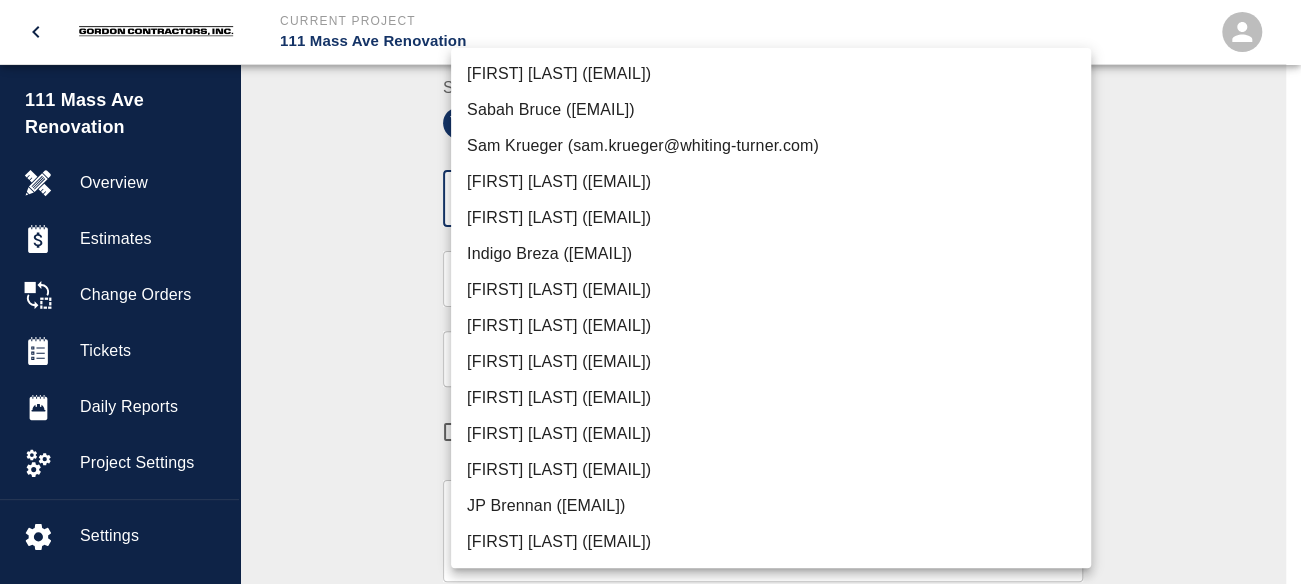 click on "Current Project [PROJECT_NAME] Home [PROJECT_NAME] Overview Estimates Change Orders Tickets Daily Reports Project Settings Settings Powered By Terms of Service  |  Privacy Policy Ticket Download Edit Costs Status :   Open Action :   Trade Cost Review Estimate:  + Add to Estimate View History Submit to Client Share Recipients Internal Team ​ Internal Team Notes x Notes Cancel Send Recipients Send to TracFlo User Manager ​ Manager Superintendent ​ Superintendent Review Type Cost cost Review Type Send me a copy Notes x Notes Upload Attachments (10MB limit) Choose file No file chosen Upload Another File Cancel Send Request Time and Material Revision Notes   * x Notes   * Upload Attachments (10MB limit) Choose file No file chosen Upload Another File Cancel Send Time and Materials Reject Notes   * x Notes   * Upload Attachments (10MB limit) Choose file No file chosen Upload Another File Cancel Send Approve Ticket Time and Materials Signature Clear Notes x Notes Choose file Cancel Send" at bounding box center [650, -208] 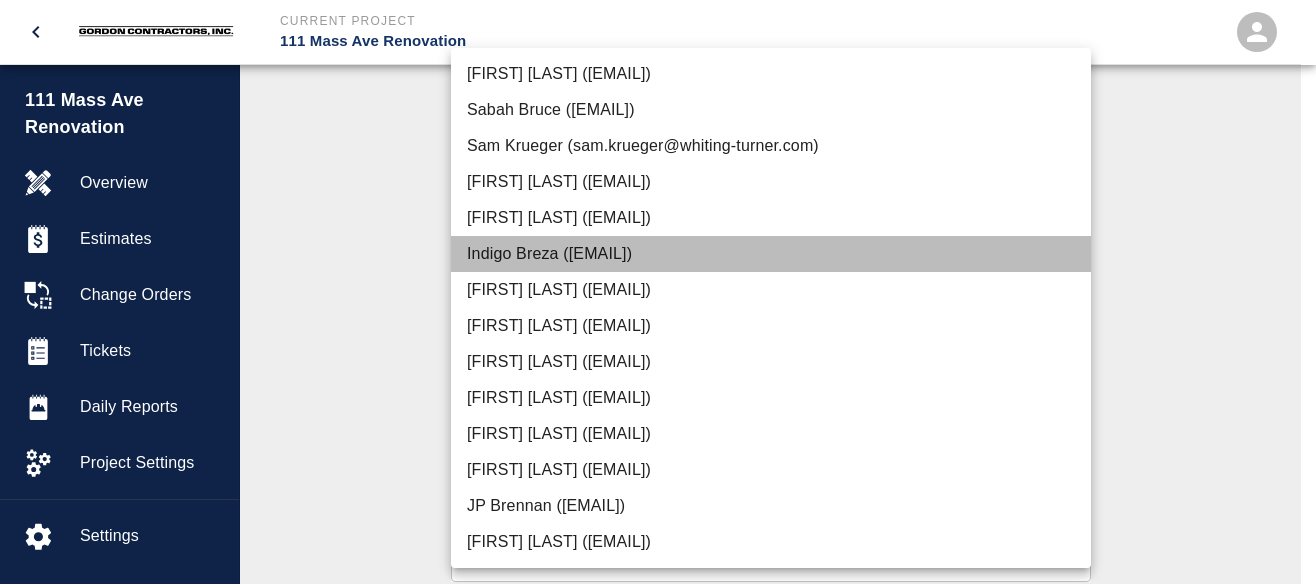 click on "Indigo Breza ([EMAIL])" at bounding box center [771, 254] 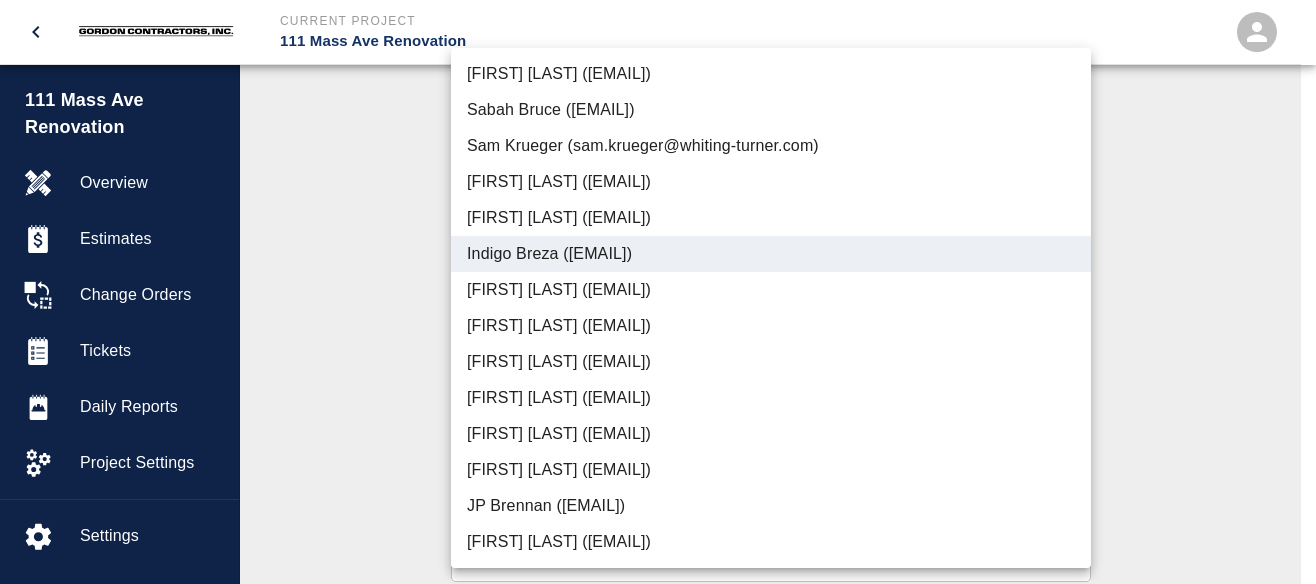 click at bounding box center [658, 292] 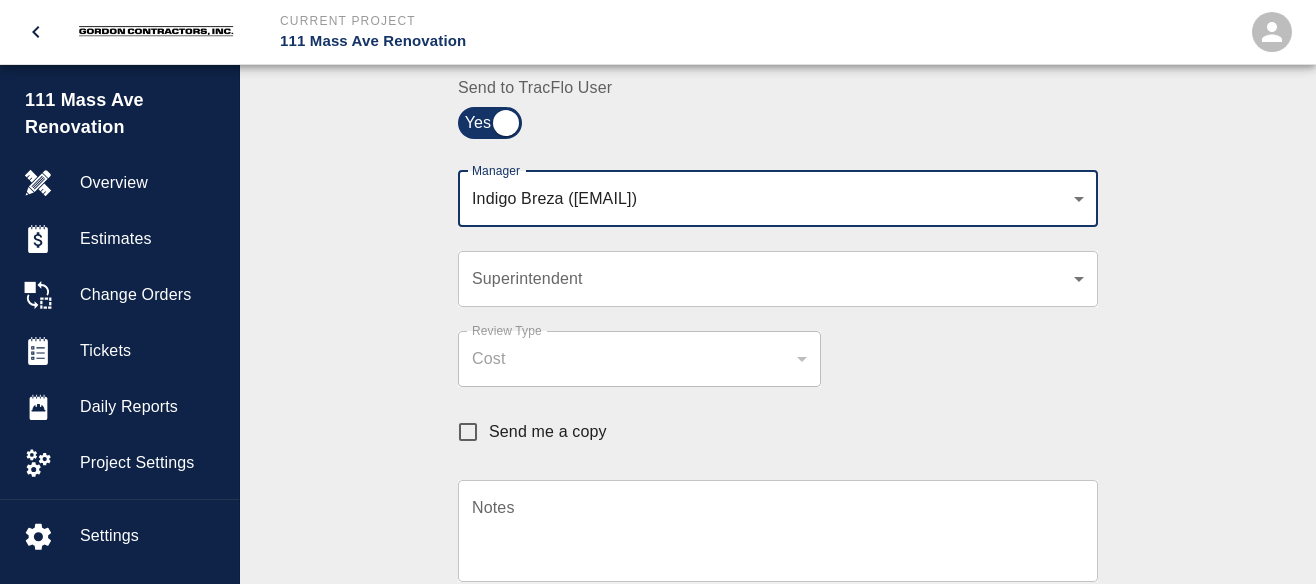 click on "Current Project 111 Mass Ave Renovation Home 111 Mass Ave Renovation Overview Estimates Change Orders Tickets Daily Reports Project Settings Settings Powered By Terms of Service  |  Privacy Policy Ticket Download Edit Costs Status :   Open Action :   Trade Cost Review Estimate:  + Add to Estimate View History Submit to Client Share Recipients Internal Team ​ Internal Team Notes x Notes Cancel Send Recipients Send to TracFlo User Manager [FIRST] [LAST] ([EMAIL]) [PHONE] Manager Superintendent ​ Superintendent Review Type Cost cost Review Type Send me a copy Notes x Notes Upload Attachments (10MB limit) Choose file No file chosen Upload Another File Cancel Send Request Time and Material Revision Notes   * x Notes   * Upload Attachments (10MB limit) Choose file No file chosen Upload Another File Cancel Send Time and Materials Reject Notes   * x Notes   * Upload Attachments (10MB limit) Choose file No file chosen Upload Another File Cancel Send Clear x" at bounding box center [658, -208] 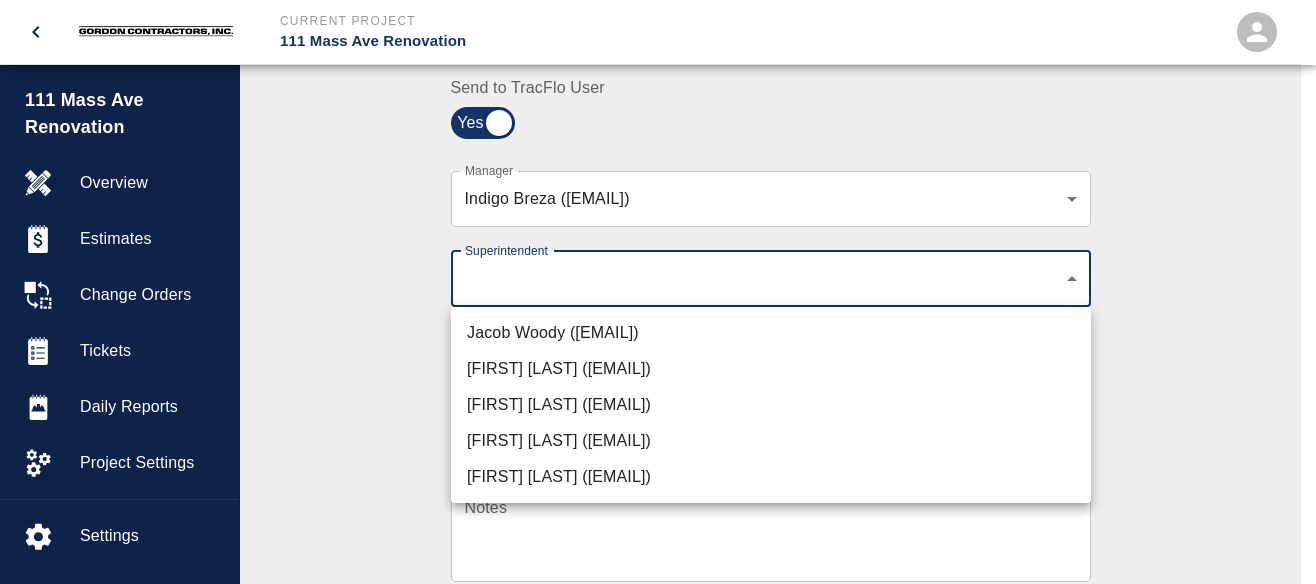 click on "[FIRST] [LAST] ([EMAIL])" at bounding box center (771, 477) 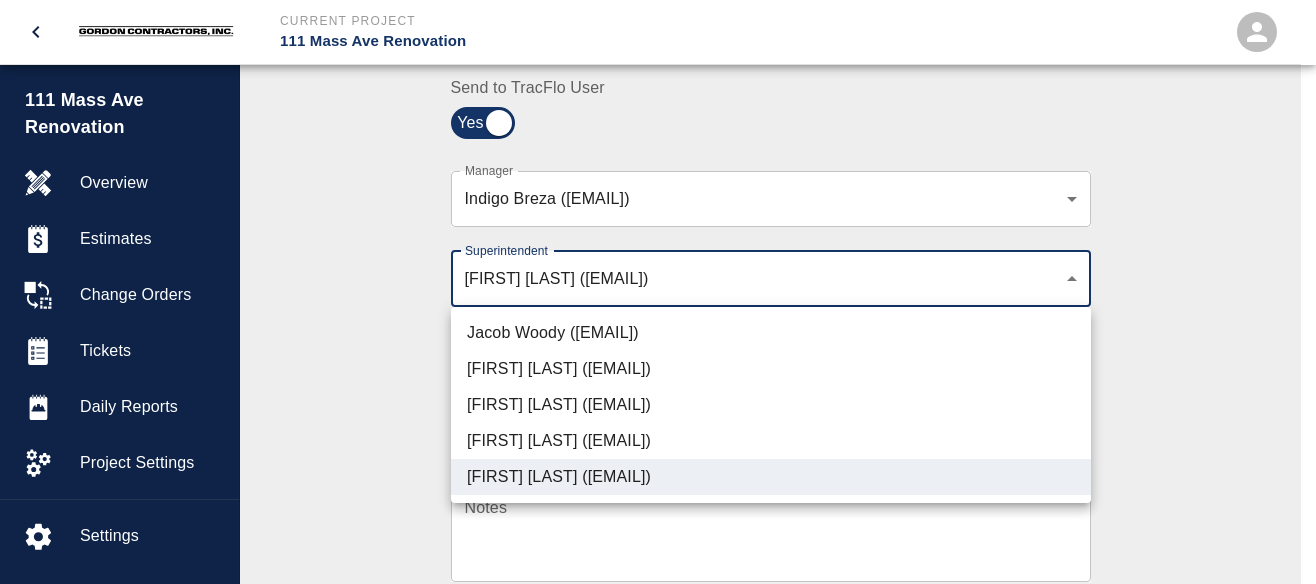 click at bounding box center (658, 292) 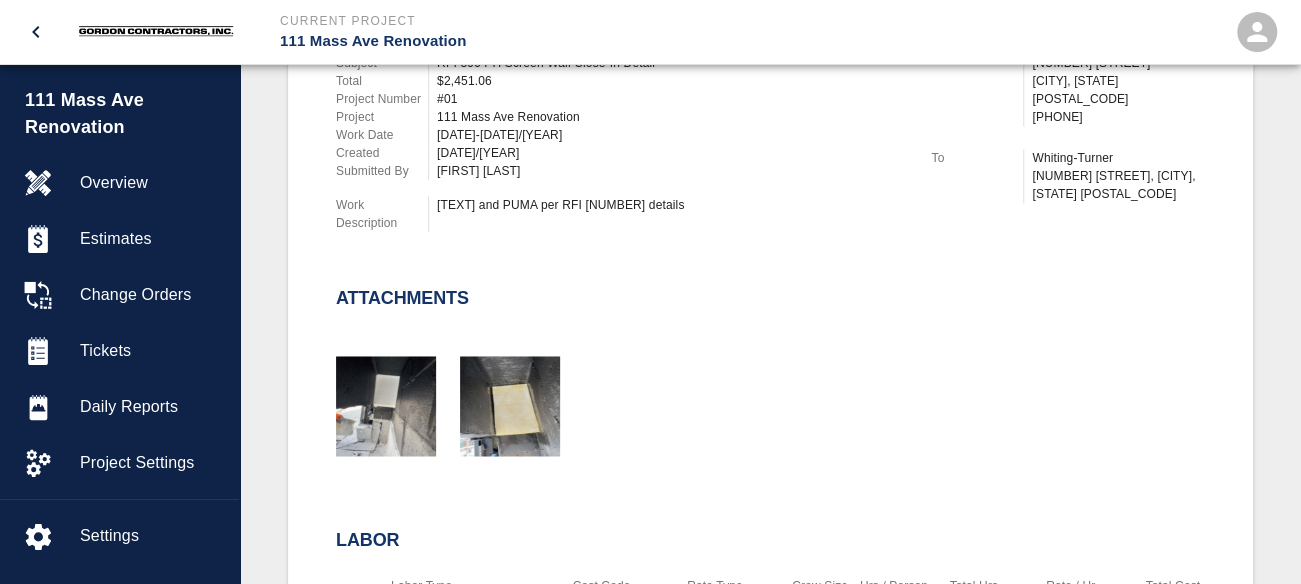 scroll, scrollTop: 1000, scrollLeft: 0, axis: vertical 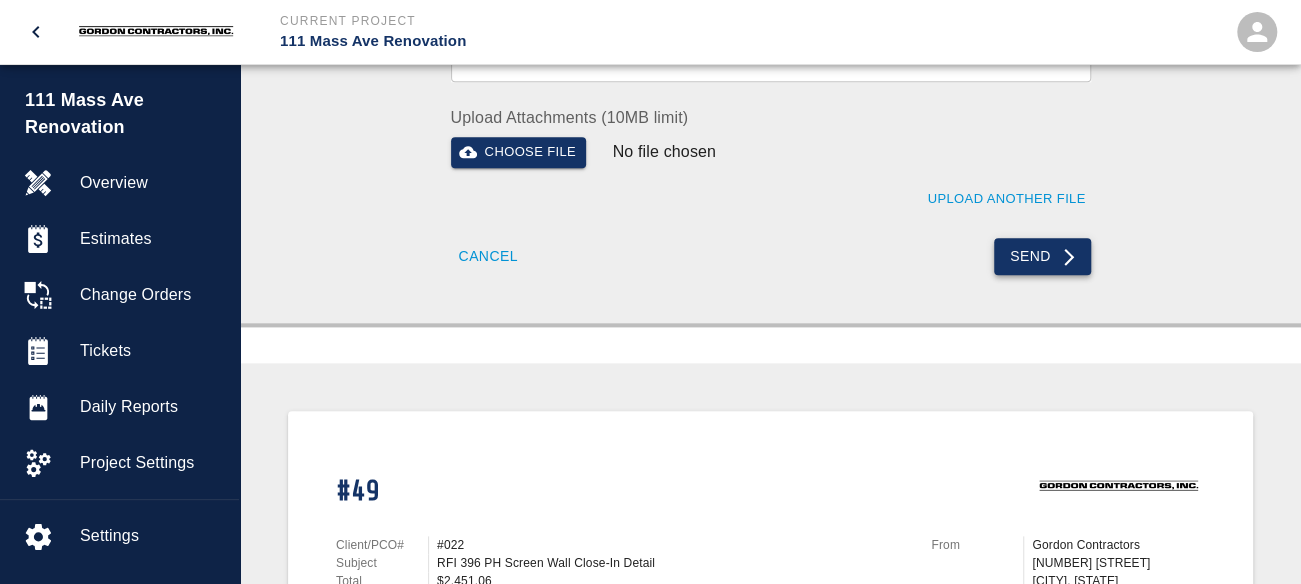 click on "Send" at bounding box center [1042, 256] 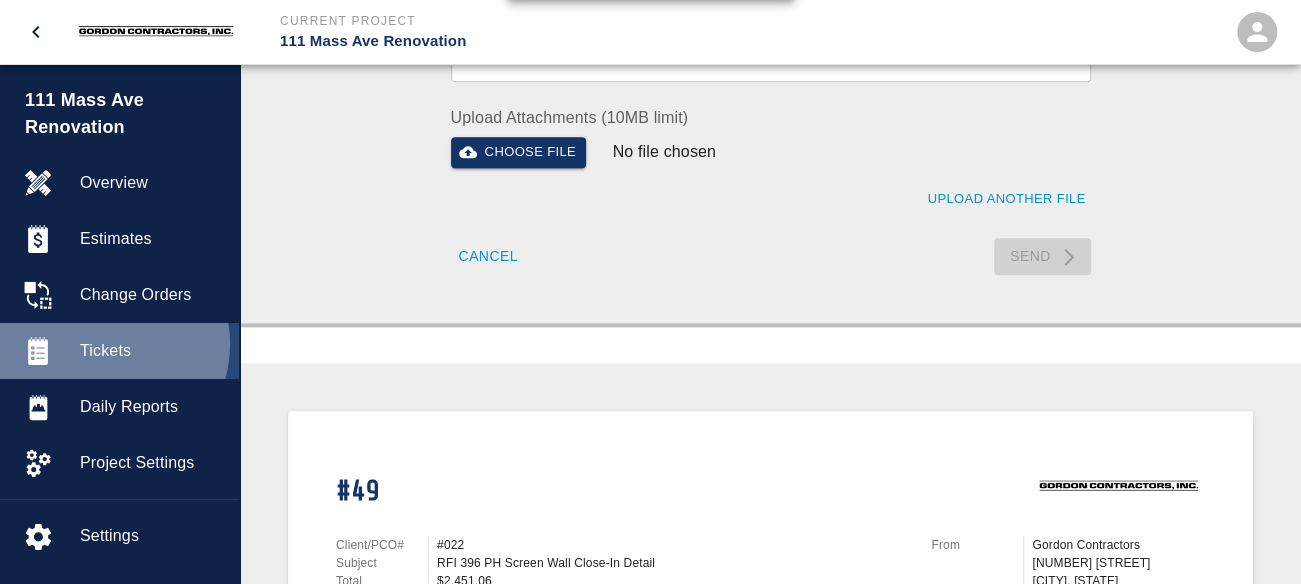 click on "Tickets" at bounding box center [151, 351] 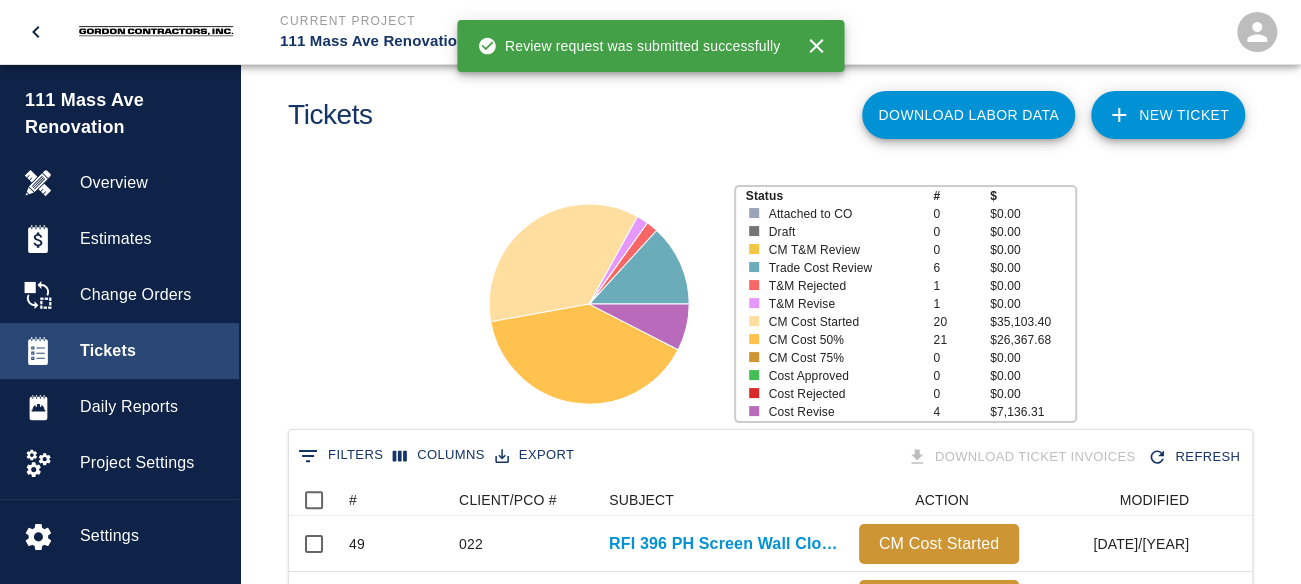 scroll, scrollTop: 16, scrollLeft: 16, axis: both 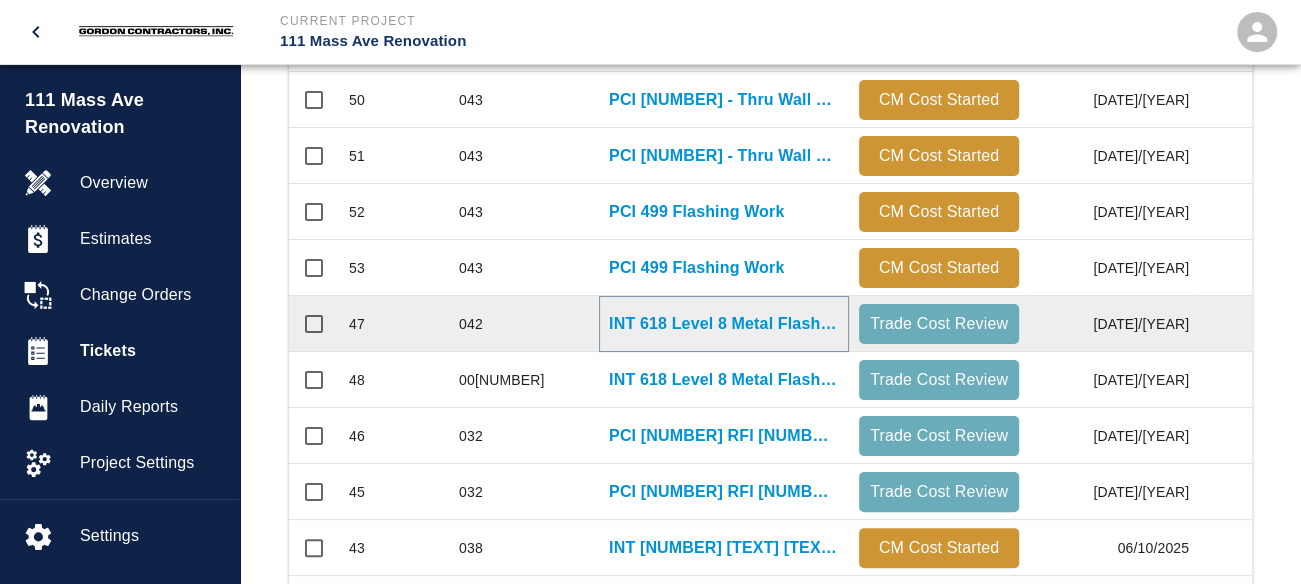 click on "INT 618 Level 8 Metal Flashings Rework" at bounding box center (724, 324) 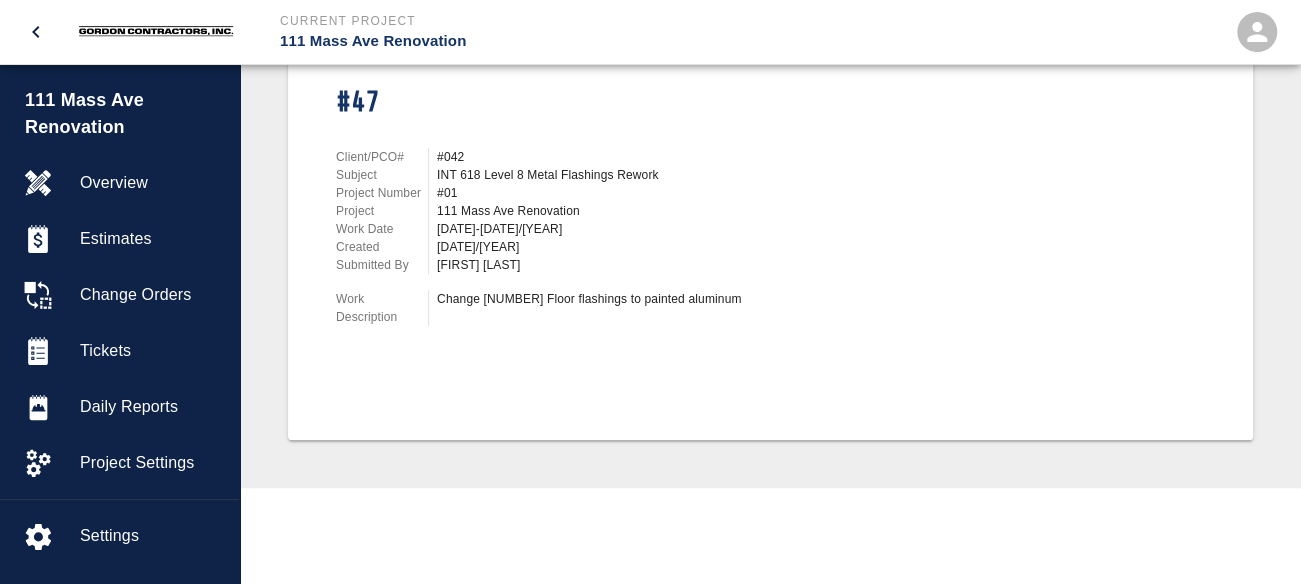 scroll, scrollTop: 0, scrollLeft: 0, axis: both 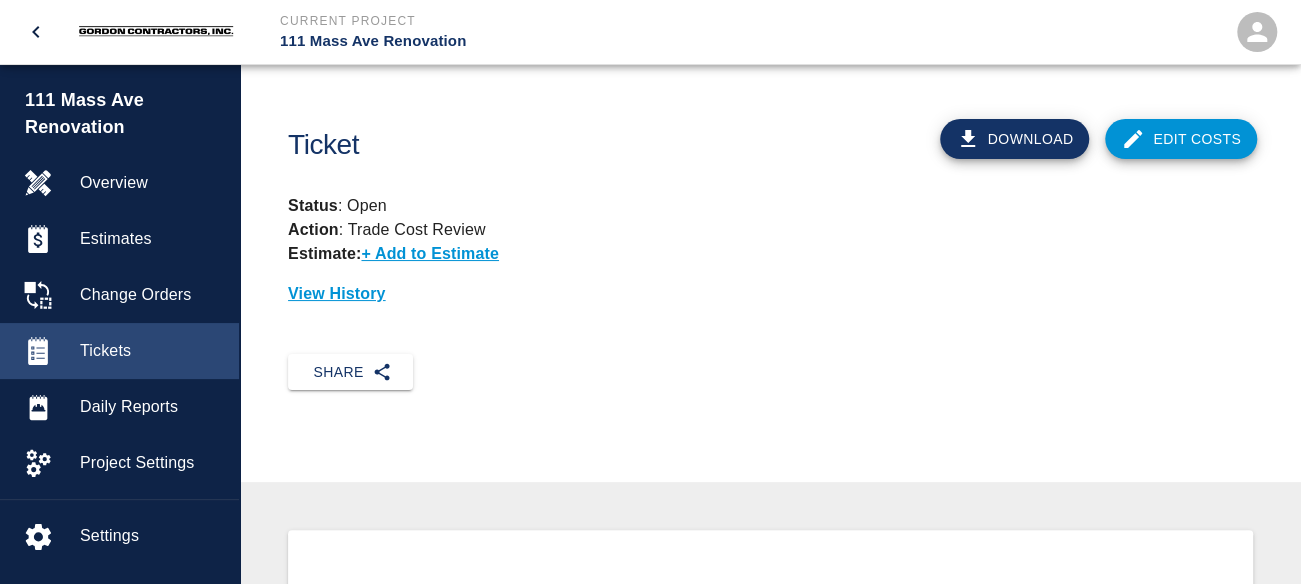 click on "Tickets" at bounding box center [151, 351] 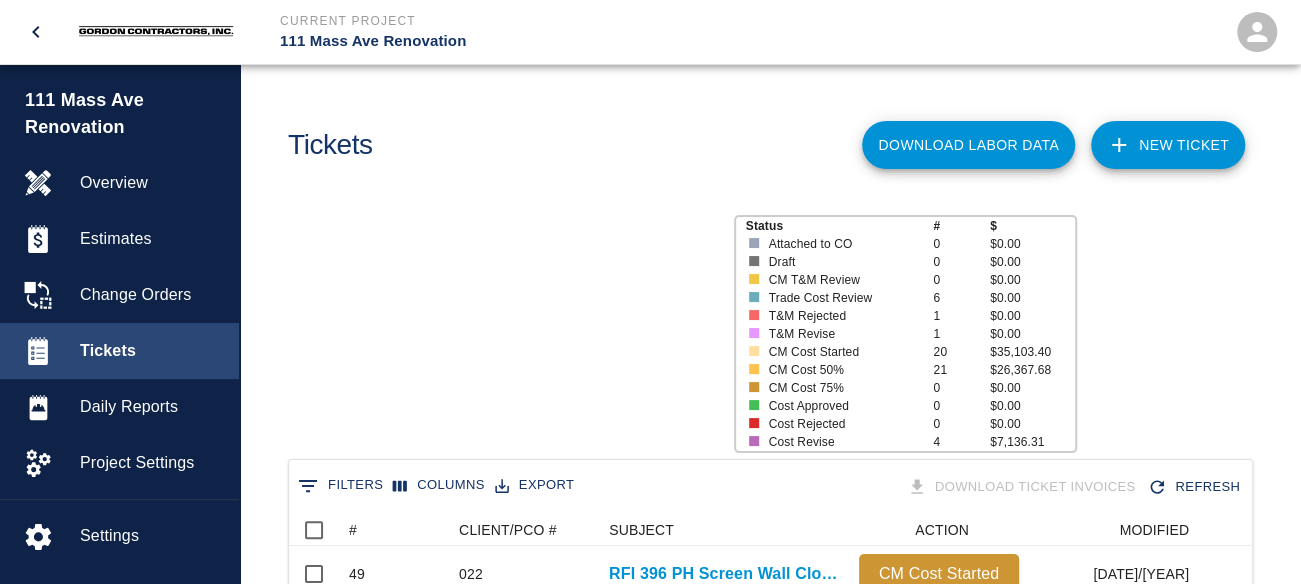 scroll, scrollTop: 16, scrollLeft: 16, axis: both 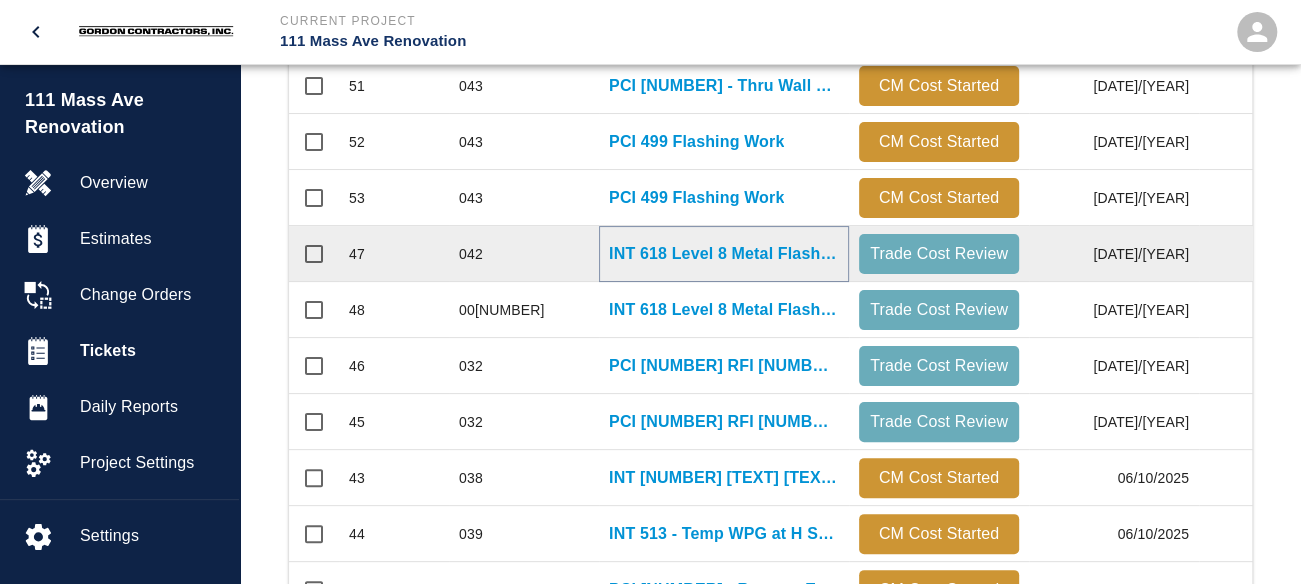 click on "INT 618 Level 8 Metal Flashings Rework" at bounding box center [724, 254] 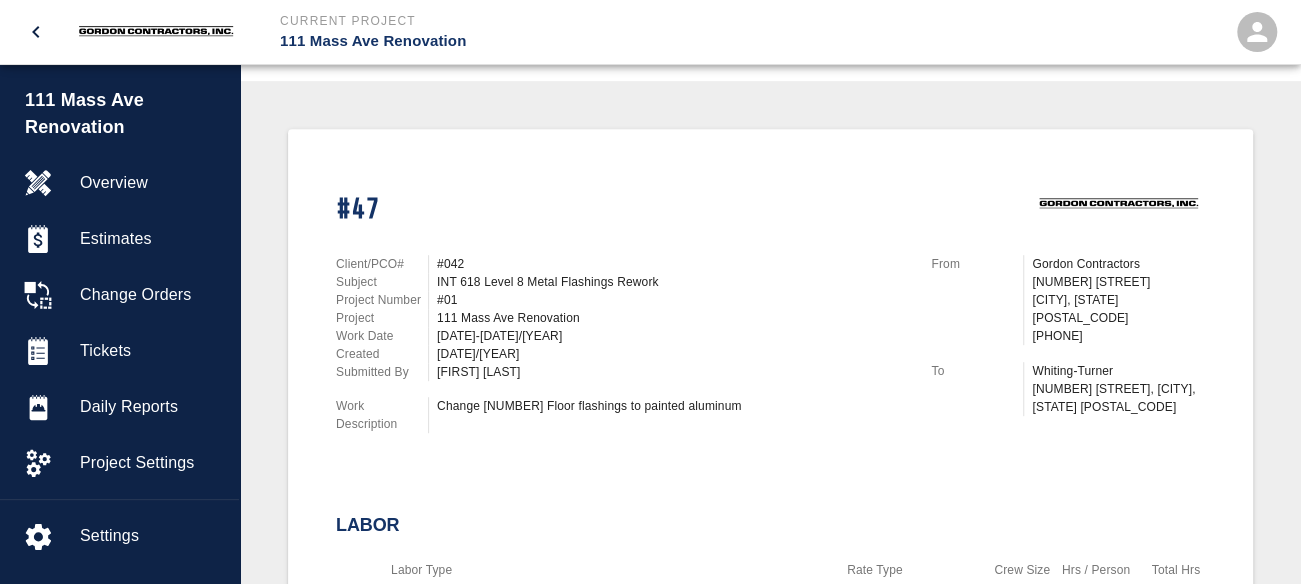 scroll, scrollTop: 0, scrollLeft: 0, axis: both 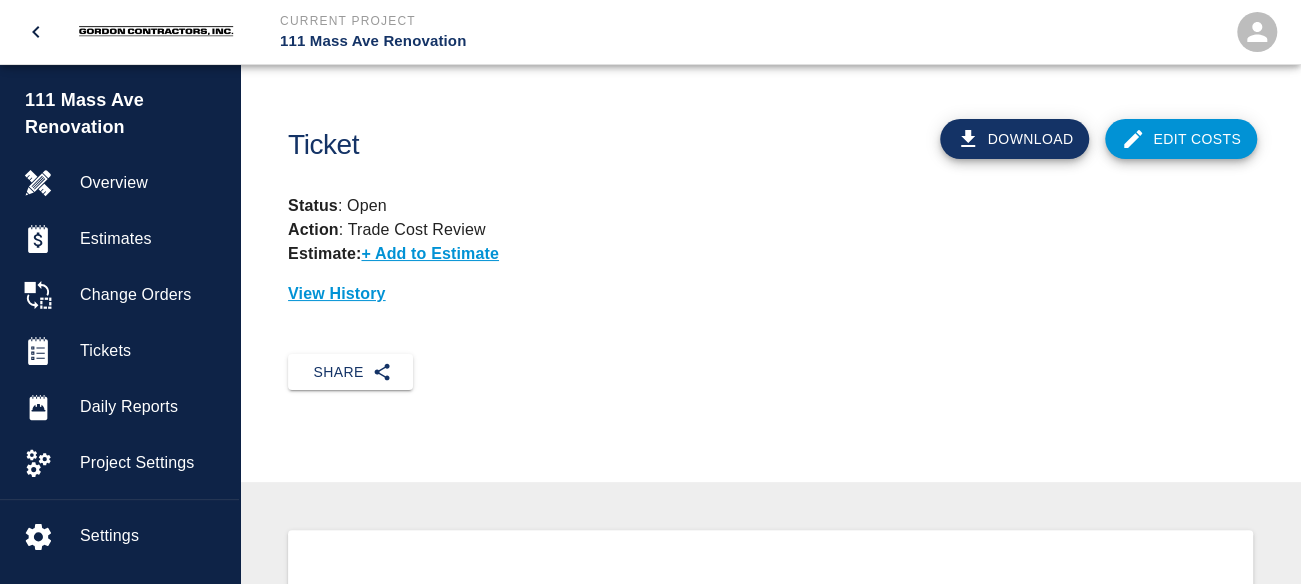 click on "Edit Costs" at bounding box center [1181, 139] 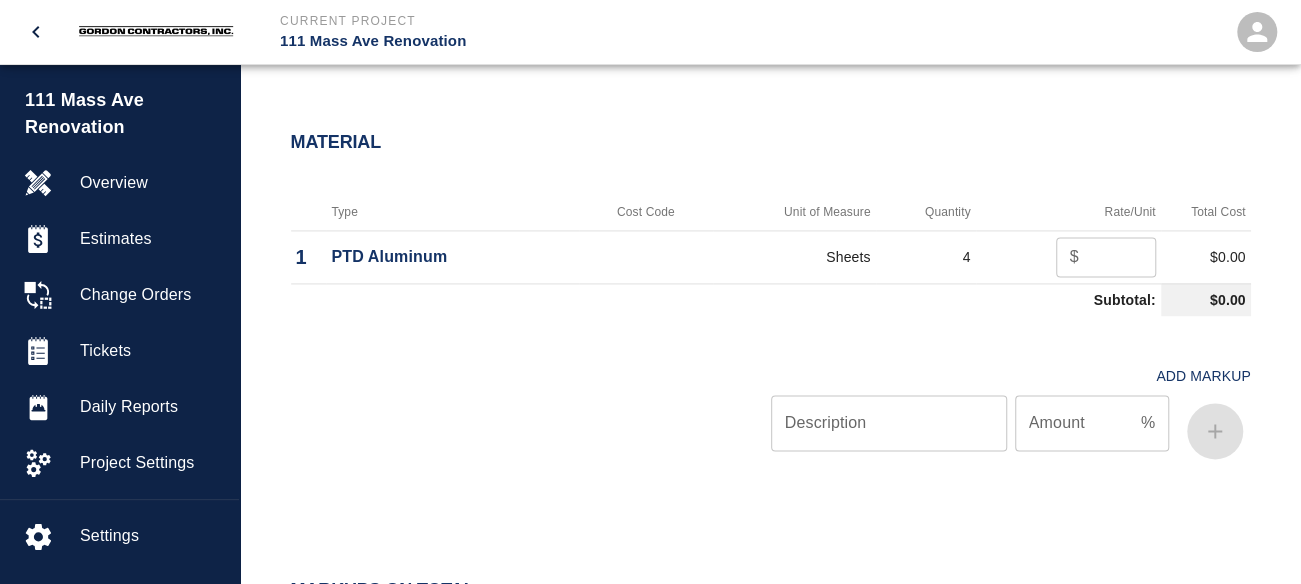 scroll, scrollTop: 1400, scrollLeft: 0, axis: vertical 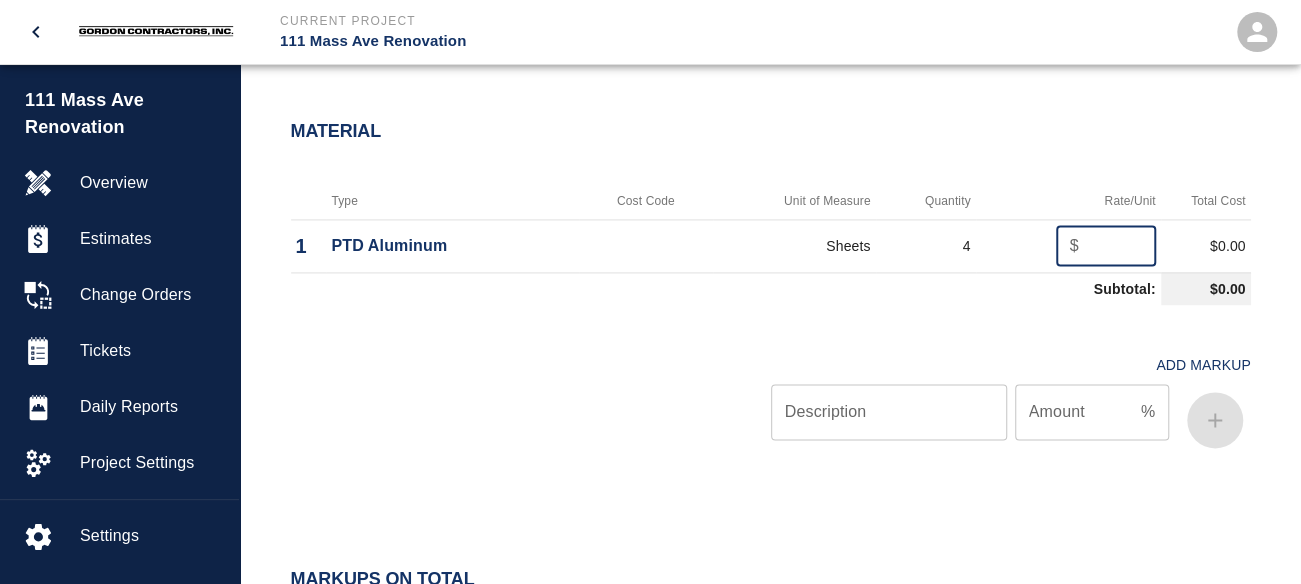 click at bounding box center (1121, 246) 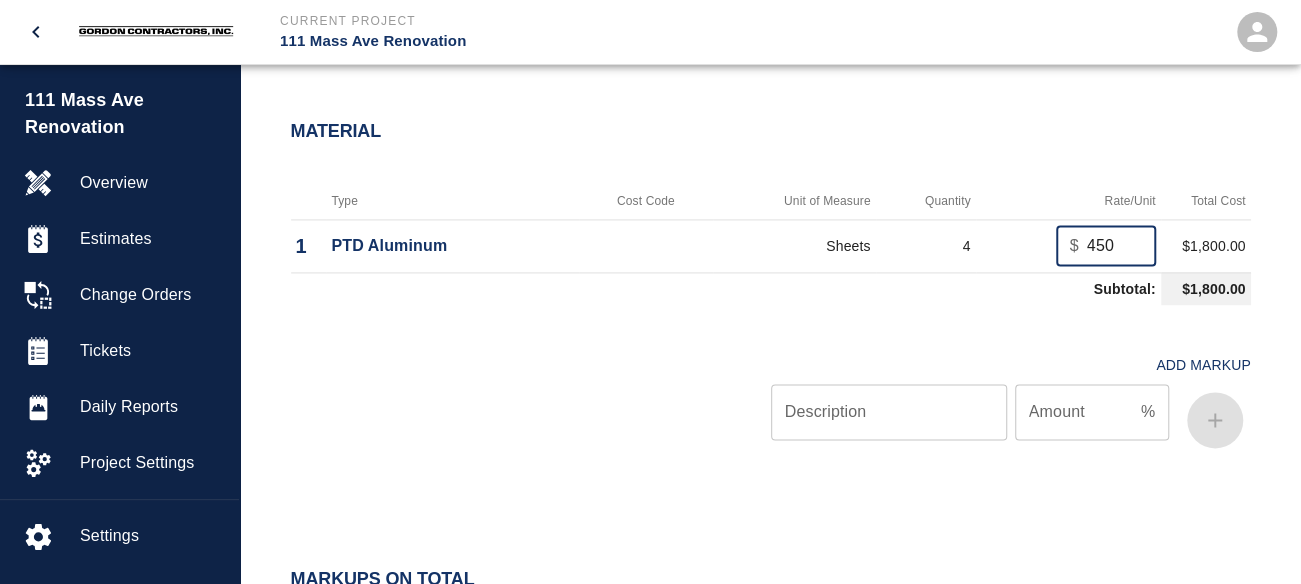type on "450" 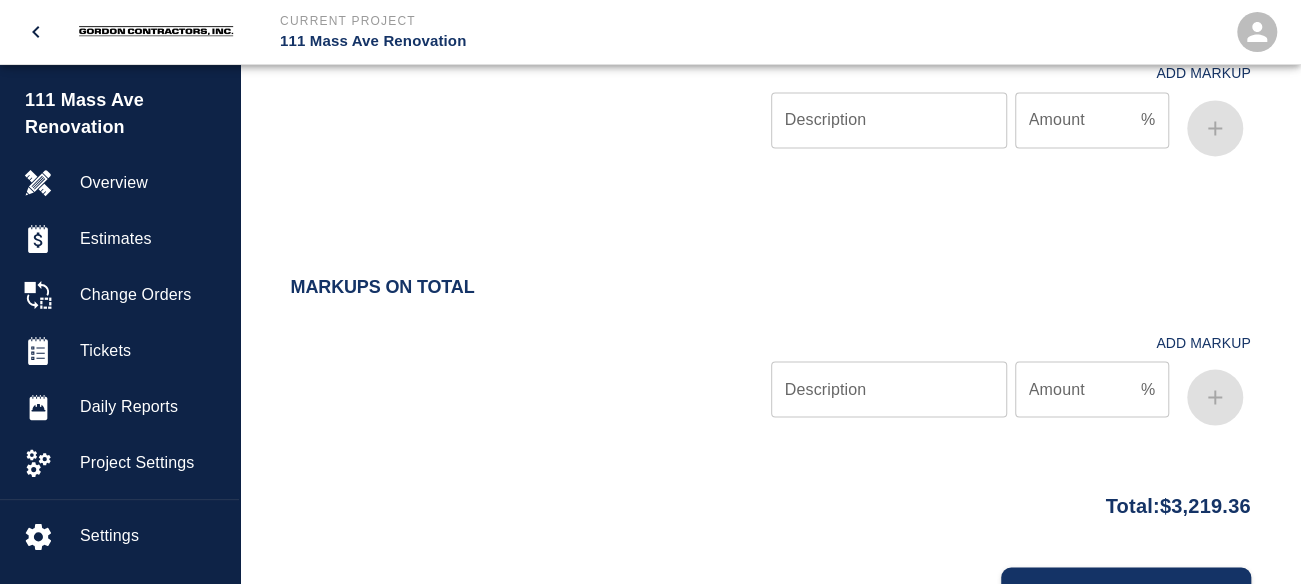 scroll, scrollTop: 1700, scrollLeft: 0, axis: vertical 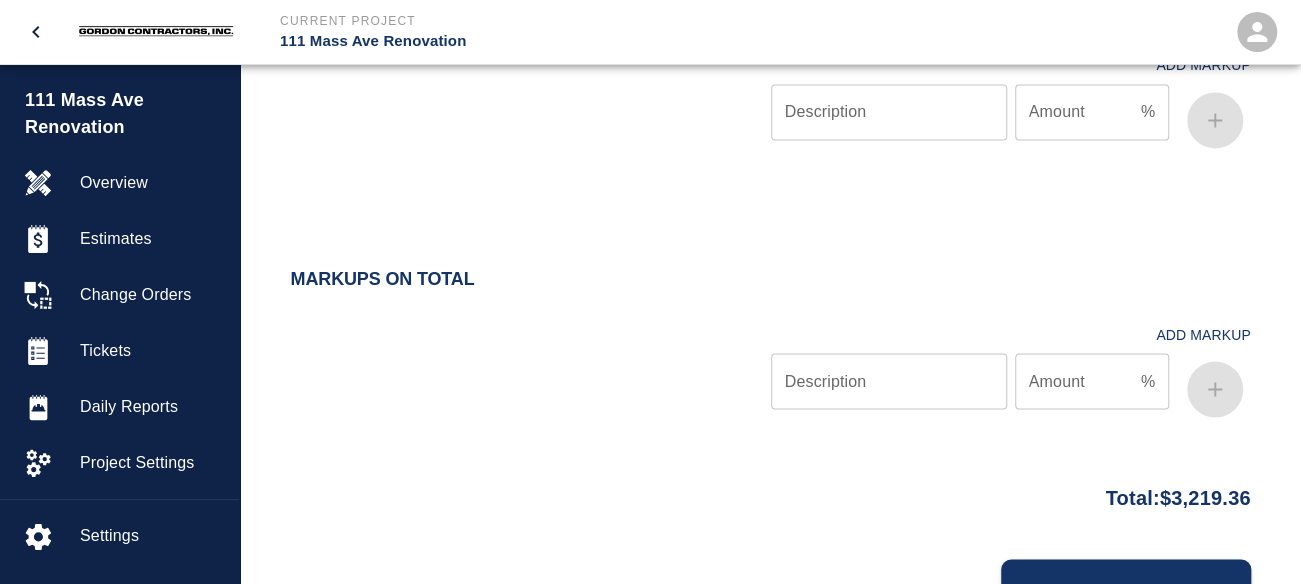 click on "Description" at bounding box center (889, 381) 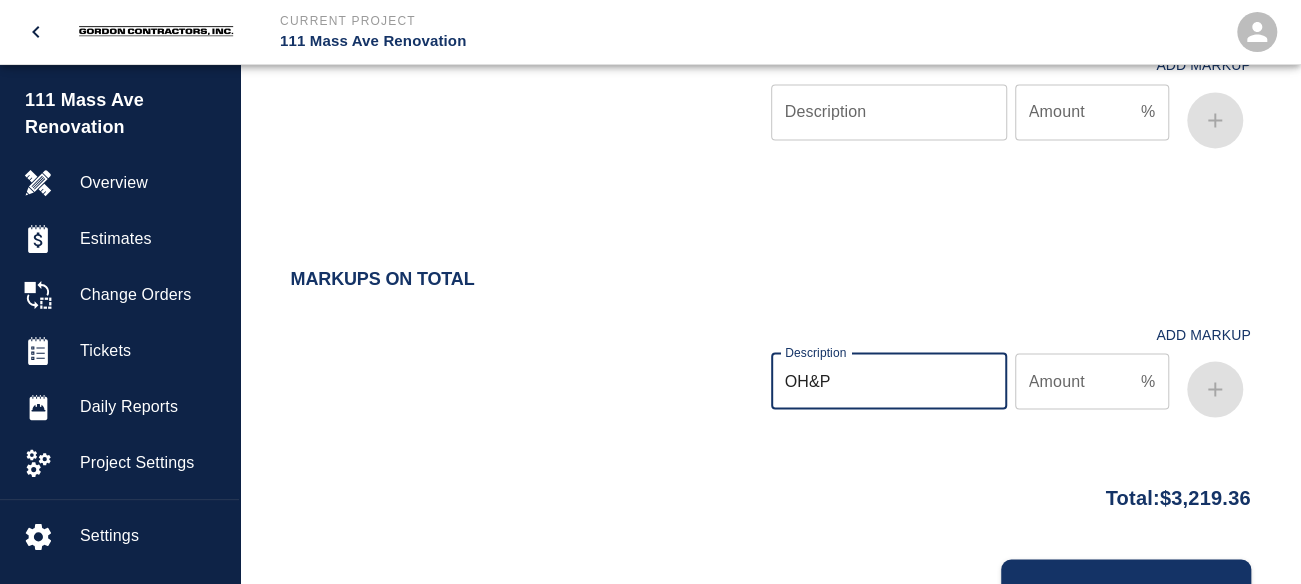 type on "OH&P" 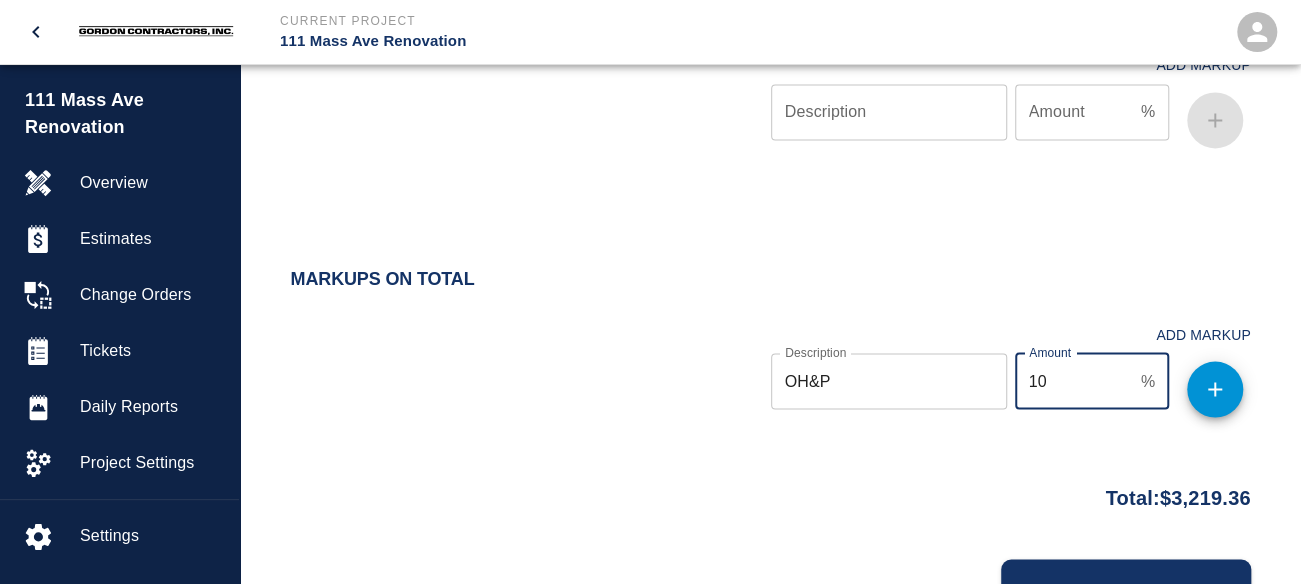type on "10" 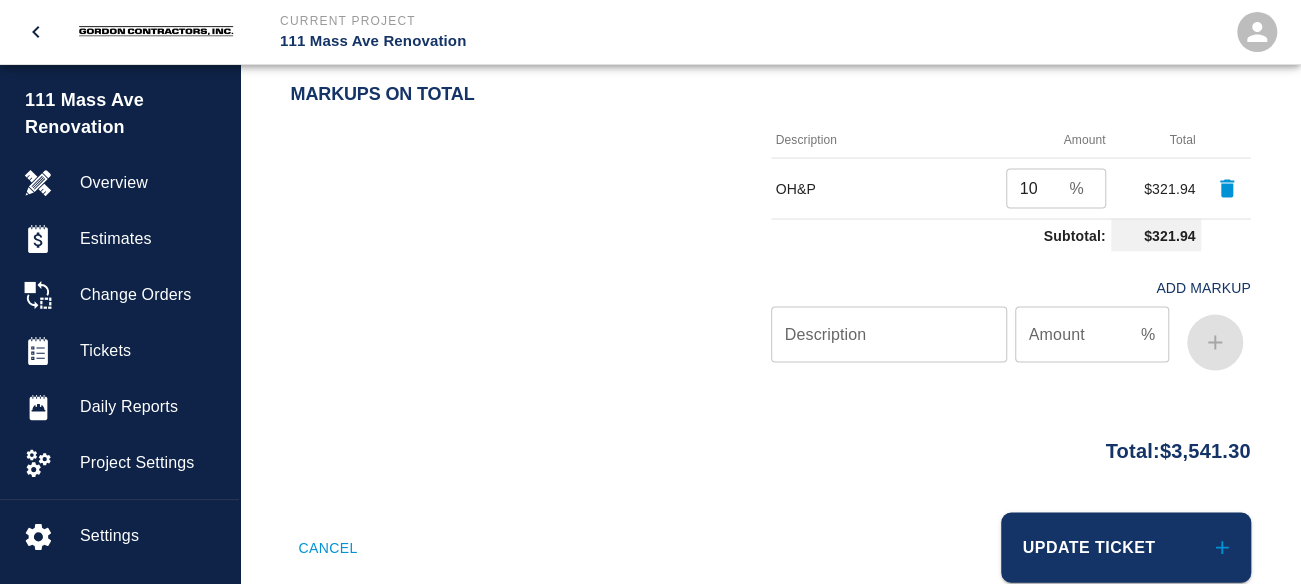 scroll, scrollTop: 1900, scrollLeft: 0, axis: vertical 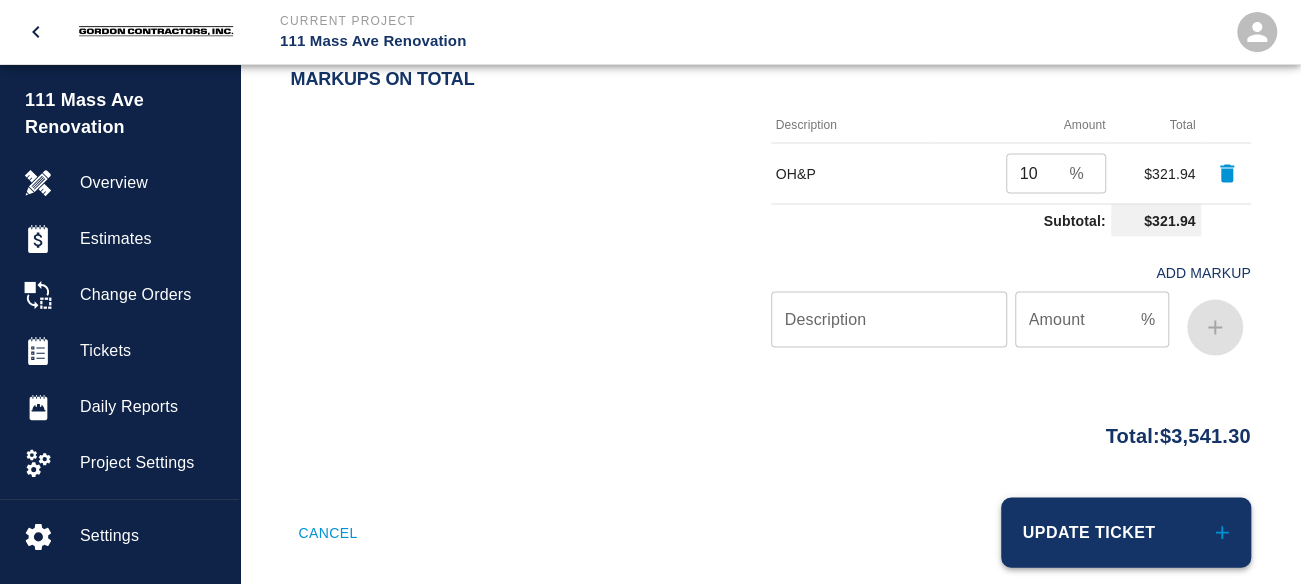 click on "Update Ticket" at bounding box center (1126, 532) 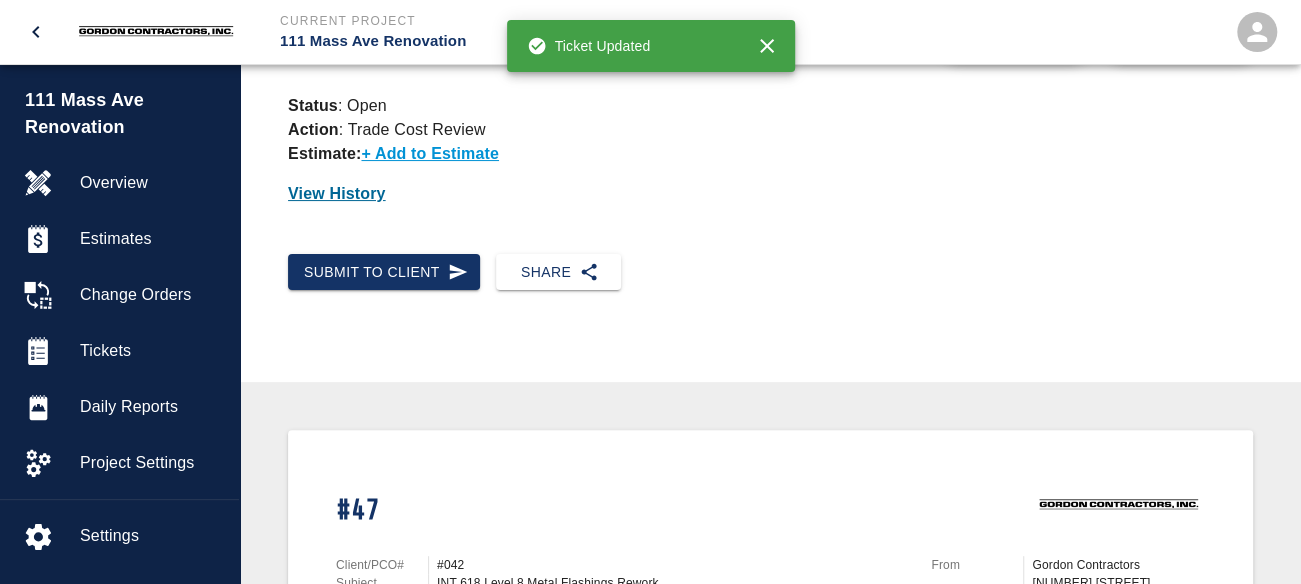 scroll, scrollTop: 100, scrollLeft: 0, axis: vertical 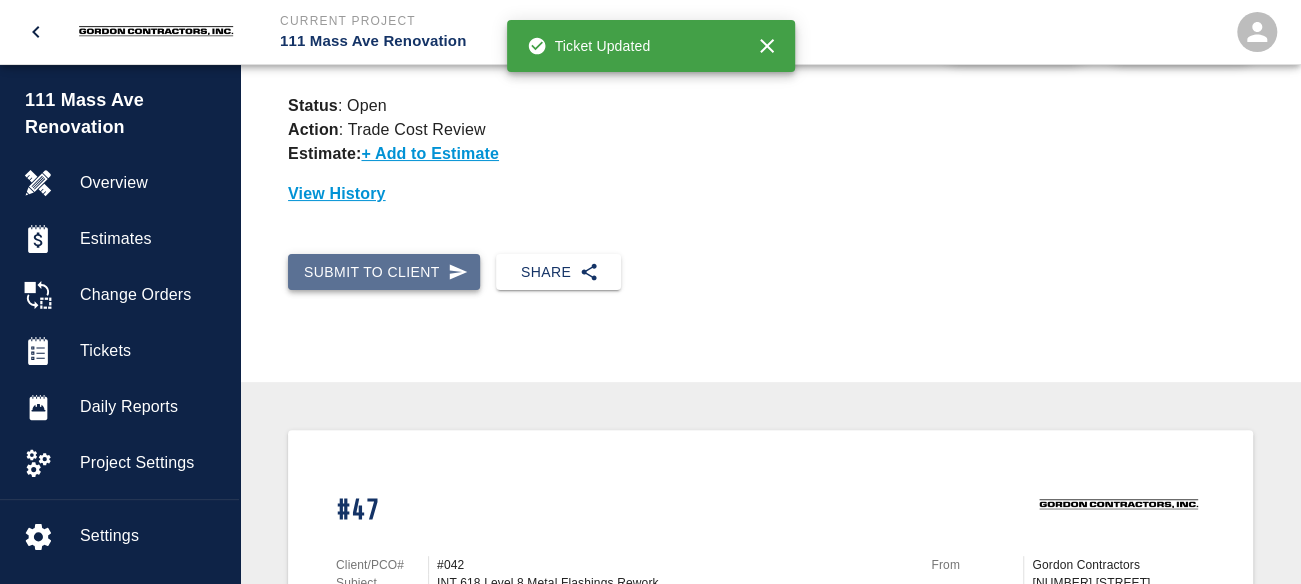 click 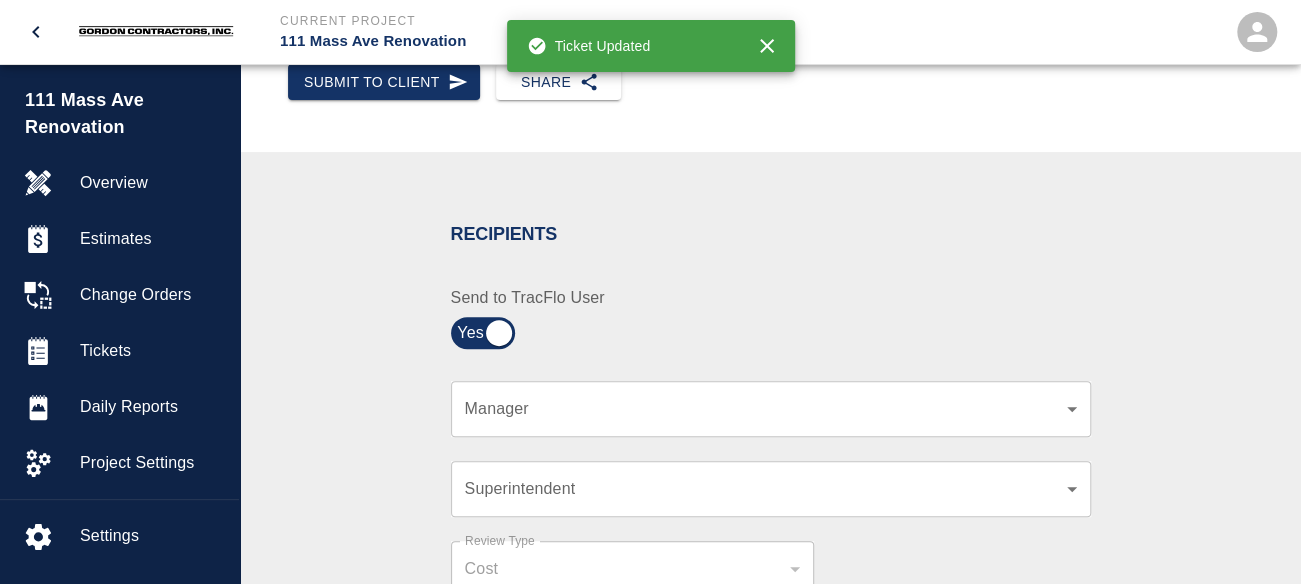 scroll, scrollTop: 500, scrollLeft: 0, axis: vertical 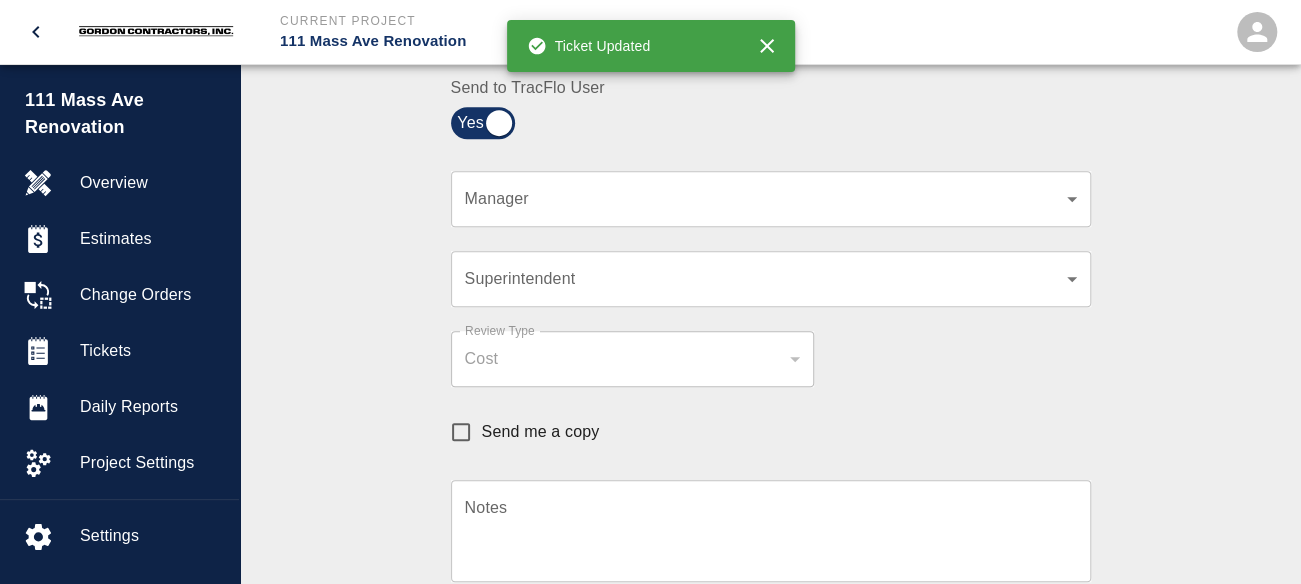 click on "​ Manager" at bounding box center [771, 199] 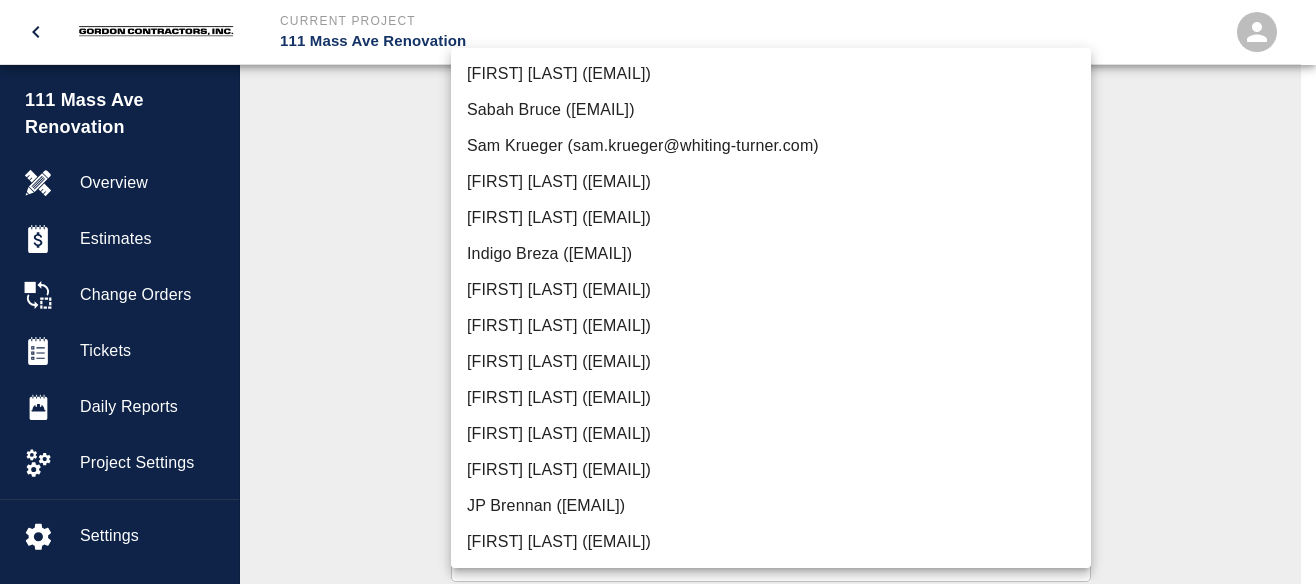 click on "Current Project [PROJECT_NAME] Home [PROJECT_NAME] Overview Estimates Change Orders Tickets Daily Reports Project Settings Settings Powered By Terms of Service  |  Privacy Policy Ticket Download Edit Costs Status :   Open Action :   Trade Cost Review Estimate:  + Add to Estimate View History Submit to Client Share Recipients Internal Team ​ Internal Team Notes x Notes Cancel Send Recipients Send to TracFlo User Manager ​ Manager Superintendent ​ Superintendent Review Type Cost cost Review Type Send me a copy Notes x Notes Upload Attachments (10MB limit) Choose file No file chosen Upload Another File Cancel Send Request Time and Material Revision Notes   * x Notes   * Upload Attachments (10MB limit) Choose file No file chosen Upload Another File Cancel Send Time and Materials Reject Notes   * x Notes   * Upload Attachments (10MB limit) Choose file No file chosen Upload Another File Cancel Send Approve Ticket Time and Materials Signature Clear Notes x Notes Choose file Cancel Send" at bounding box center [658, -208] 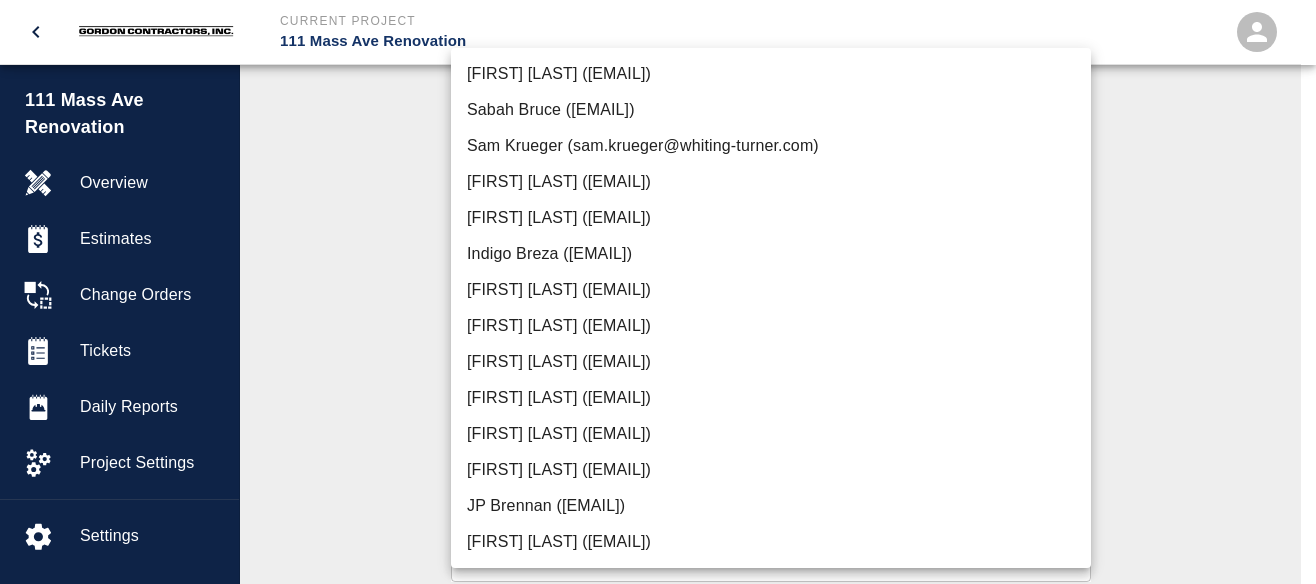 click on "Indigo Breza ([EMAIL])" at bounding box center (771, 254) 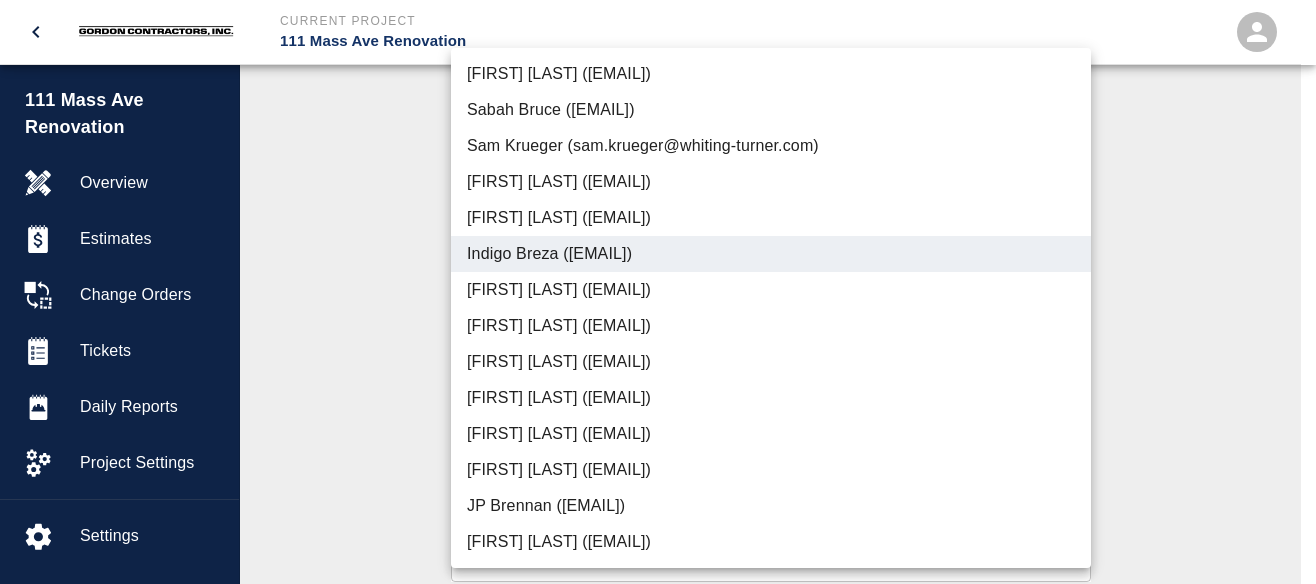 click at bounding box center [658, 292] 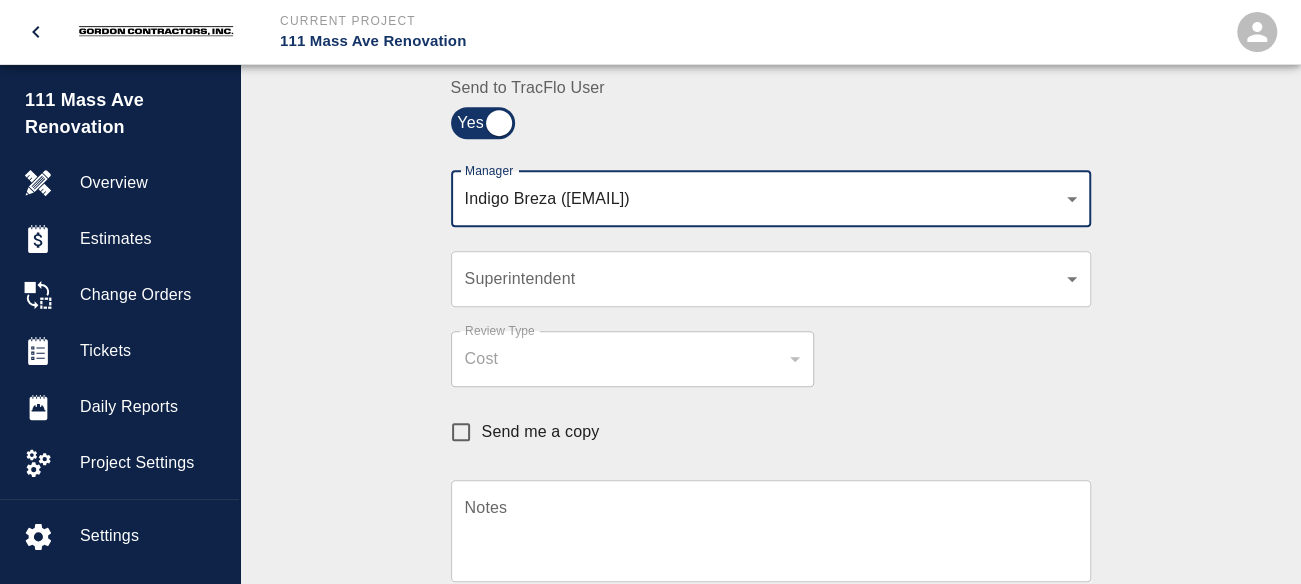 click on "​ Superintendent" at bounding box center (771, 279) 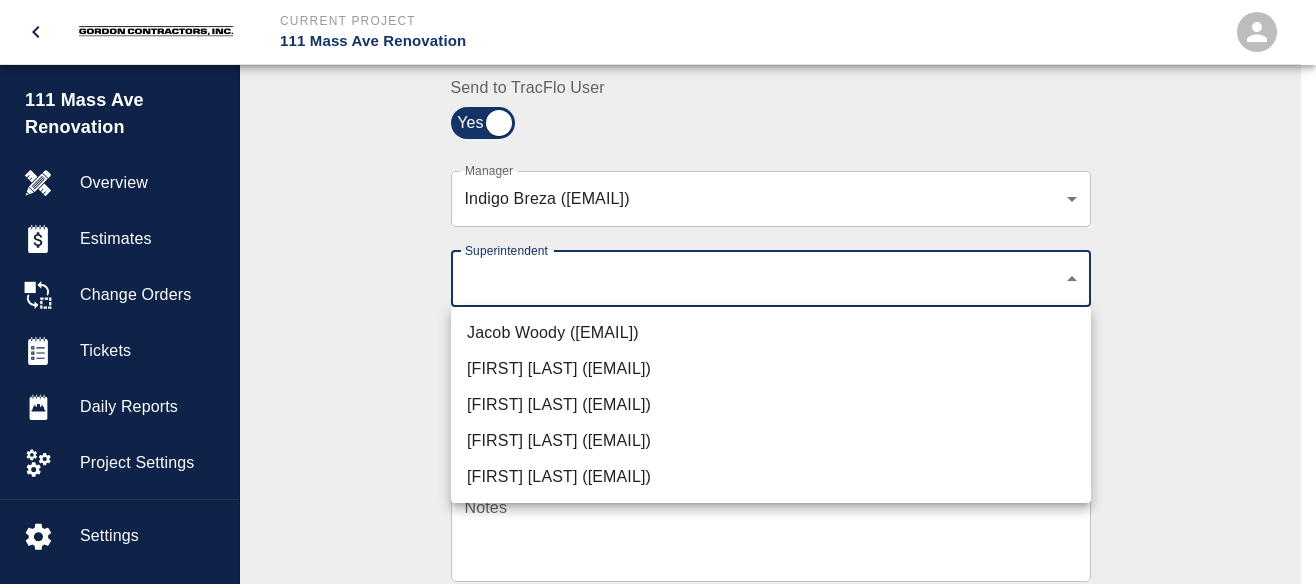 click on "Current Project 111 Mass Ave Renovation Home 111 Mass Ave Renovation Overview Estimates Change Orders Tickets Daily Reports Project Settings Settings Powered By Terms of Service  |  Privacy Policy Ticket Download Edit Costs Status :   Open Action :   Trade Cost Review Estimate:  + Add to Estimate View History Submit to Client Share Recipients Internal Team ​ Internal Team Notes x Notes Cancel Send Recipients Send to TracFlo User Manager [FIRST] [LAST] ([EMAIL]) [PHONE] Manager Superintendent ​ Superintendent Review Type Cost cost Review Type Send me a copy Notes x Notes Upload Attachments (10MB limit) Choose file No file chosen Upload Another File Cancel Send Request Time and Material Revision Notes   * x Notes   * Upload Attachments (10MB limit) Choose file No file chosen Upload Another File Cancel Send Time and Materials Reject Notes   * x Notes   * Upload Attachments (10MB limit) Choose file No file chosen Upload Another File Cancel Send Clear x" at bounding box center [658, -208] 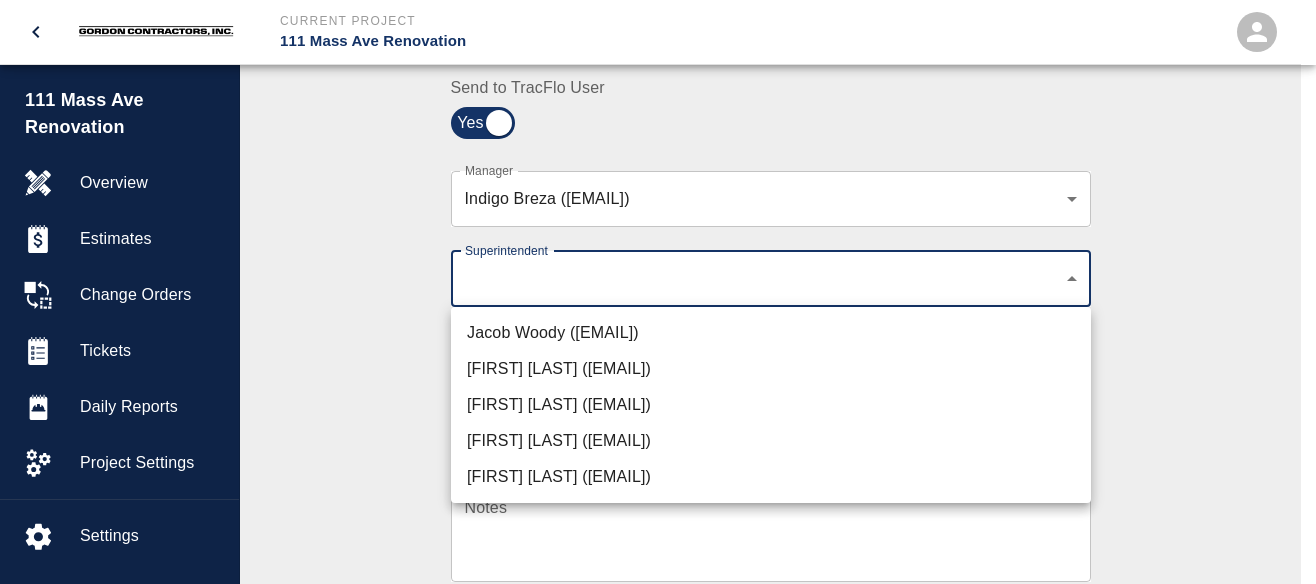 click on "[FIRST] [LAST] ([EMAIL])" at bounding box center [771, 477] 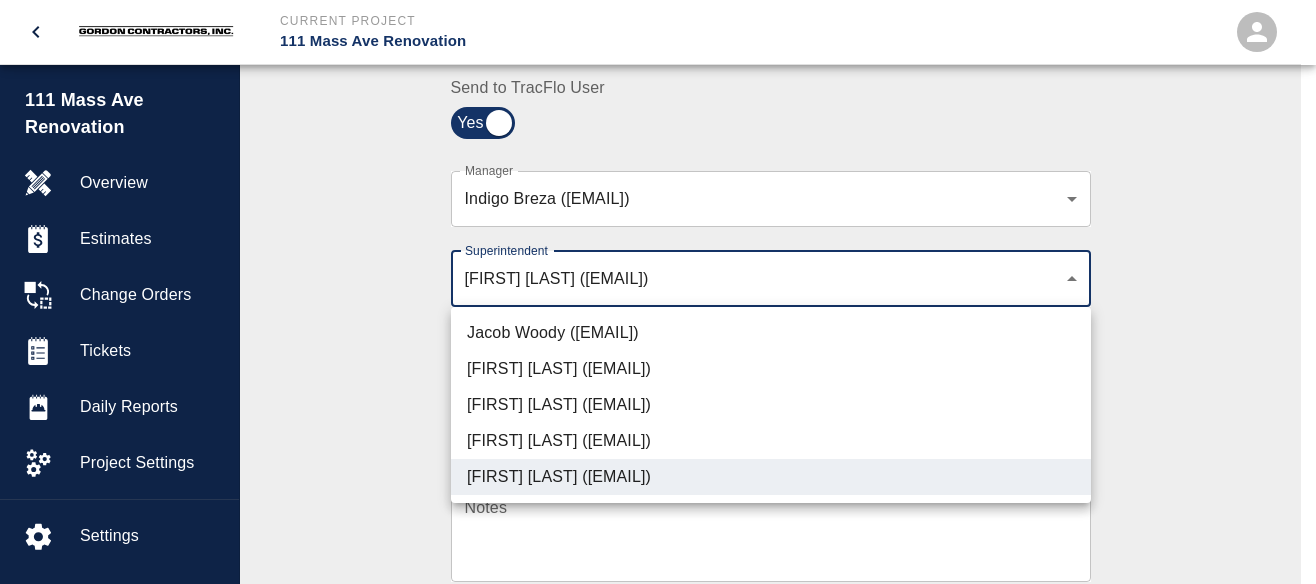click at bounding box center (658, 292) 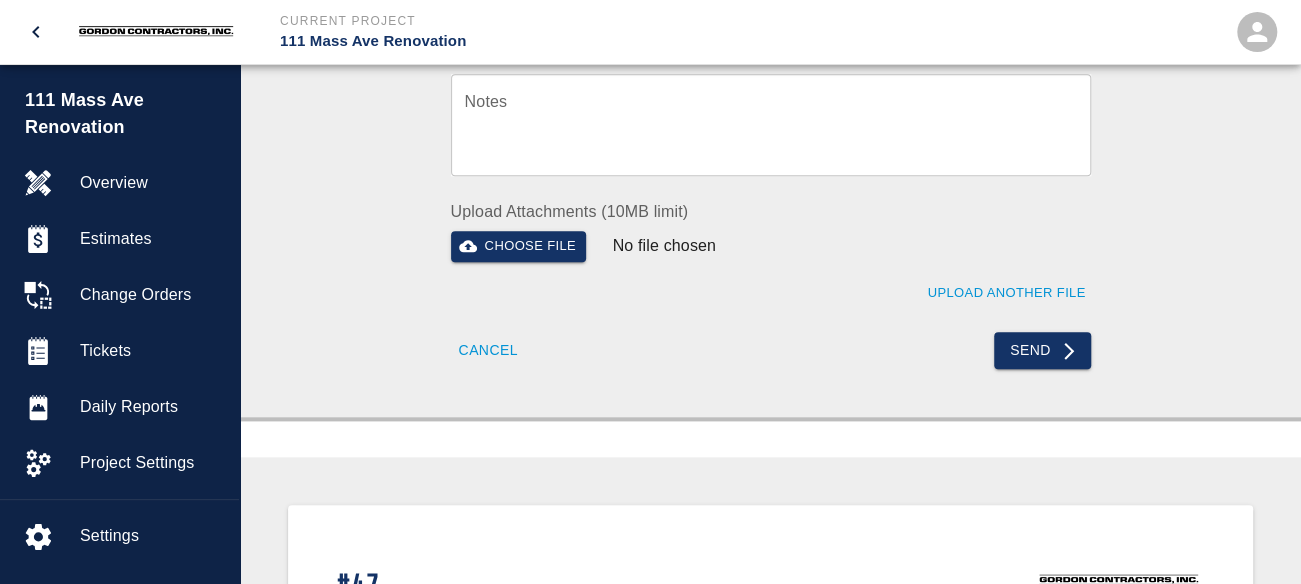 scroll, scrollTop: 1000, scrollLeft: 0, axis: vertical 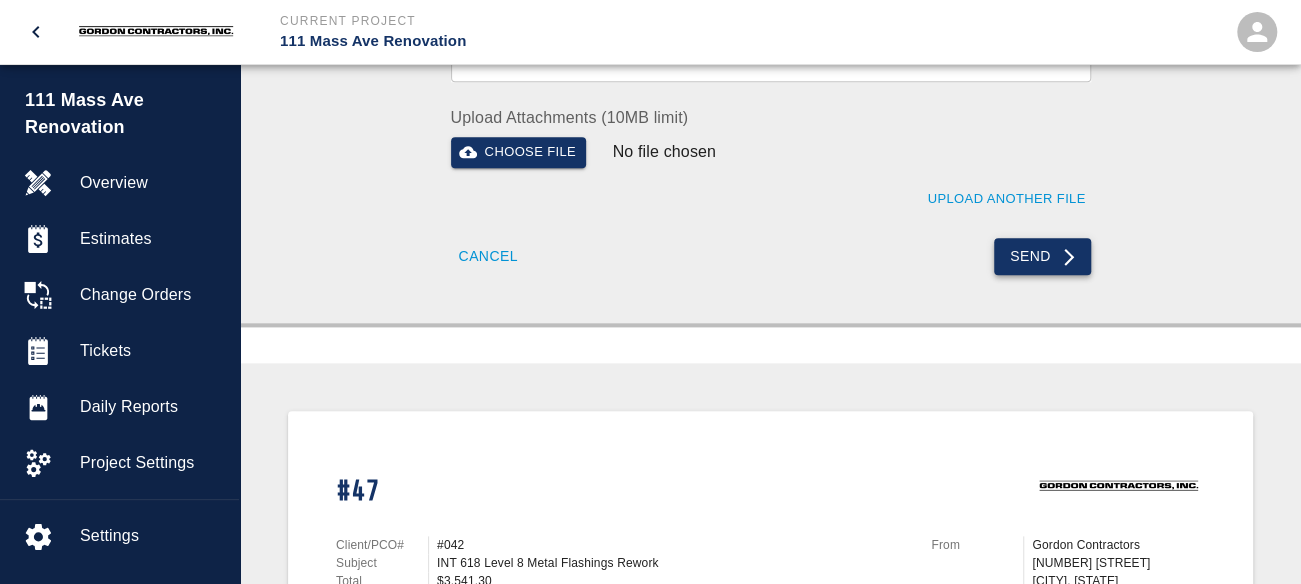 click on "Send" at bounding box center [1042, 256] 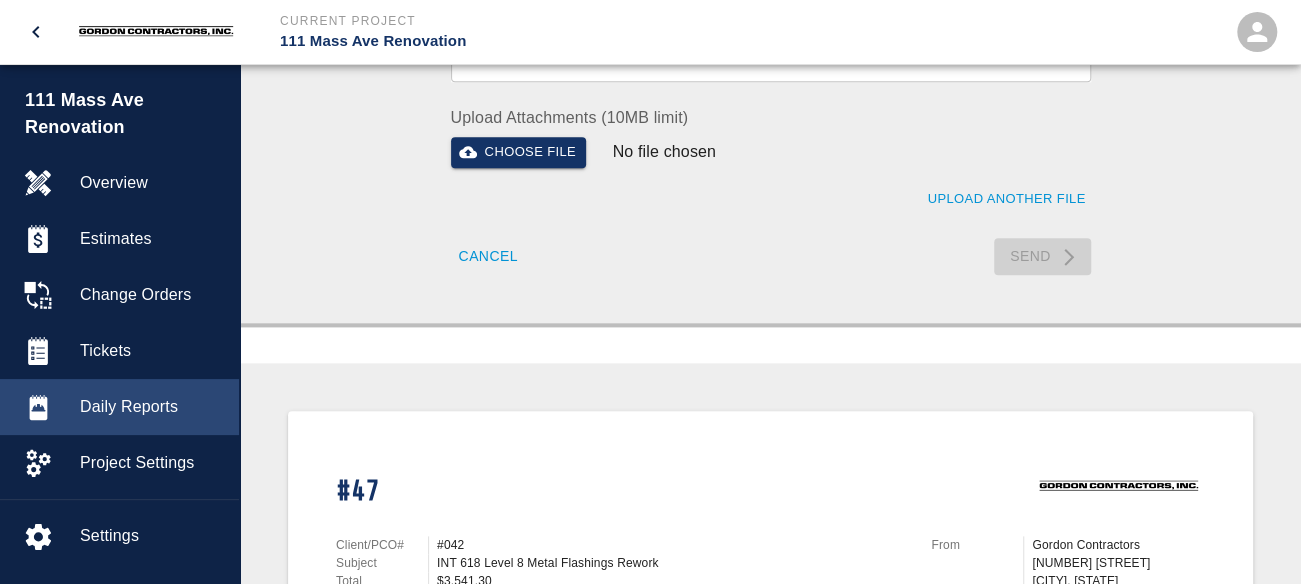 type 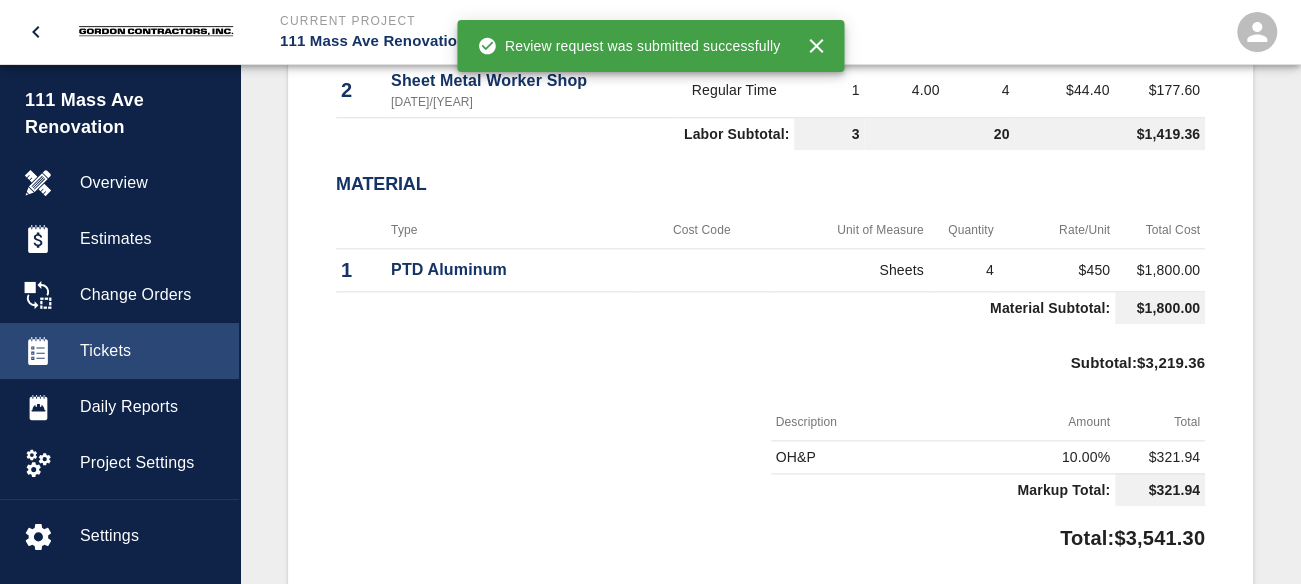 click on "Tickets" at bounding box center [151, 351] 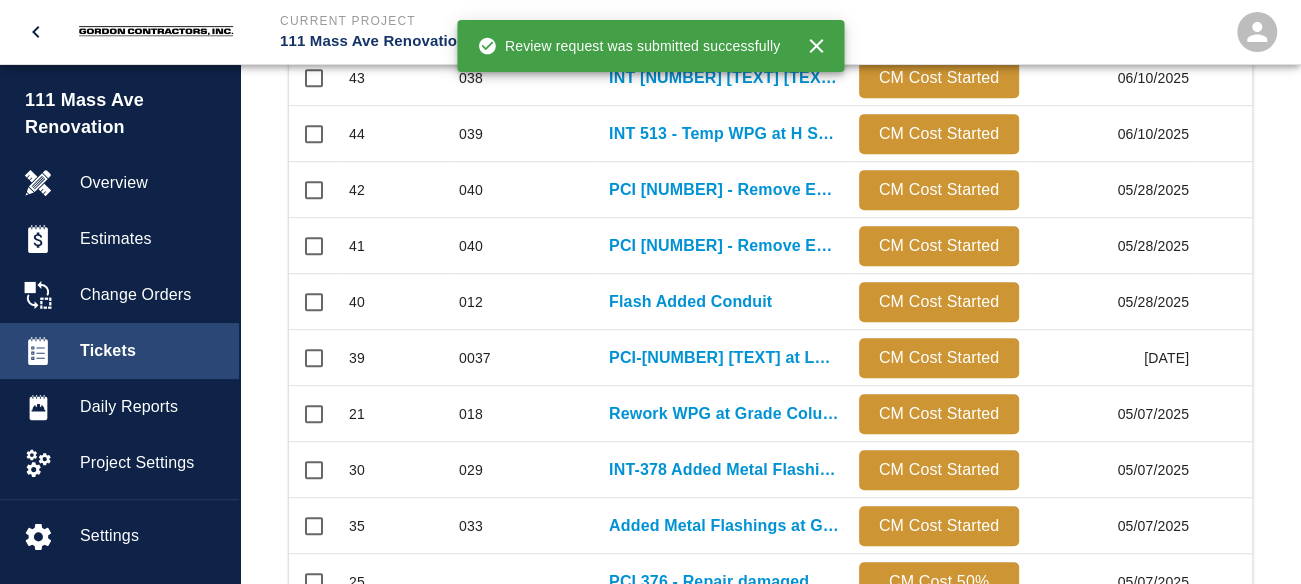 scroll, scrollTop: 30, scrollLeft: 0, axis: vertical 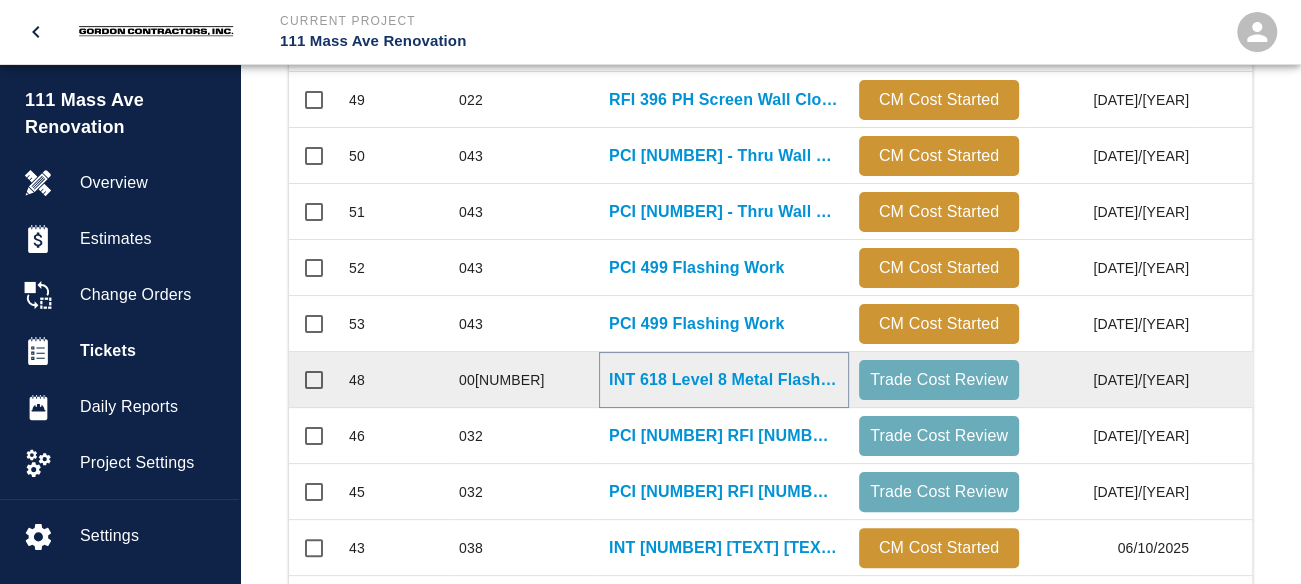 click on "INT 618 Level 8 Metal Flashings Rework" at bounding box center [724, 380] 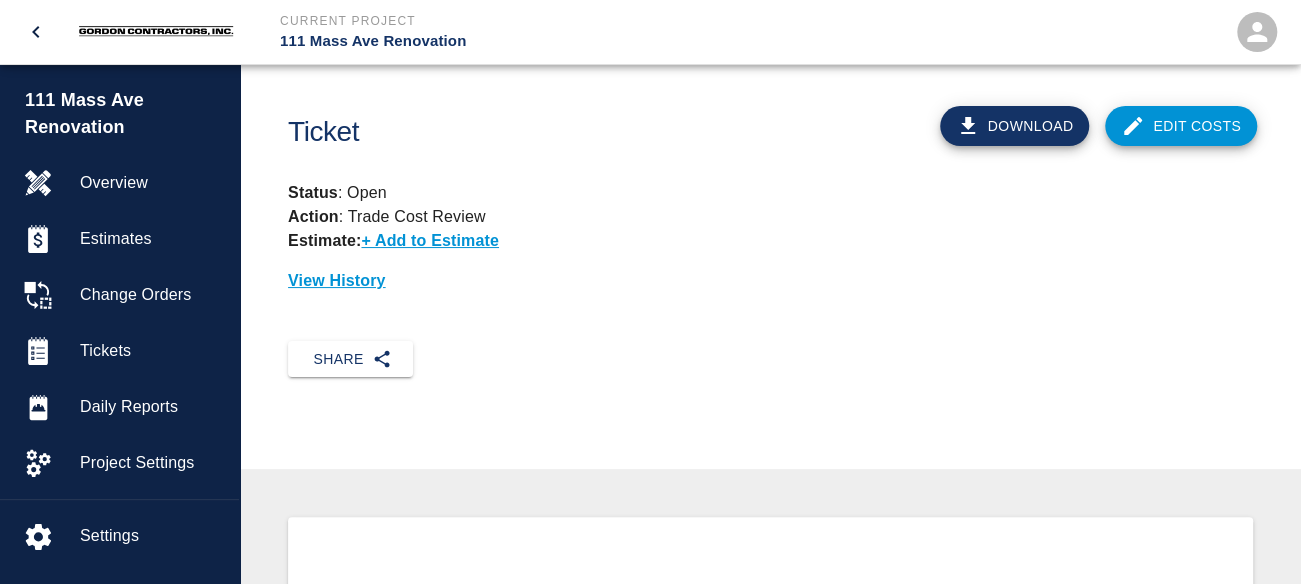 scroll, scrollTop: 0, scrollLeft: 0, axis: both 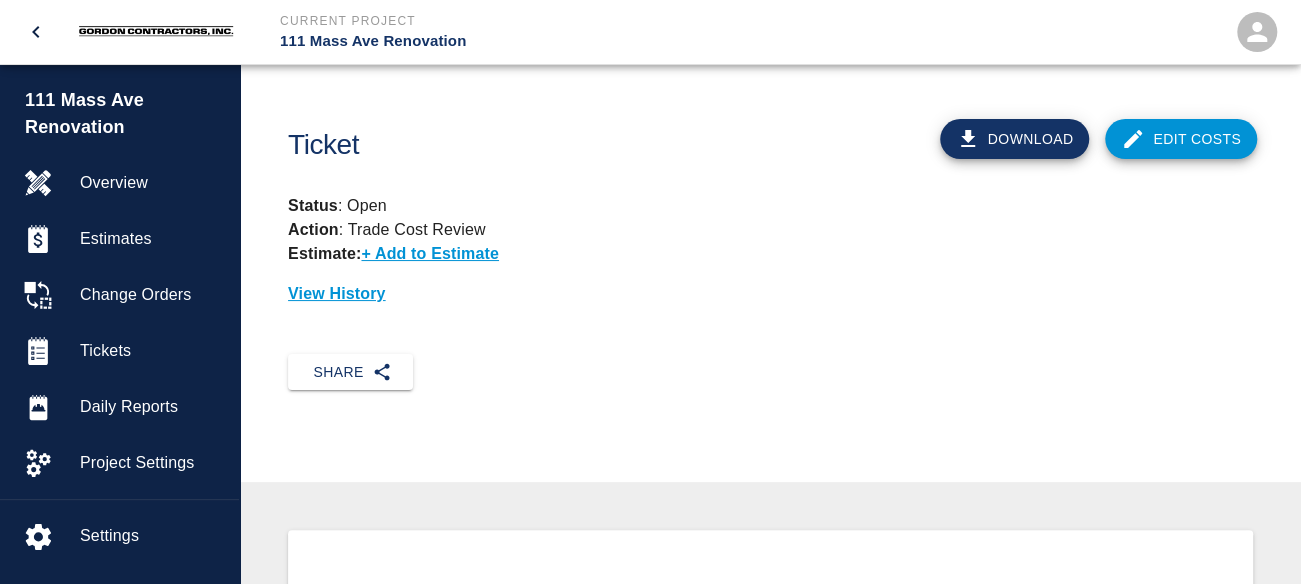 click on "Edit Costs" at bounding box center (1181, 139) 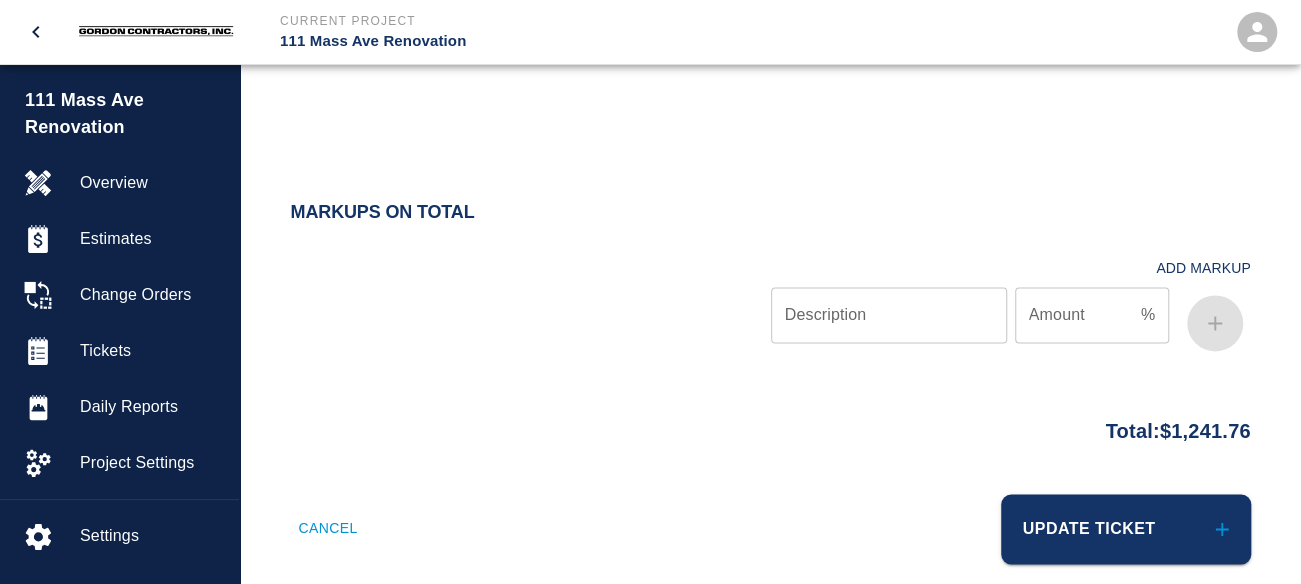 scroll, scrollTop: 1386, scrollLeft: 0, axis: vertical 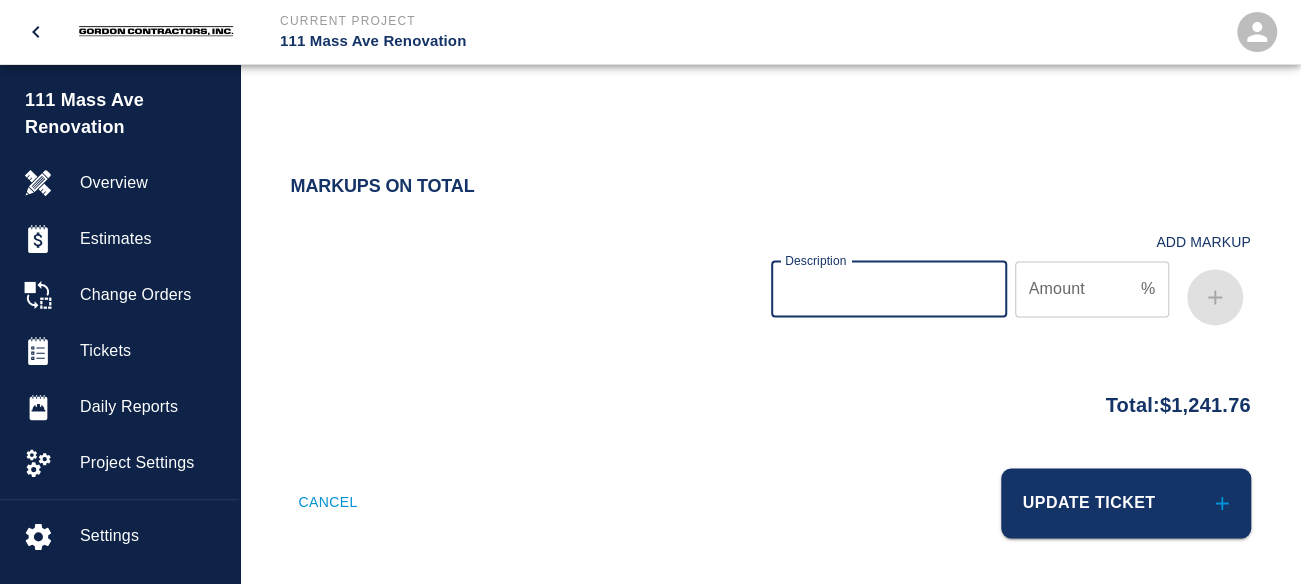 click on "Description" at bounding box center [889, 289] 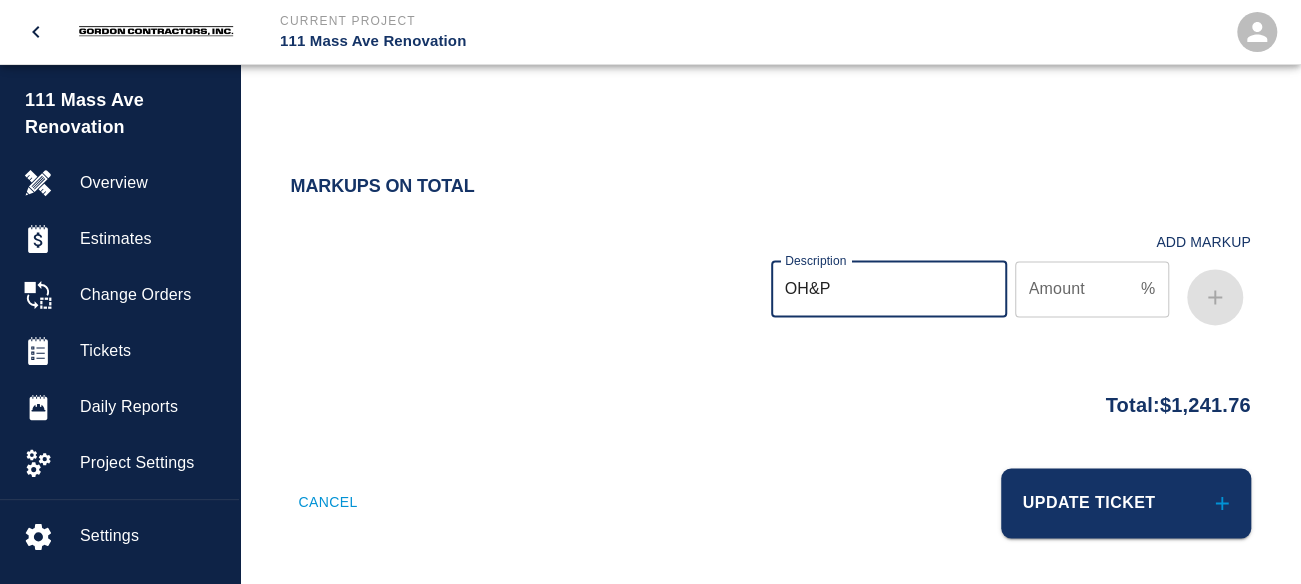 type on "OH&P" 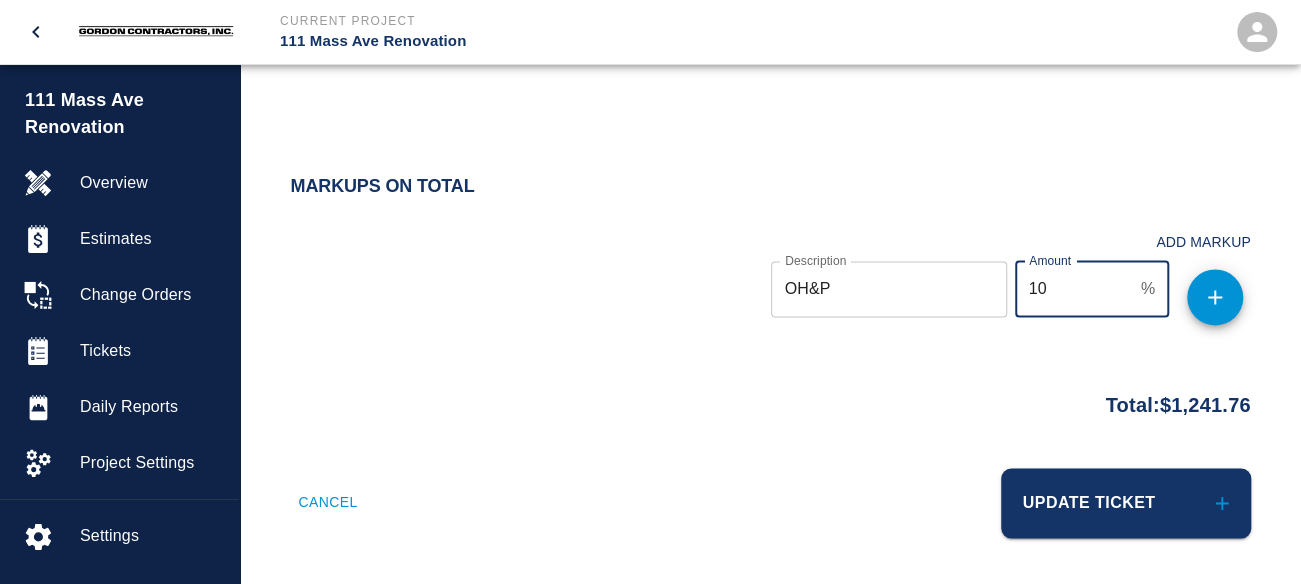 type on "10" 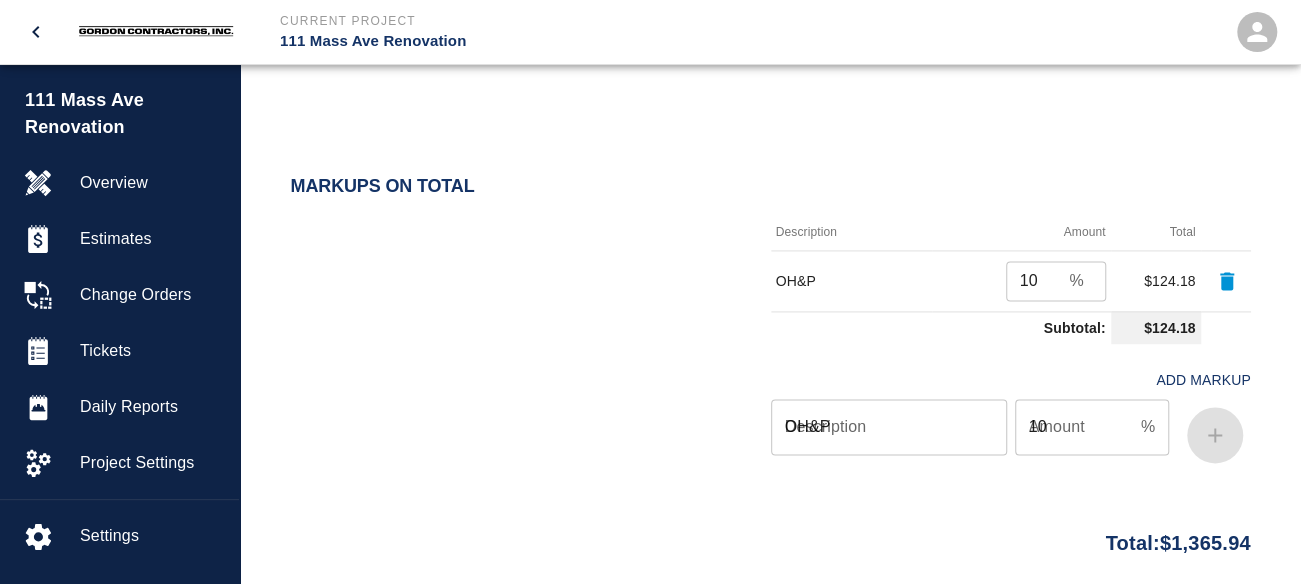 type 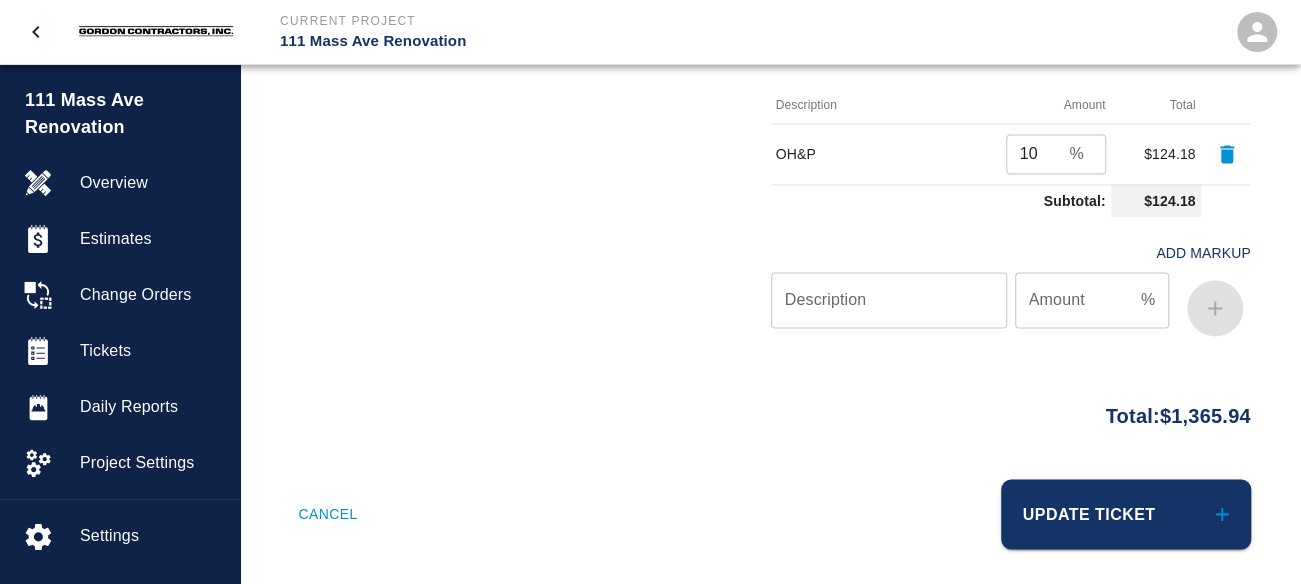 scroll, scrollTop: 1524, scrollLeft: 0, axis: vertical 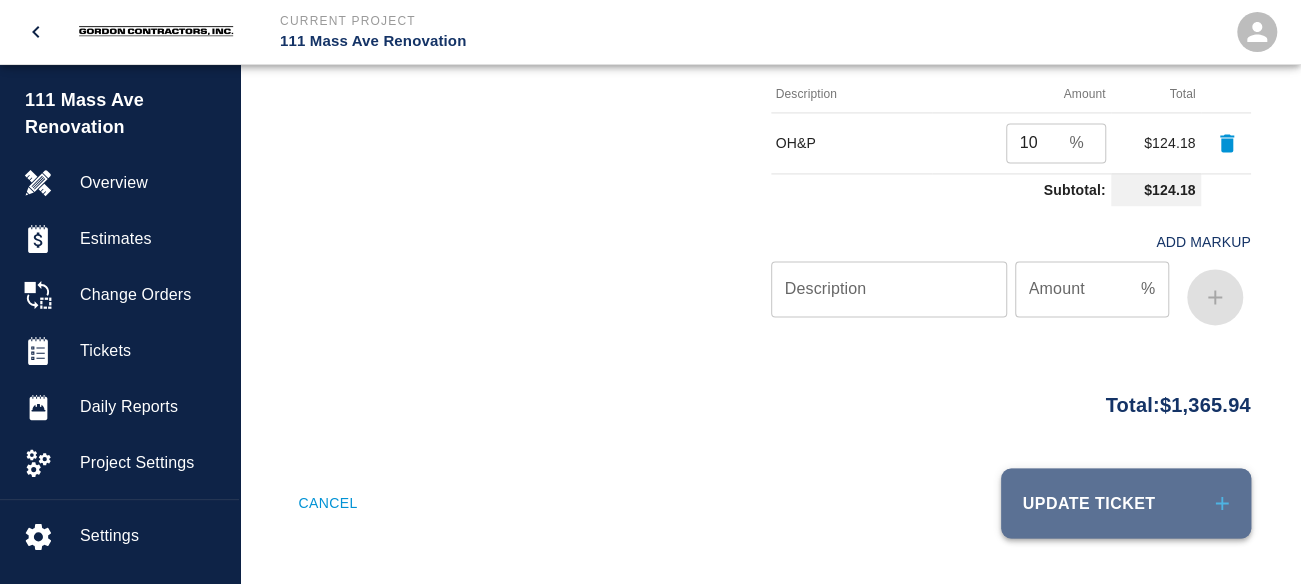 click on "Update Ticket" at bounding box center [1126, 503] 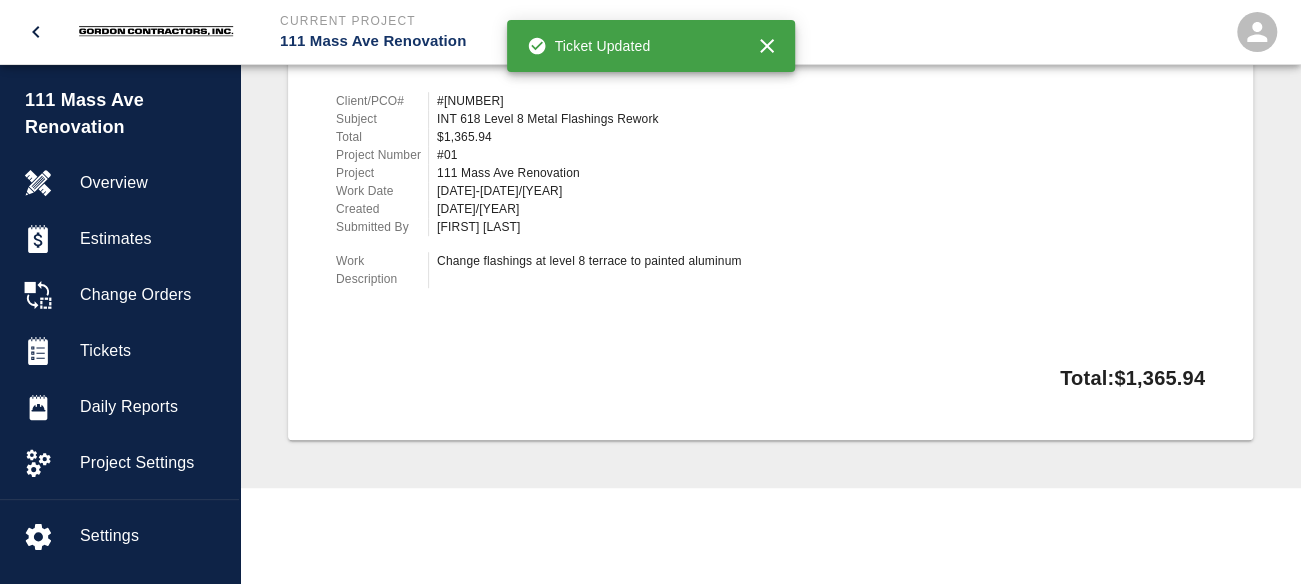 scroll, scrollTop: 0, scrollLeft: 0, axis: both 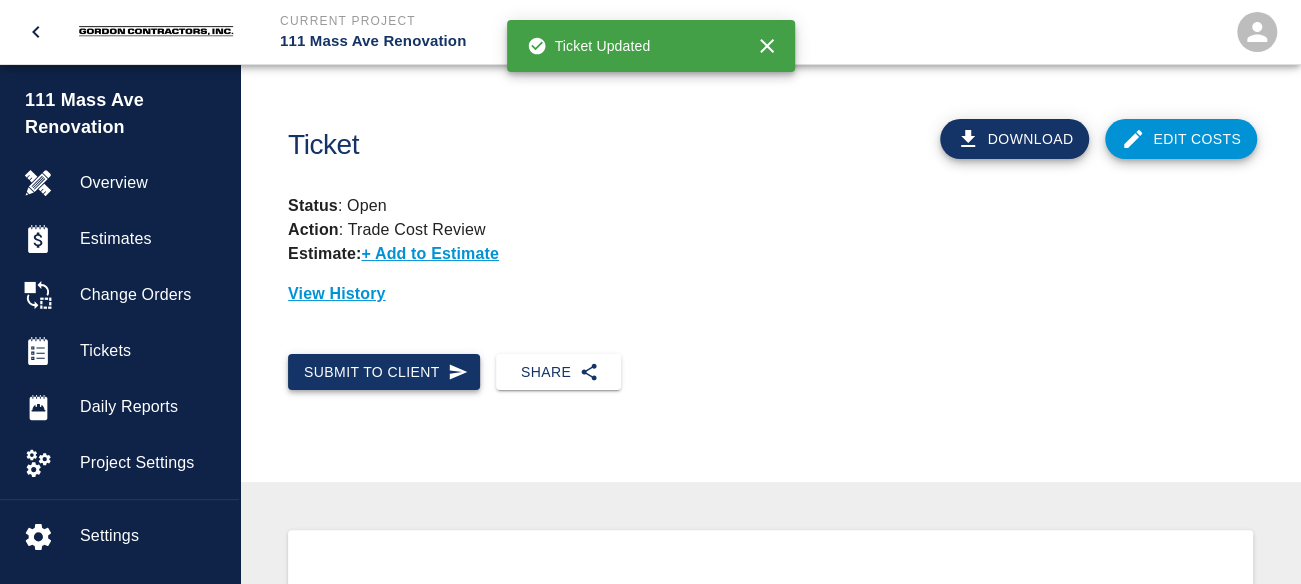 click on "Submit to Client" at bounding box center [384, 372] 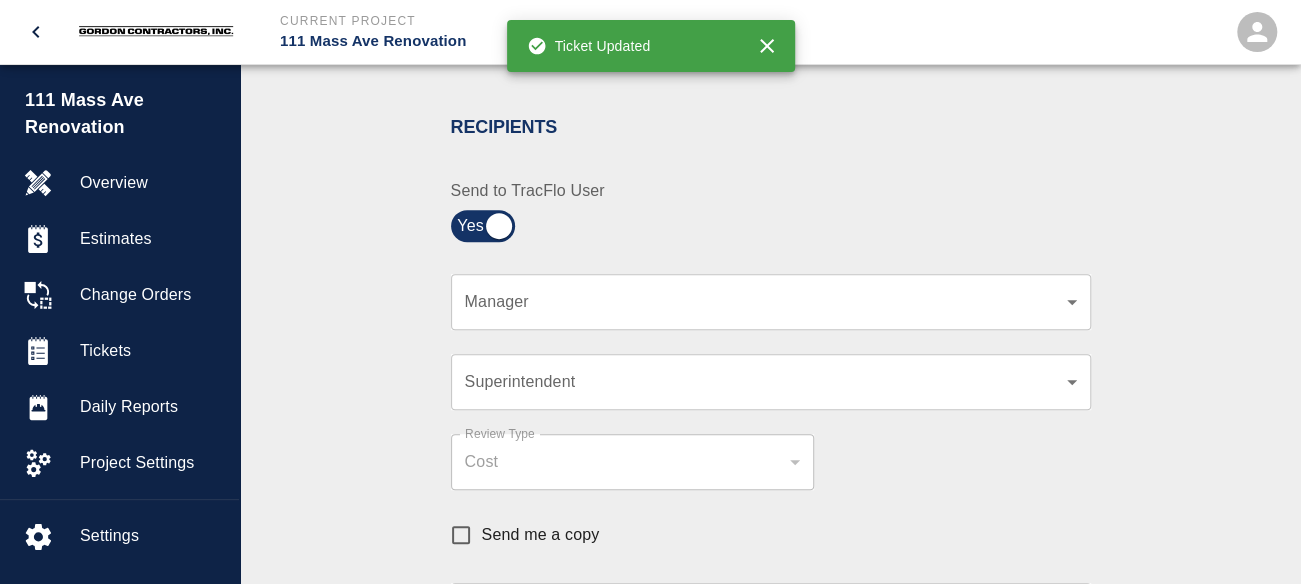 scroll, scrollTop: 400, scrollLeft: 0, axis: vertical 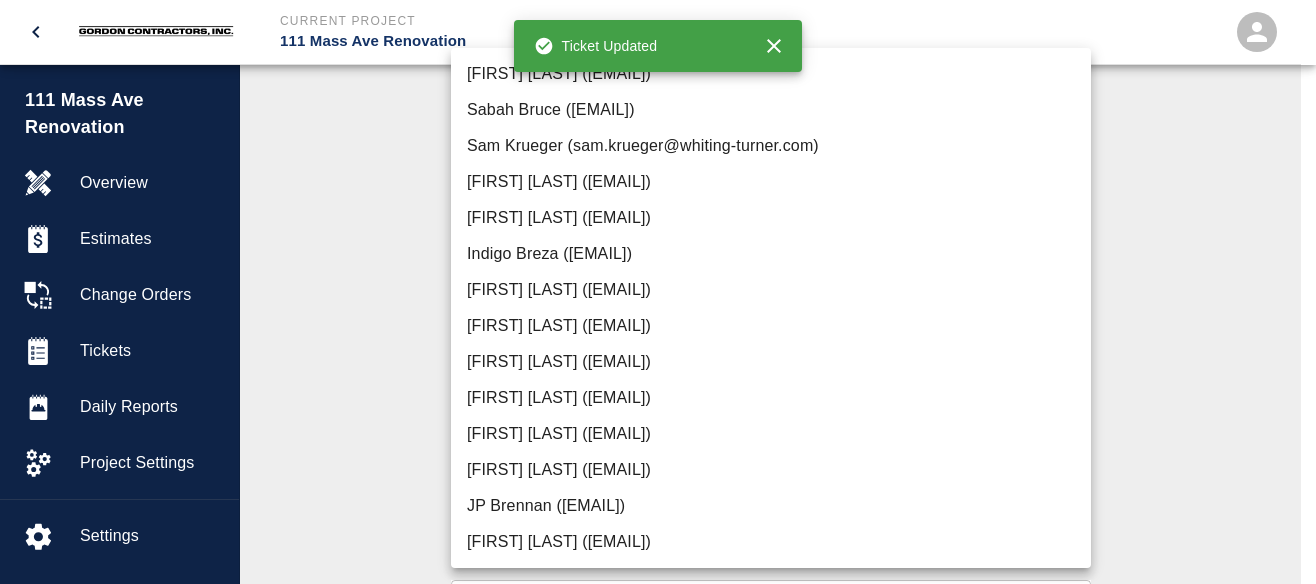 click on "Current Project [PROJECT_NAME] Home [PROJECT_NAME] Overview Estimates Change Orders Tickets Daily Reports Project Settings Settings Powered By Terms of Service  |  Privacy Policy Ticket Download Edit Costs Status :   Open Action :   Trade Cost Review Estimate:  + Add to Estimate View History Submit to Client Share Recipients Internal Team ​ Internal Team Notes x Notes Cancel Send Recipients Send to TracFlo User Manager ​ Manager Superintendent ​ Superintendent Review Type Cost cost Review Type Send me a copy Notes x Notes Upload Attachments (10MB limit) Choose file No file chosen Upload Another File Cancel Send Request Time and Material Revision Notes   * x Notes   * Upload Attachments (10MB limit) Choose file No file chosen Upload Another File Cancel Send Time and Materials Reject Notes   * x Notes   * Upload Attachments (10MB limit) Choose file No file chosen Upload Another File Cancel Send Approve Ticket Time and Materials Signature Clear Notes x Notes Choose file Cancel Send" at bounding box center [658, -108] 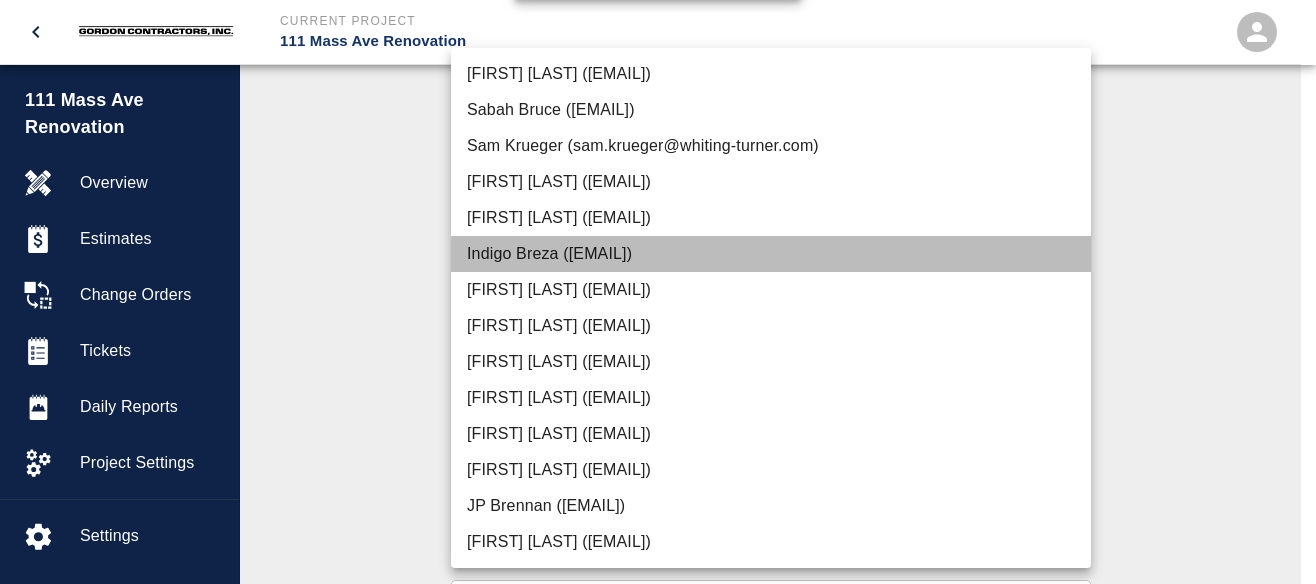 click on "Indigo Breza ([EMAIL])" at bounding box center [771, 254] 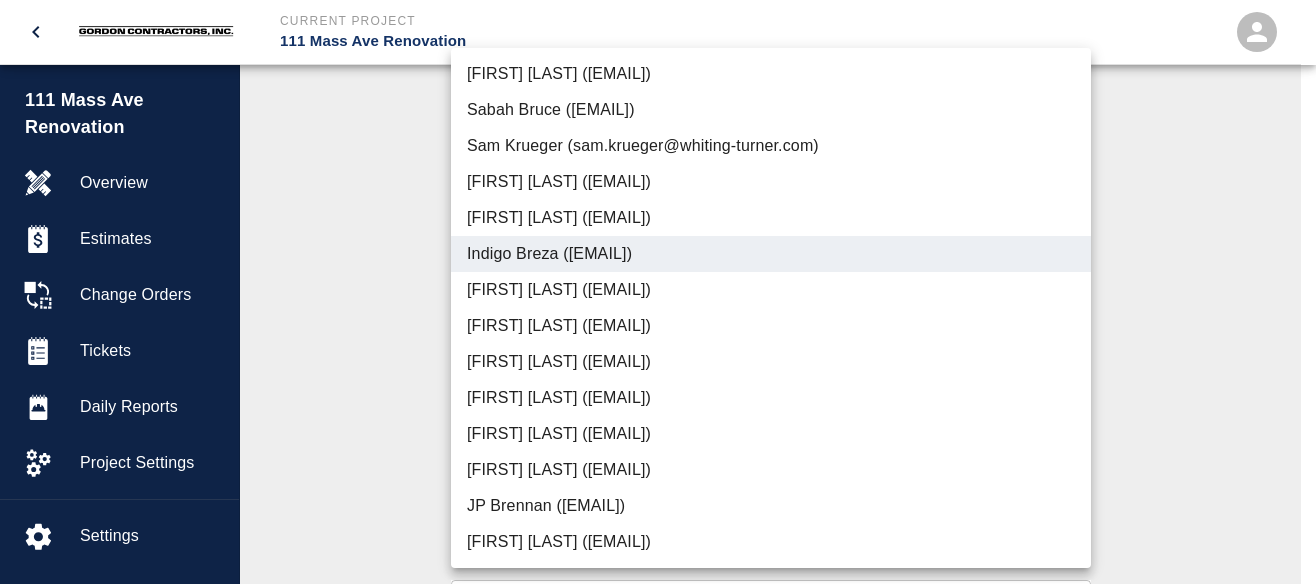 click at bounding box center (658, 292) 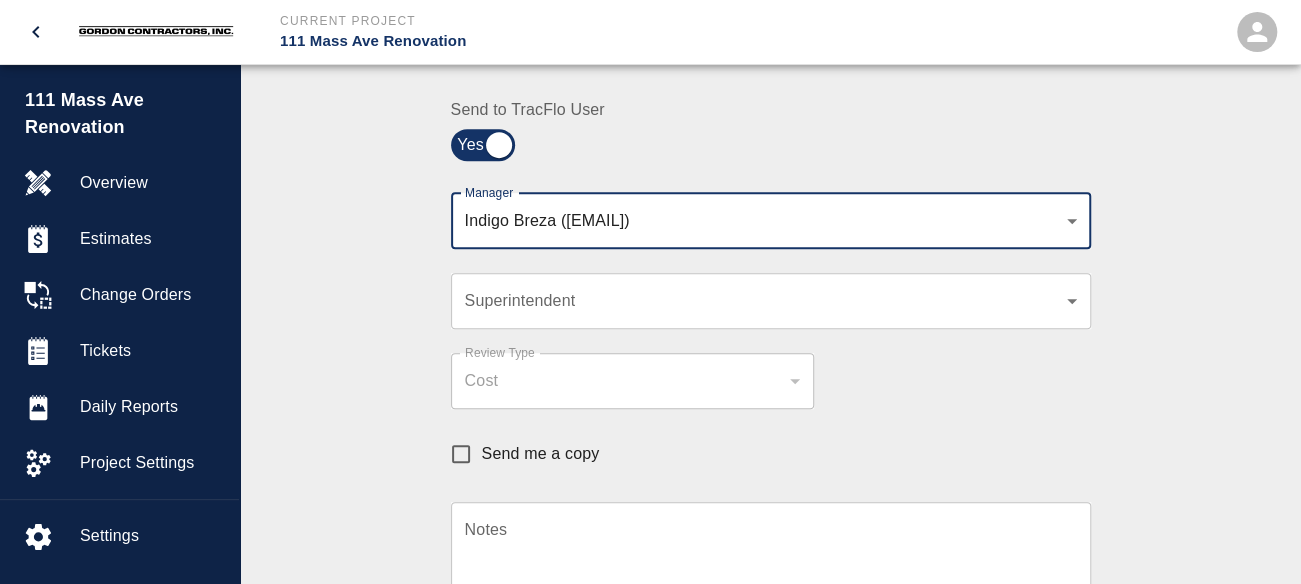 scroll, scrollTop: 600, scrollLeft: 0, axis: vertical 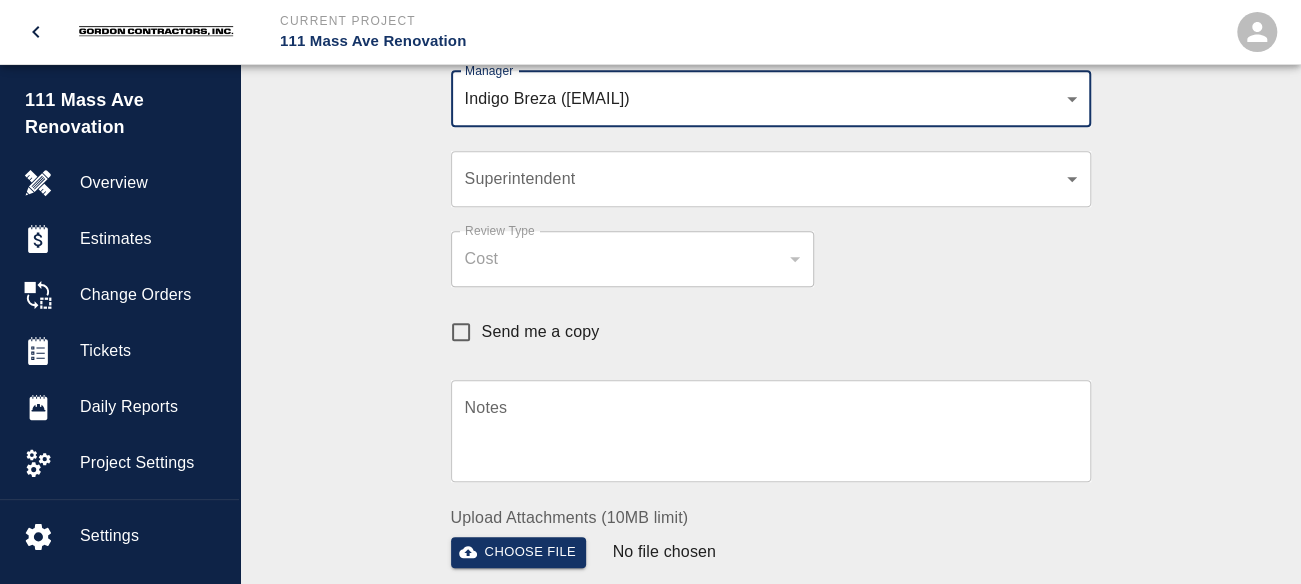 click on "Current Project 111 Mass Ave Renovation Home 111 Mass Ave Renovation Overview Estimates Change Orders Tickets Daily Reports Project Settings Settings Powered By Terms of Service  |  Privacy Policy Ticket Download Edit Costs Status :   Open Action :   Trade Cost Review Estimate:  + Add to Estimate View History Submit to Client Share Recipients Internal Team ​ Internal Team Notes x Notes Cancel Send Recipients Send to TracFlo User Manager [FIRST] [LAST] ([EMAIL]) [PHONE] Manager Superintendent ​ Superintendent Review Type Cost cost Review Type Send me a copy Notes x Notes Upload Attachments (10MB limit) Choose file No file chosen Upload Another File Cancel Send Request Time and Material Revision Notes   * x Notes   * Upload Attachments (10MB limit) Choose file No file chosen Upload Another File Cancel Send Time and Materials Reject Notes   * x Notes   * Upload Attachments (10MB limit) Choose file No file chosen Upload Another File Cancel Send Clear x" at bounding box center [650, -308] 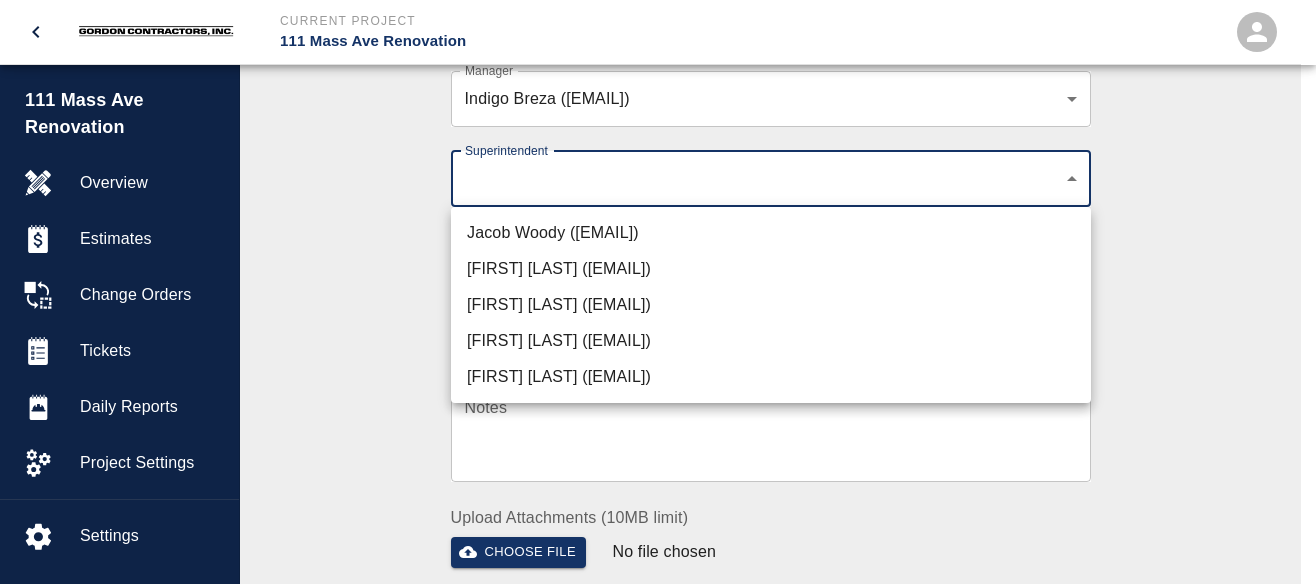 click on "[FIRST] [LAST] ([EMAIL])" at bounding box center (771, 377) 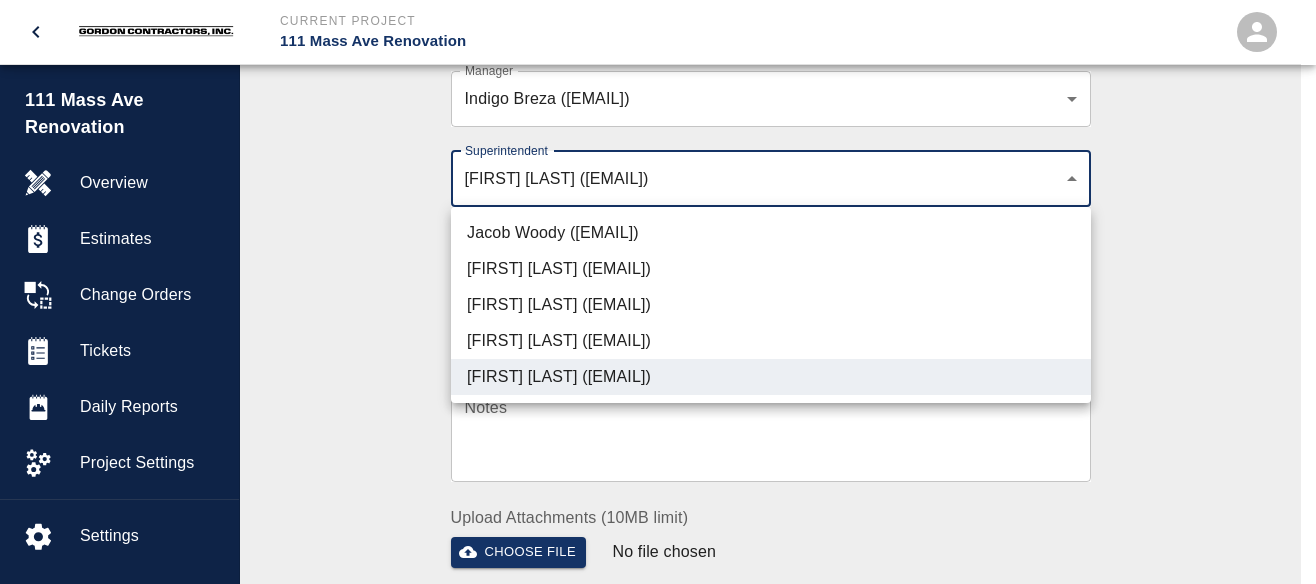 click at bounding box center [658, 292] 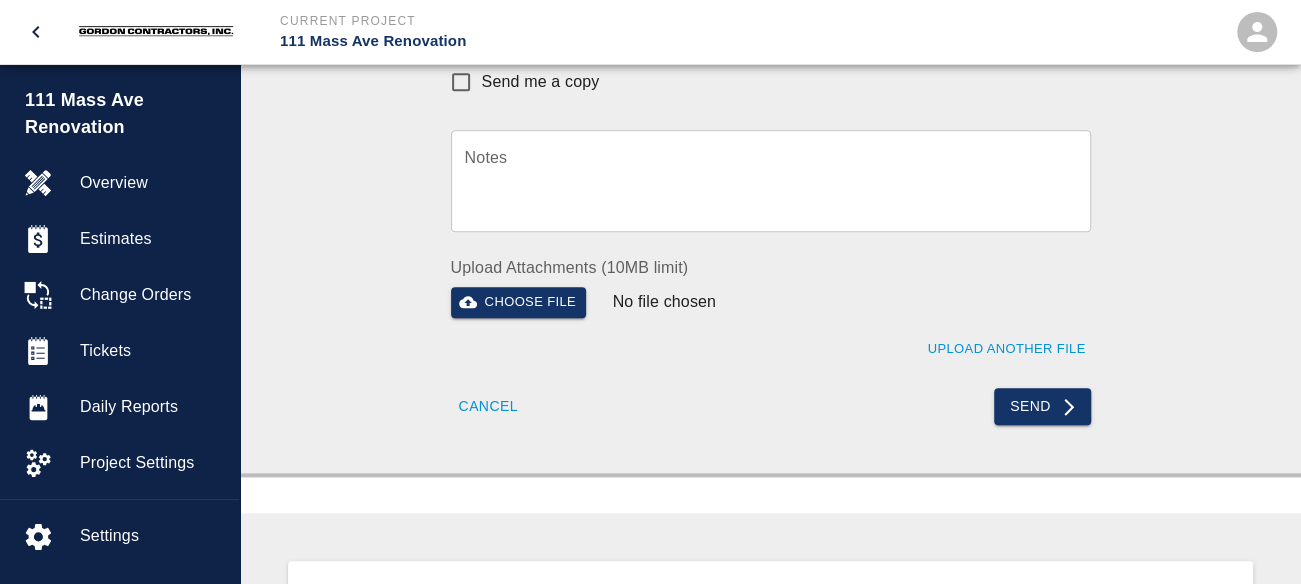scroll, scrollTop: 900, scrollLeft: 0, axis: vertical 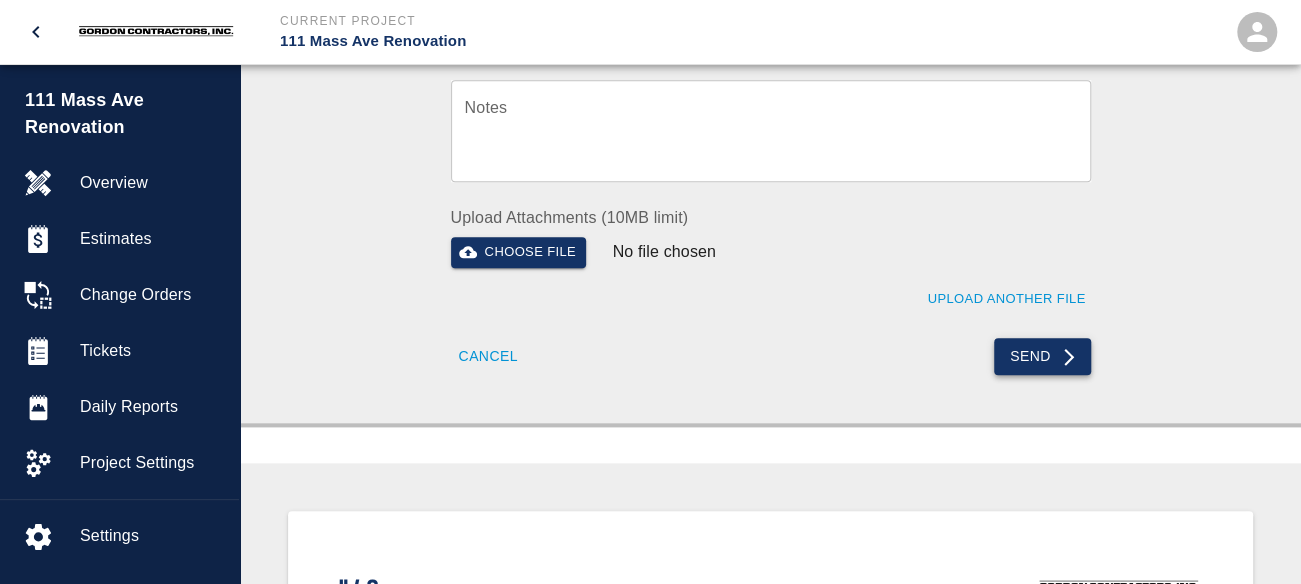 click on "Send" at bounding box center (1042, 356) 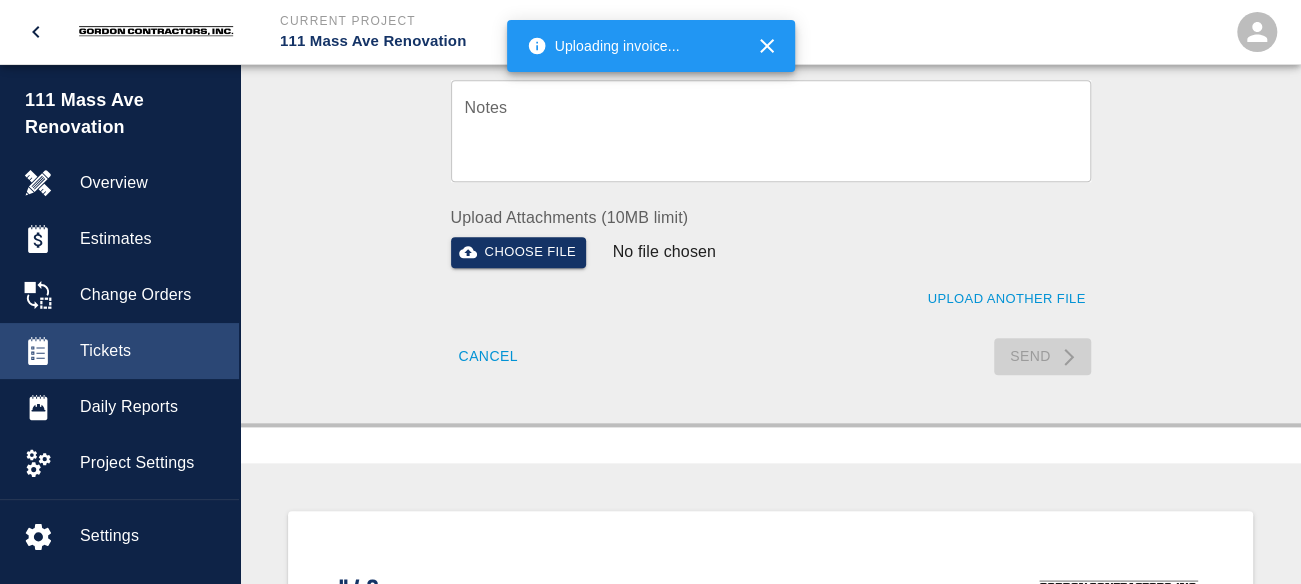 type 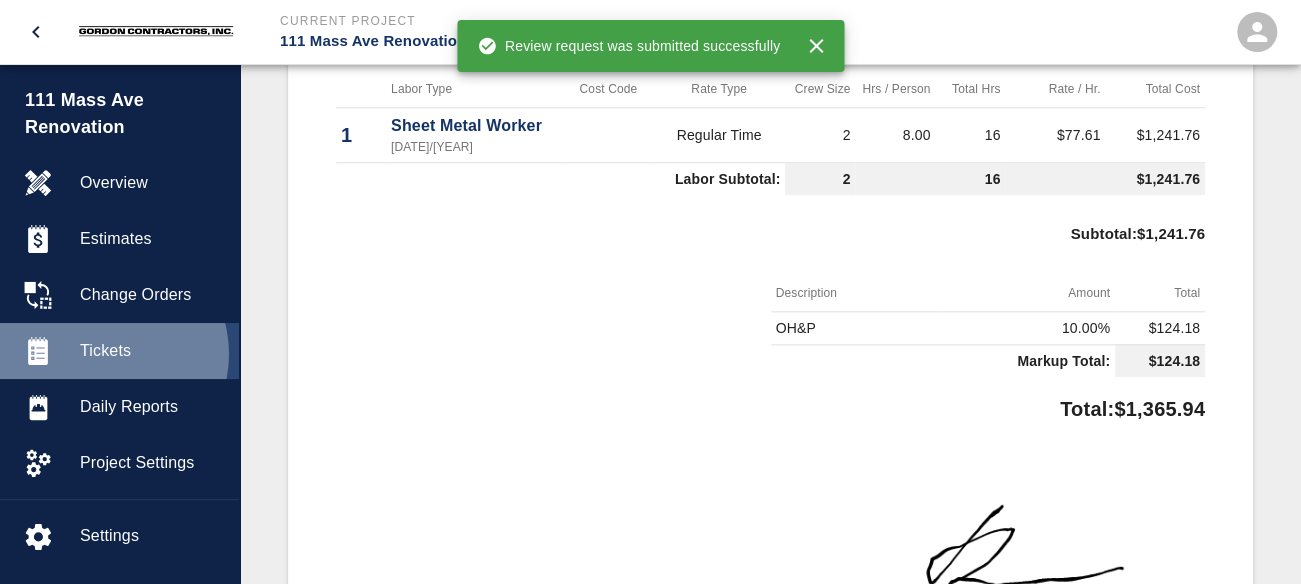 click on "Tickets" at bounding box center (151, 351) 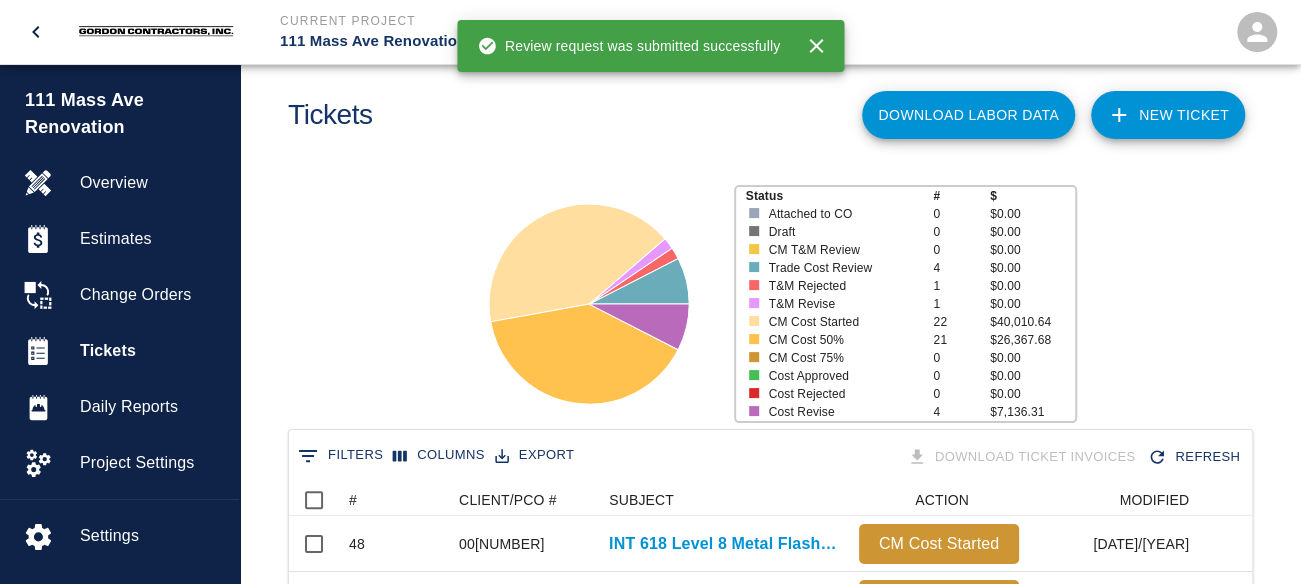 scroll, scrollTop: 16, scrollLeft: 16, axis: both 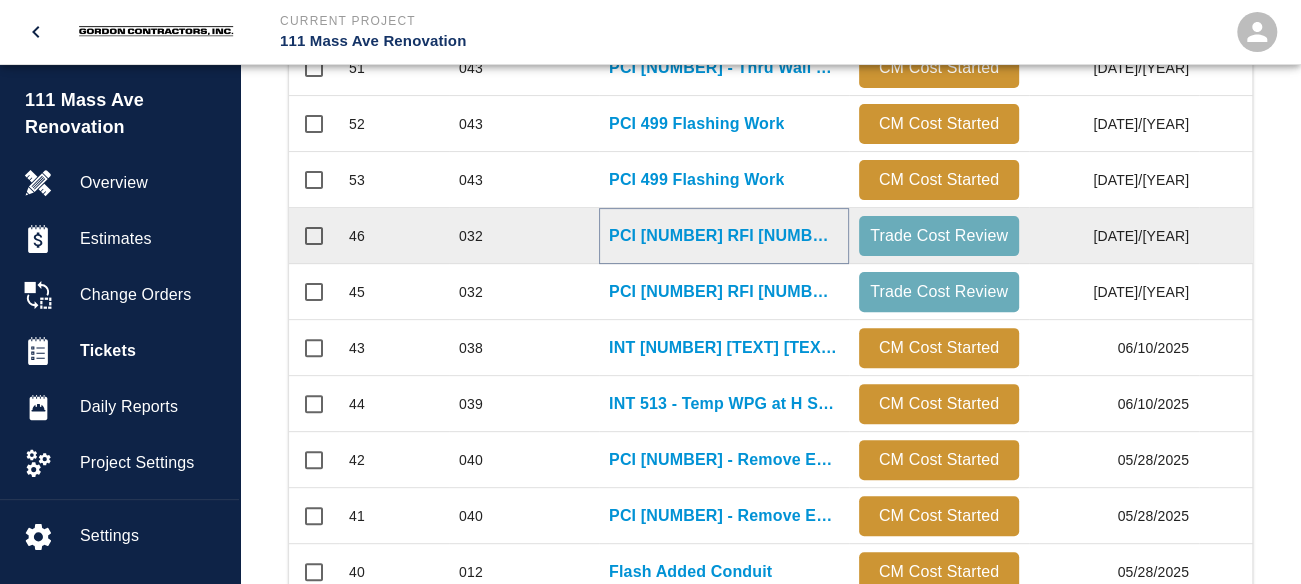 click on "PCI [NUMBER] RFI [NUMBER].[NUMBER] [TEXT] Detail" at bounding box center [724, 236] 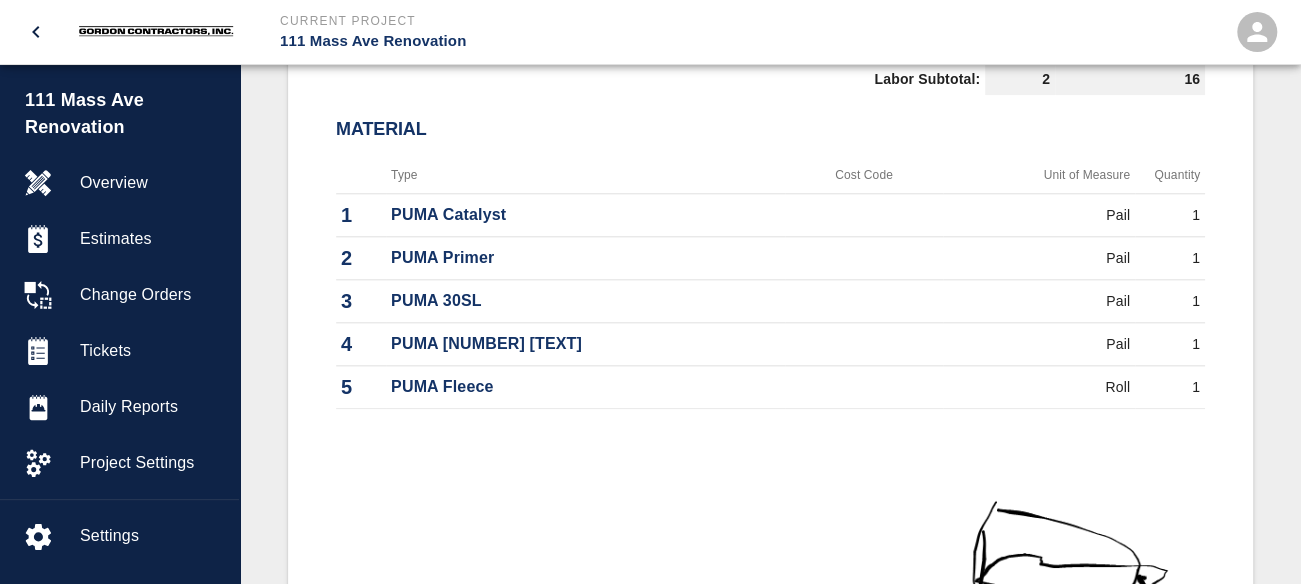 scroll, scrollTop: 1100, scrollLeft: 0, axis: vertical 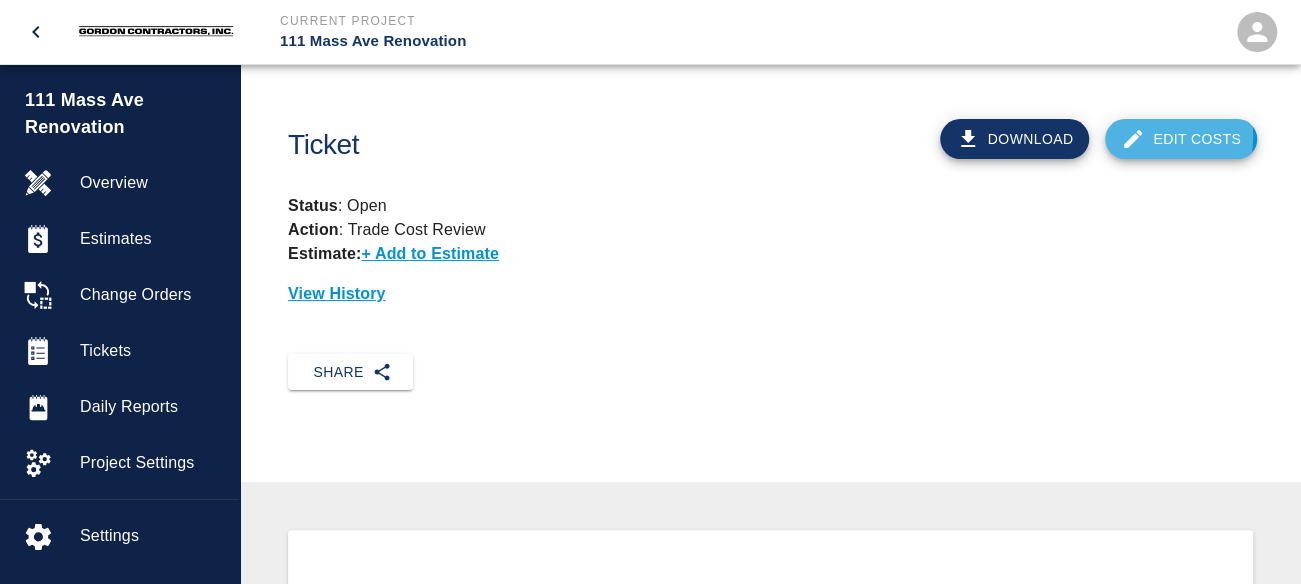 click on "Edit Costs" at bounding box center [1181, 139] 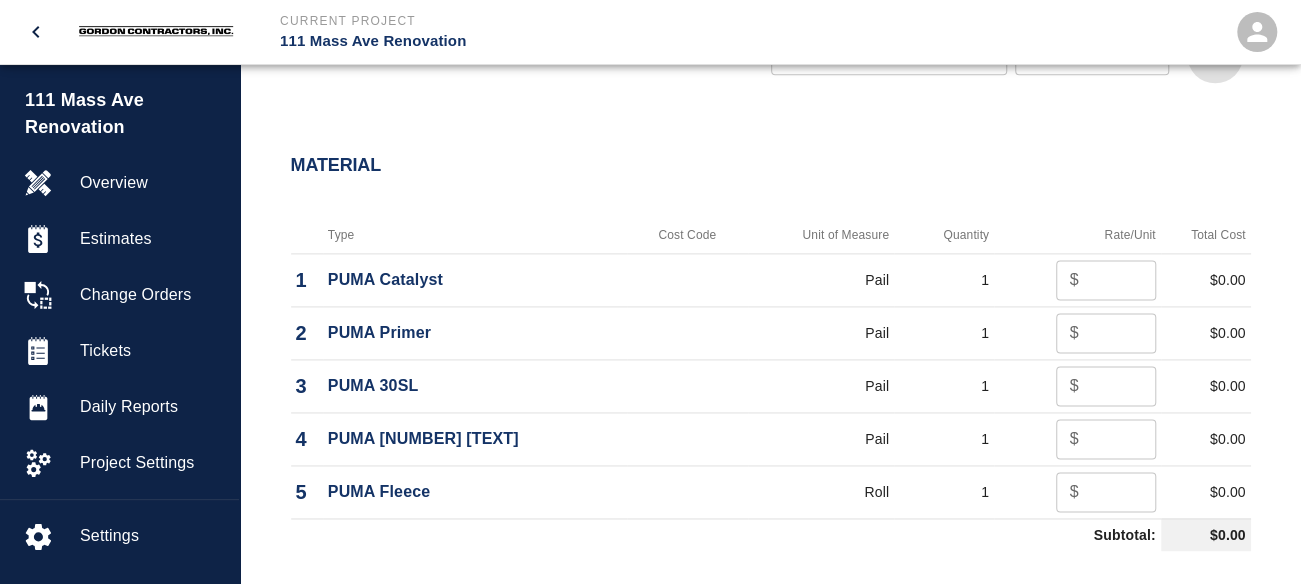 scroll, scrollTop: 1300, scrollLeft: 0, axis: vertical 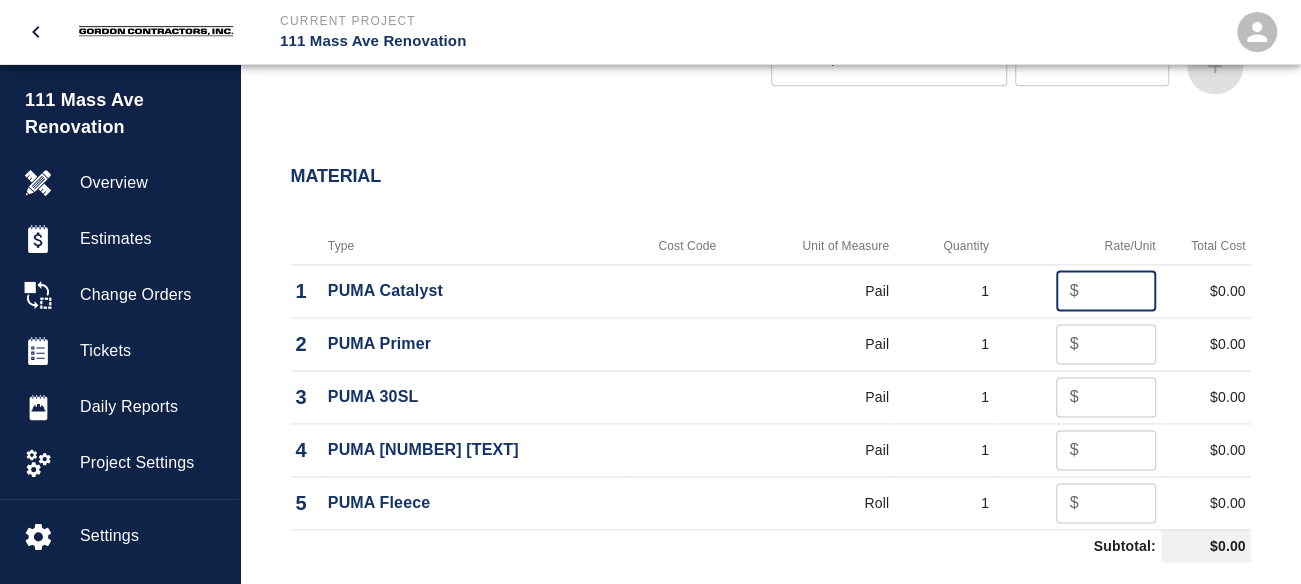 click at bounding box center [1121, 291] 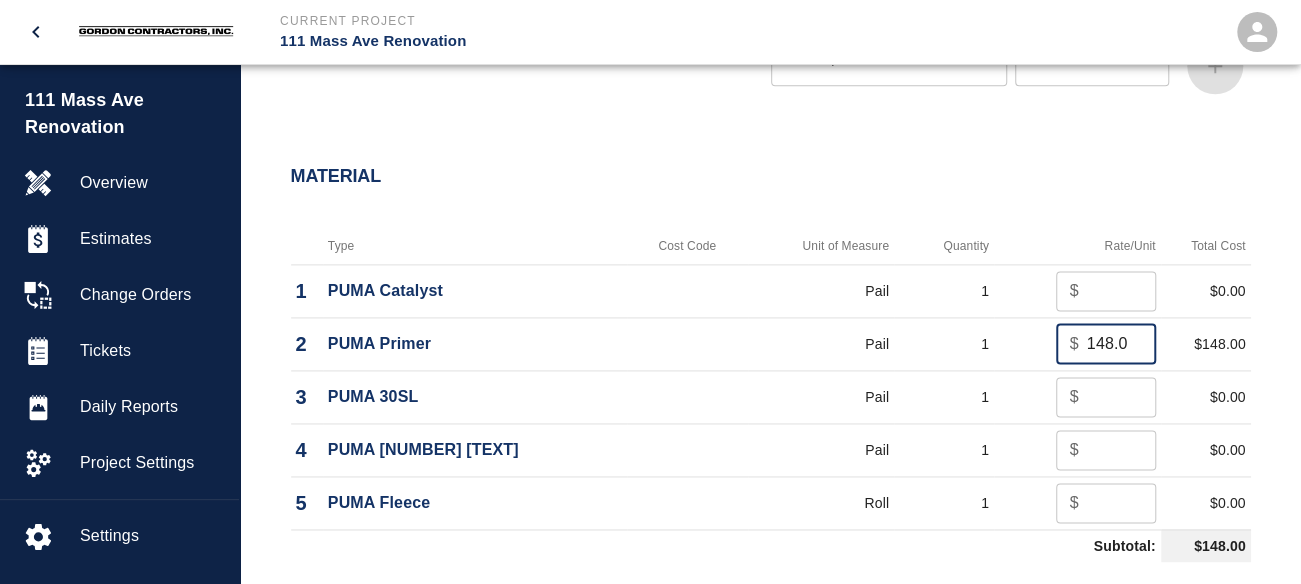 scroll, scrollTop: 0, scrollLeft: 10, axis: horizontal 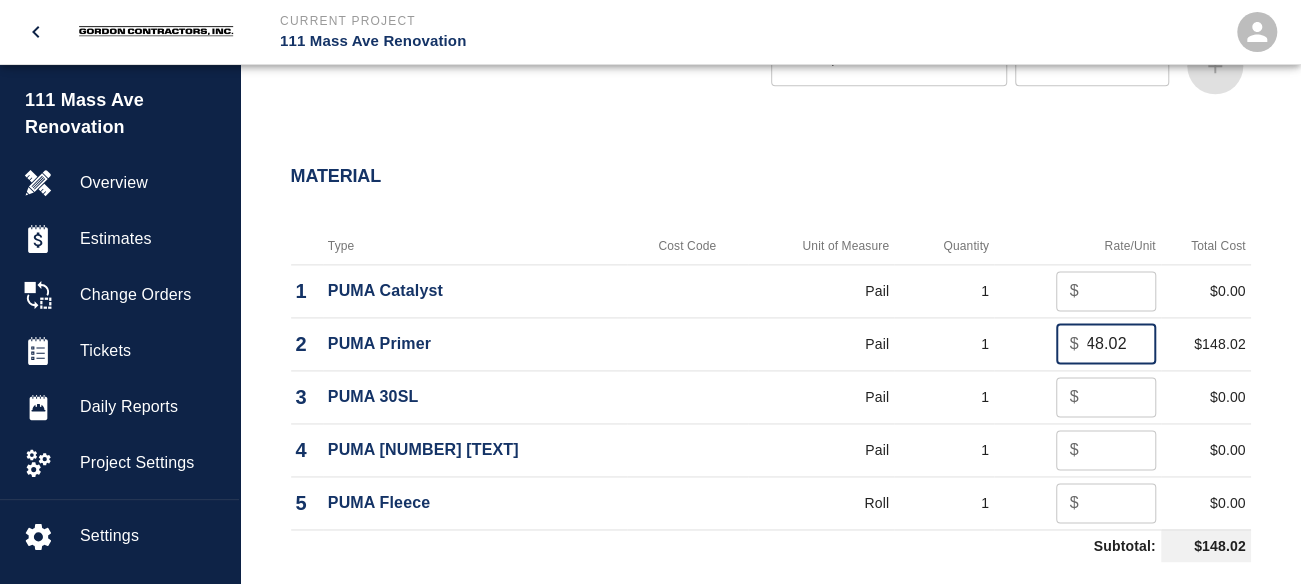type on "148.02" 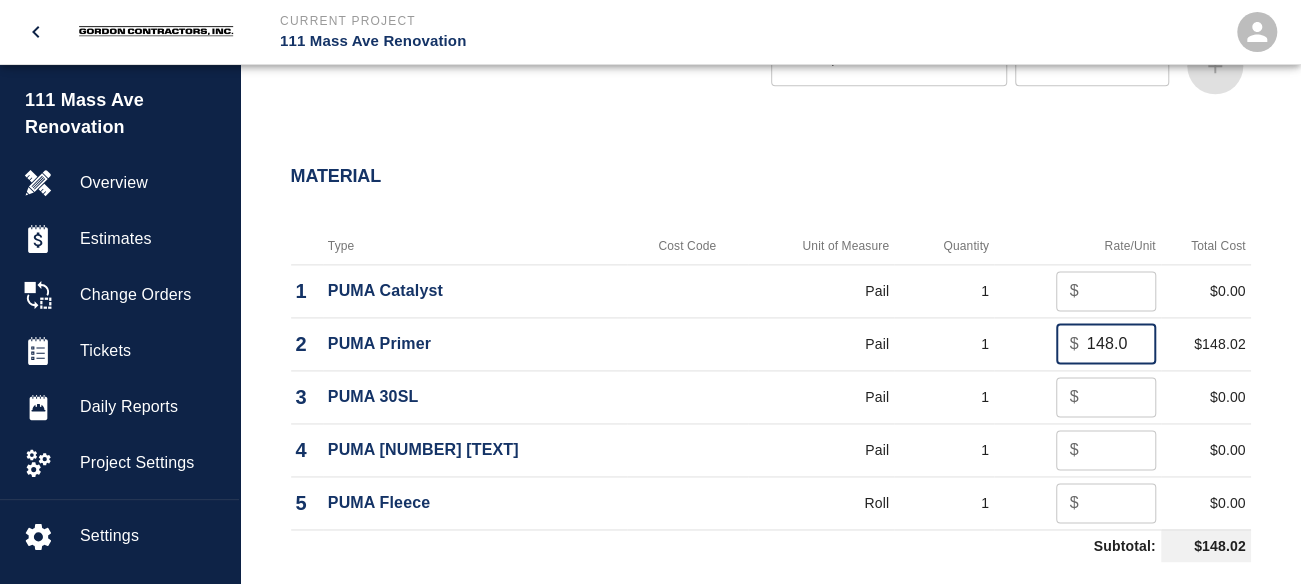 click at bounding box center (1121, 397) 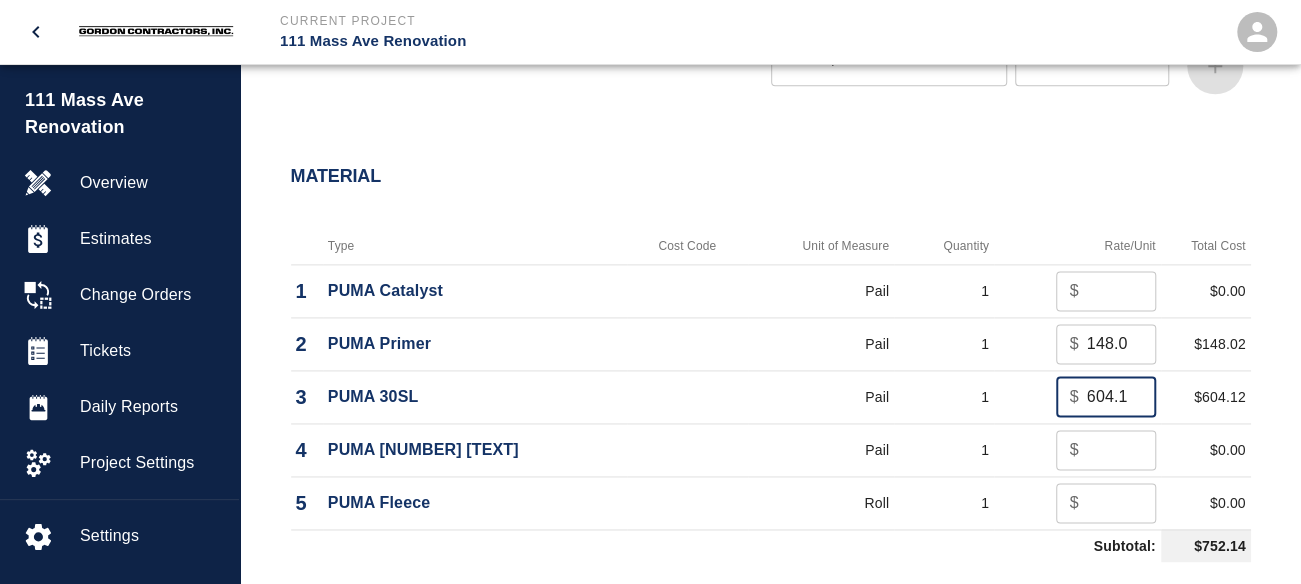 scroll, scrollTop: 0, scrollLeft: 10, axis: horizontal 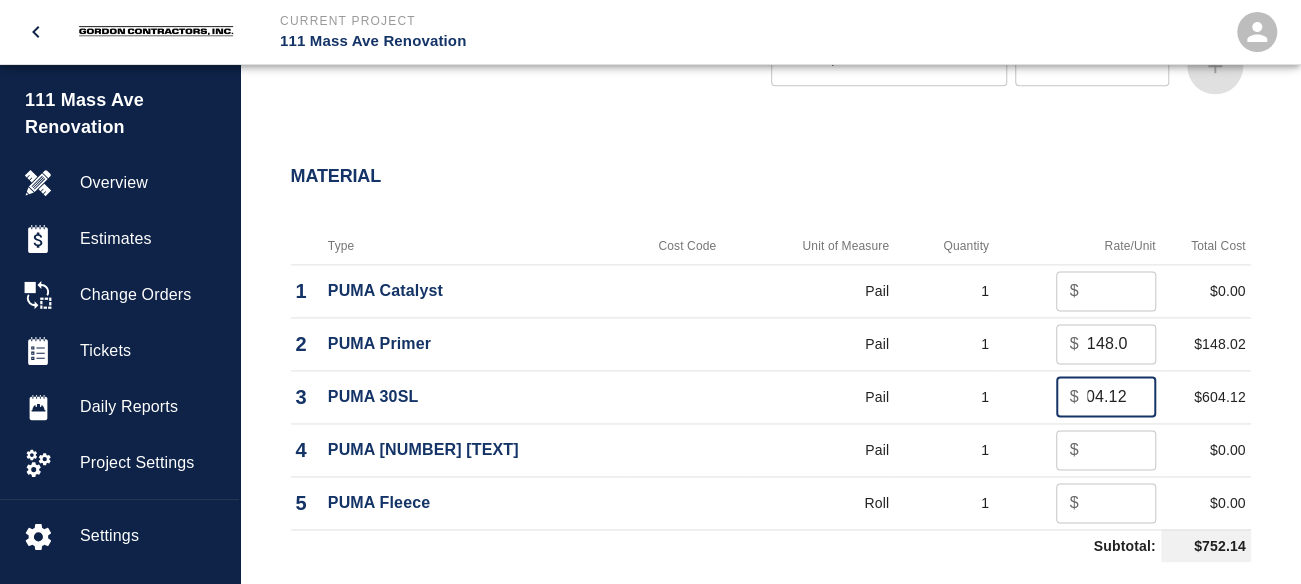 type on "604.12" 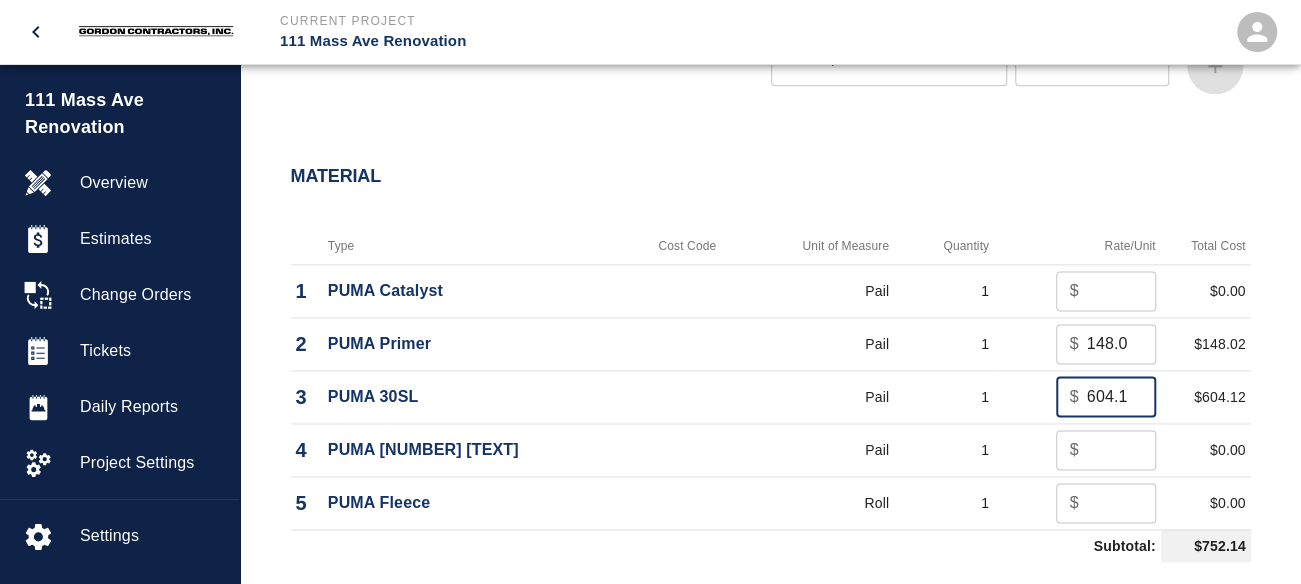 click at bounding box center (1121, 450) 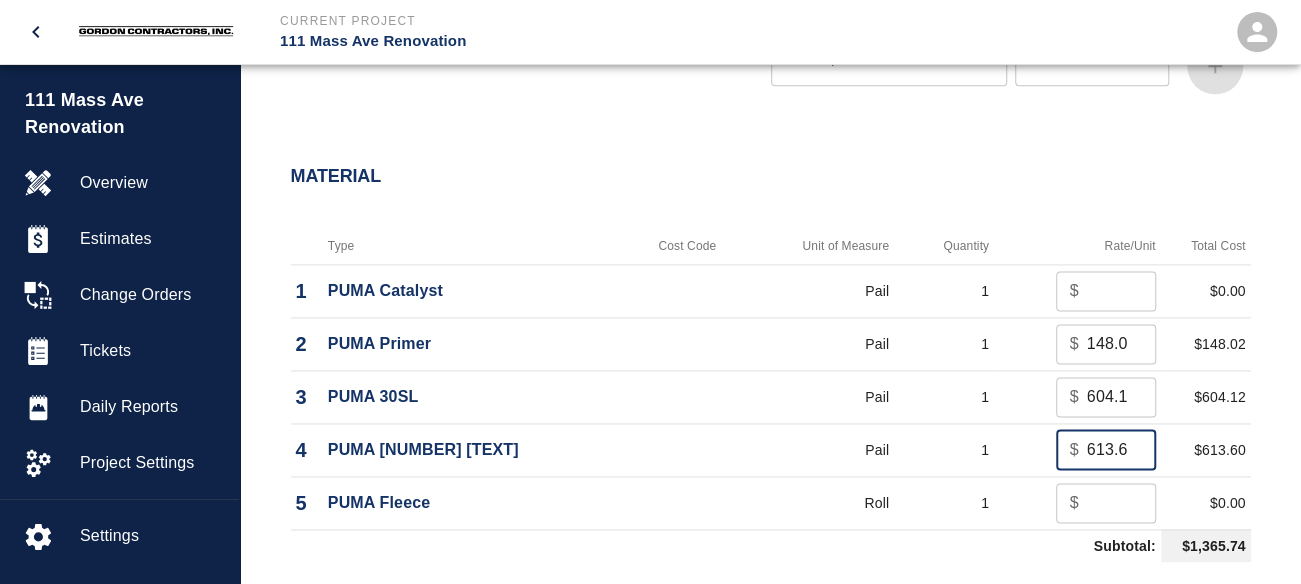 scroll, scrollTop: 0, scrollLeft: 10, axis: horizontal 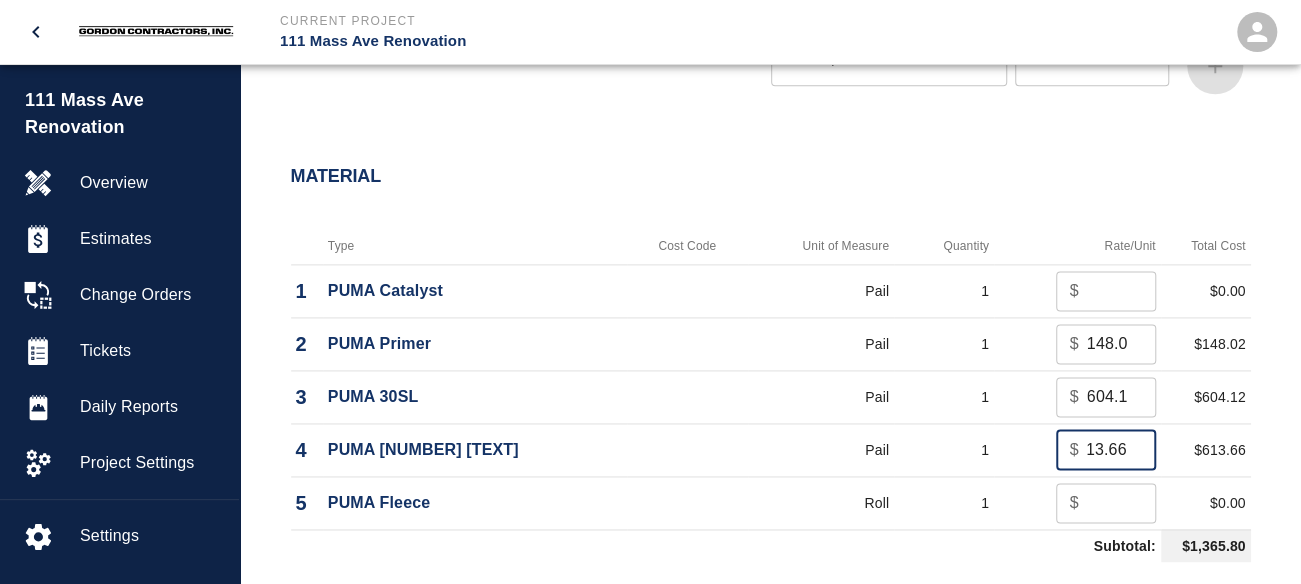 type on "613.66" 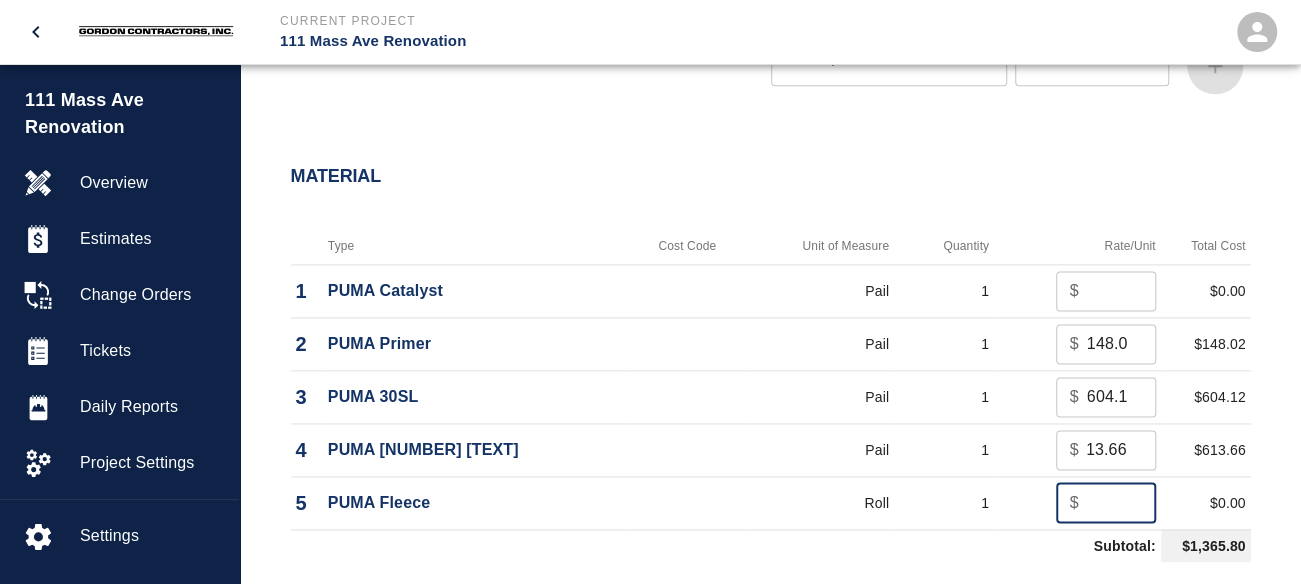 scroll, scrollTop: 0, scrollLeft: 0, axis: both 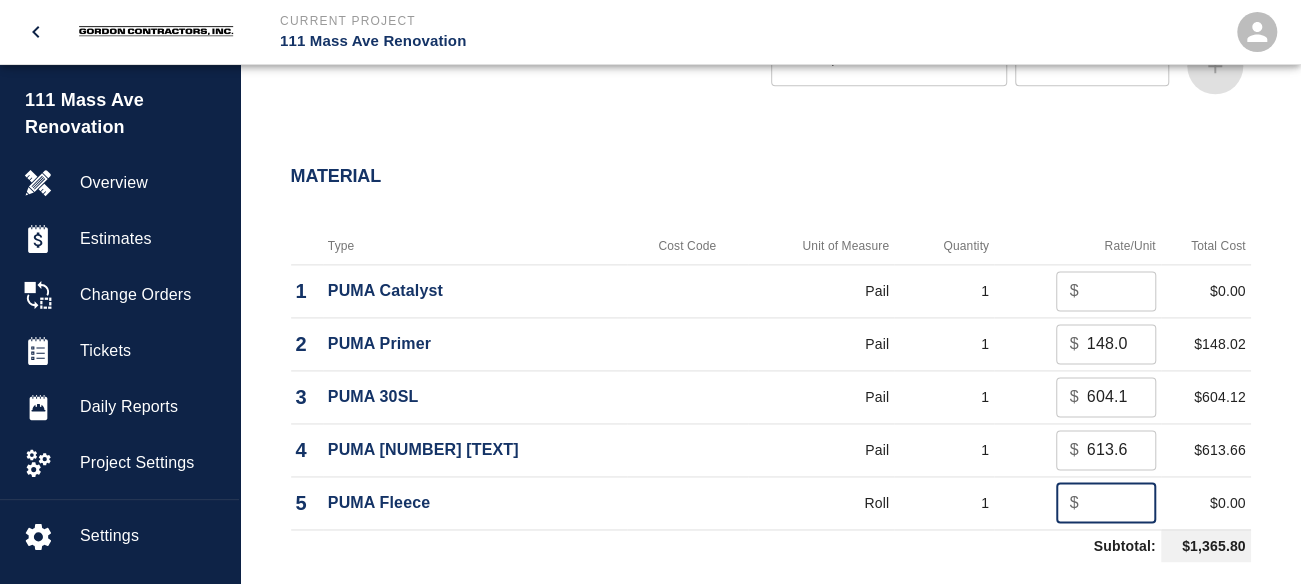 click at bounding box center (1121, 503) 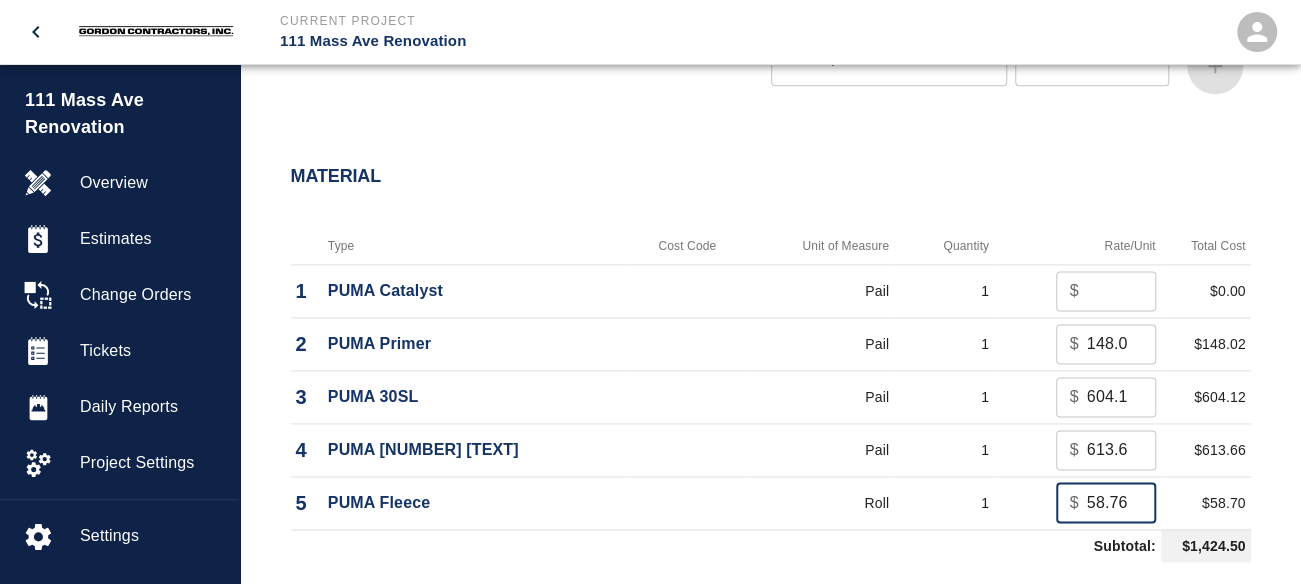 scroll, scrollTop: 0, scrollLeft: 0, axis: both 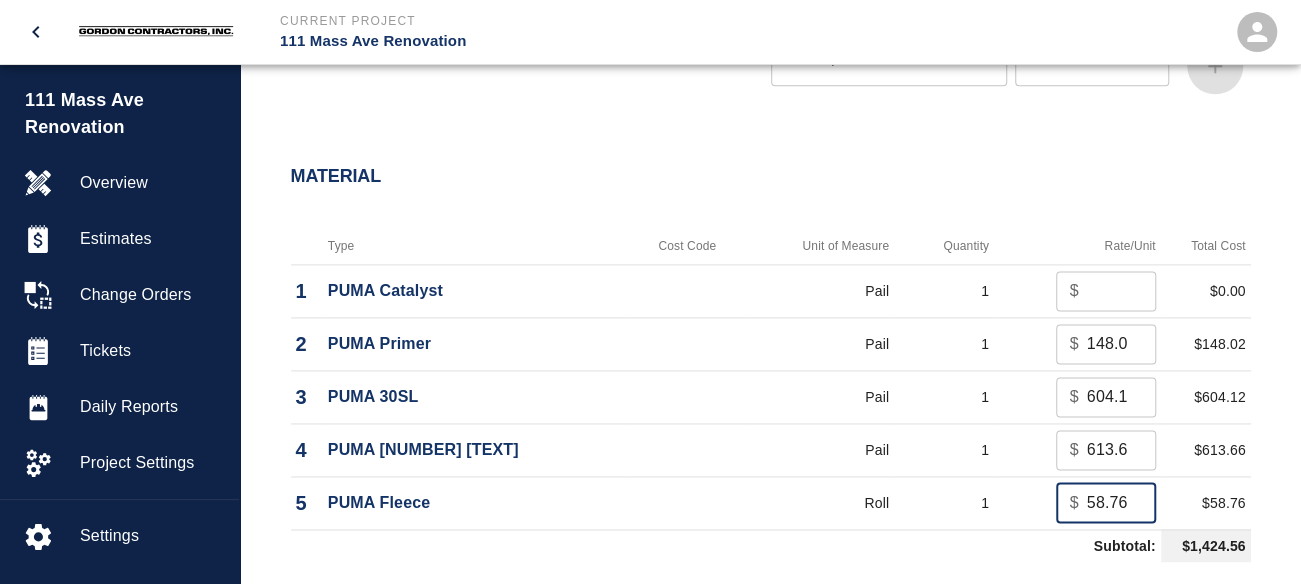 type on "58.76" 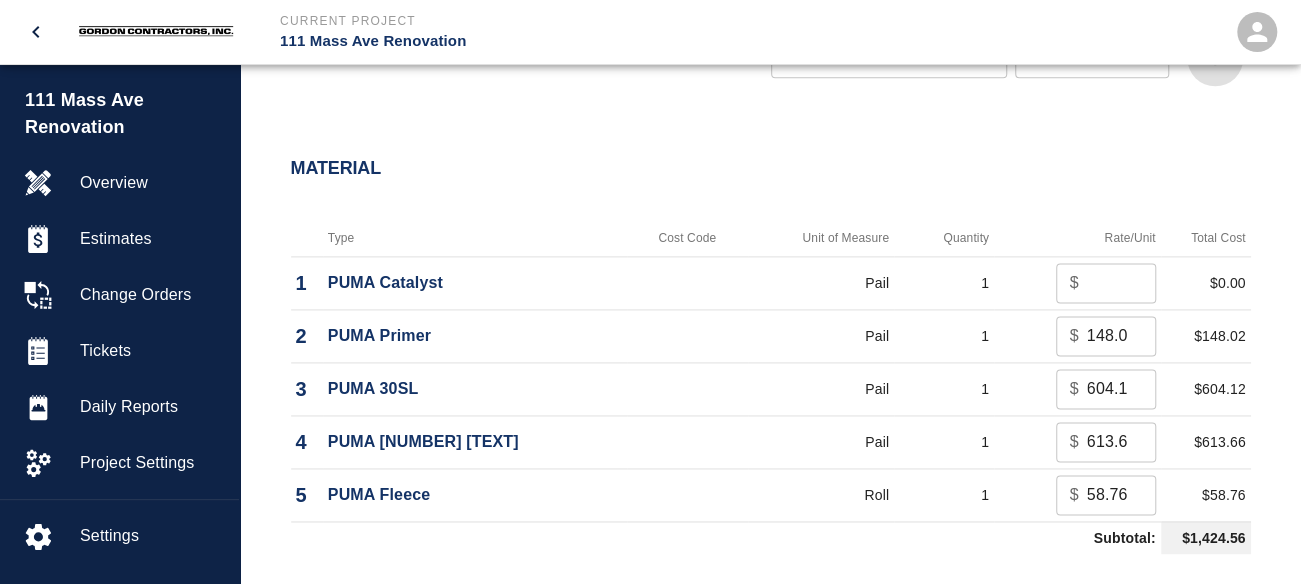 scroll, scrollTop: 1300, scrollLeft: 0, axis: vertical 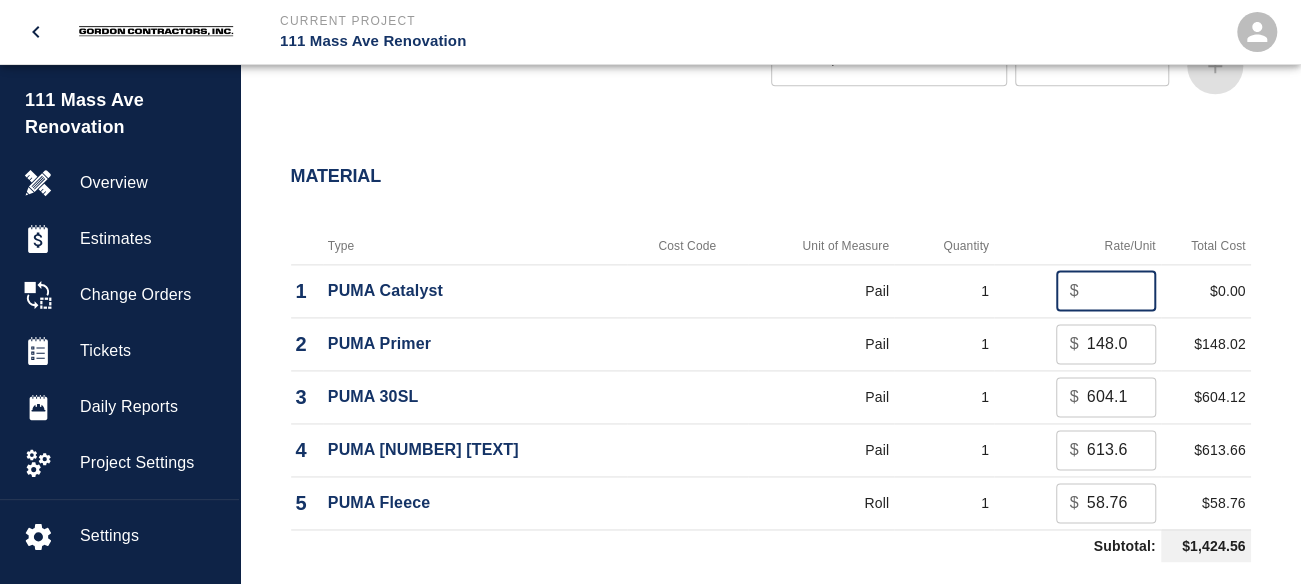 click at bounding box center [1121, 291] 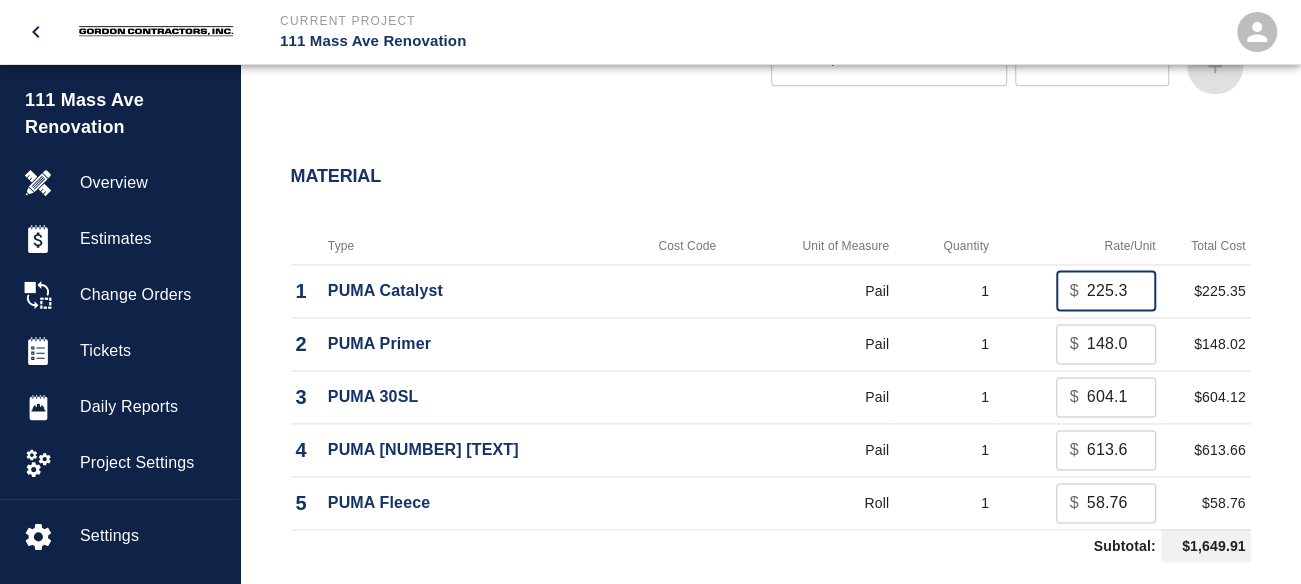 scroll, scrollTop: 0, scrollLeft: 10, axis: horizontal 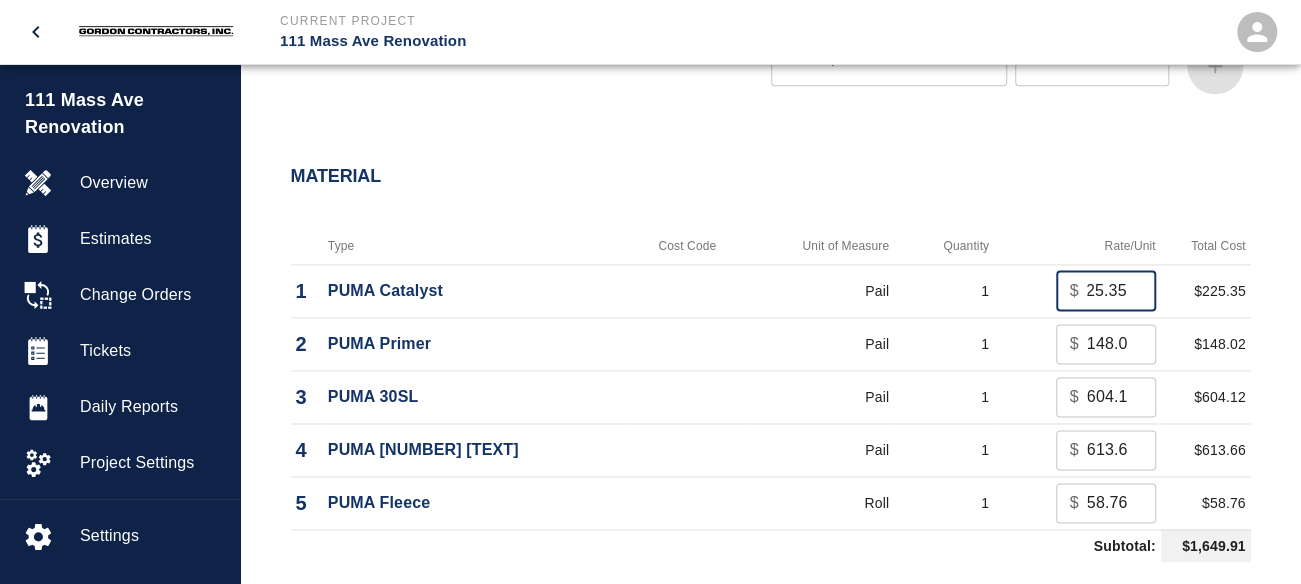 type on "225.35" 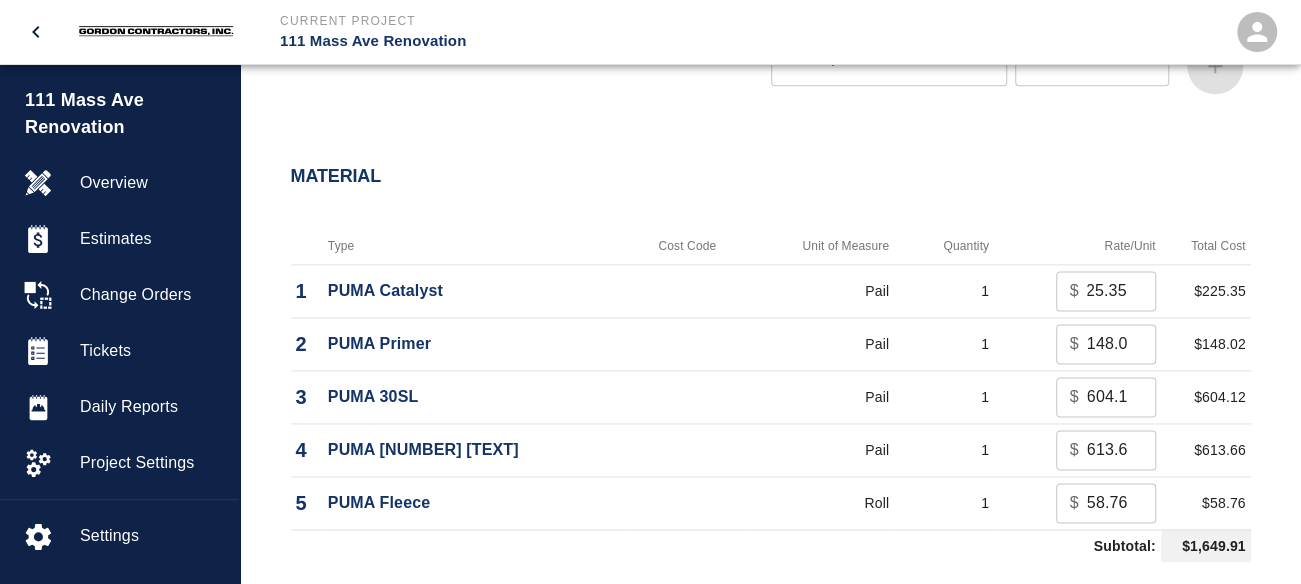 scroll, scrollTop: 0, scrollLeft: 0, axis: both 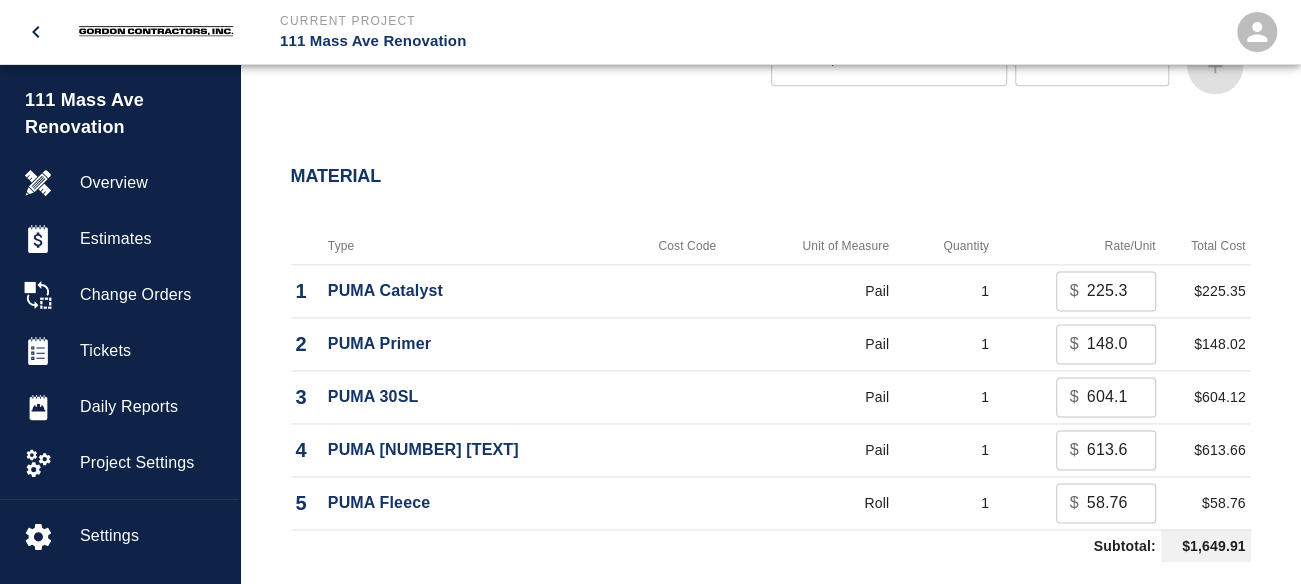 click on "Type Cost Code Unit of Measure Quantity Rate/Unit Total Cost 1 PUMA Catalyst Pail 1 $ 225.35 ​ $225.35 2 PUMA Primer Pail 1 $ 148.02 ​ $148.02 3 PUMA 30SL Pail 1 $ 604.12 ​ $604.12 4 PUMA 31 MV Pail 1 $ 613.66 ​ $613.66 5 PUMA Fleece Roll 1 $ 58.76 ​ $58.76 Subtotal: $1,649.91" at bounding box center [759, 387] 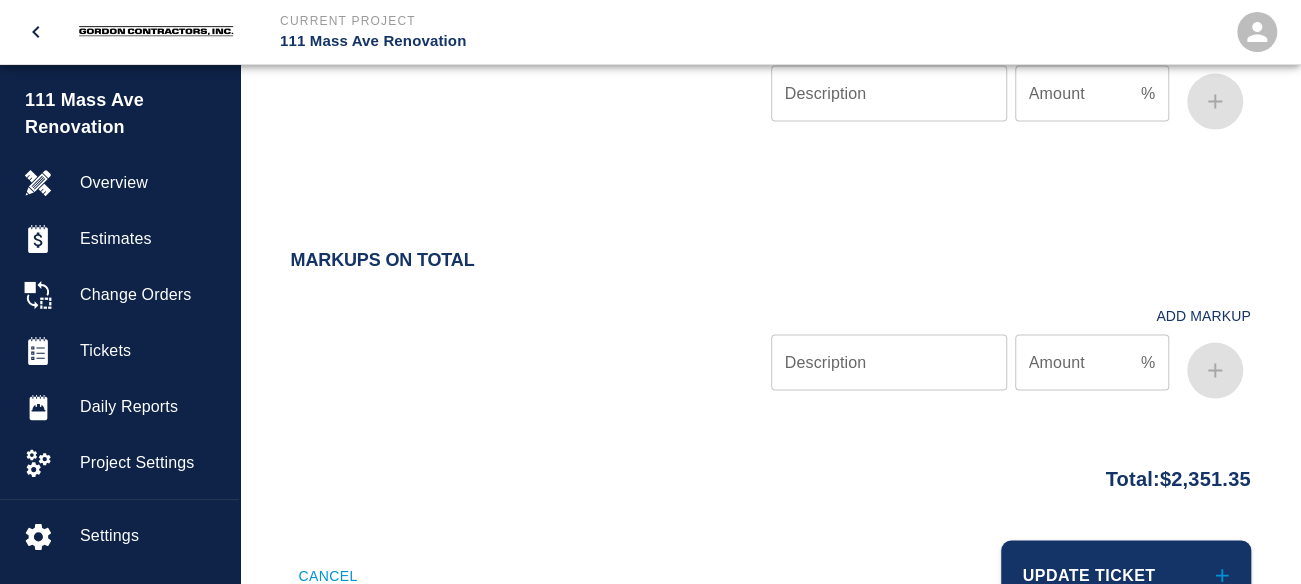 scroll, scrollTop: 1948, scrollLeft: 0, axis: vertical 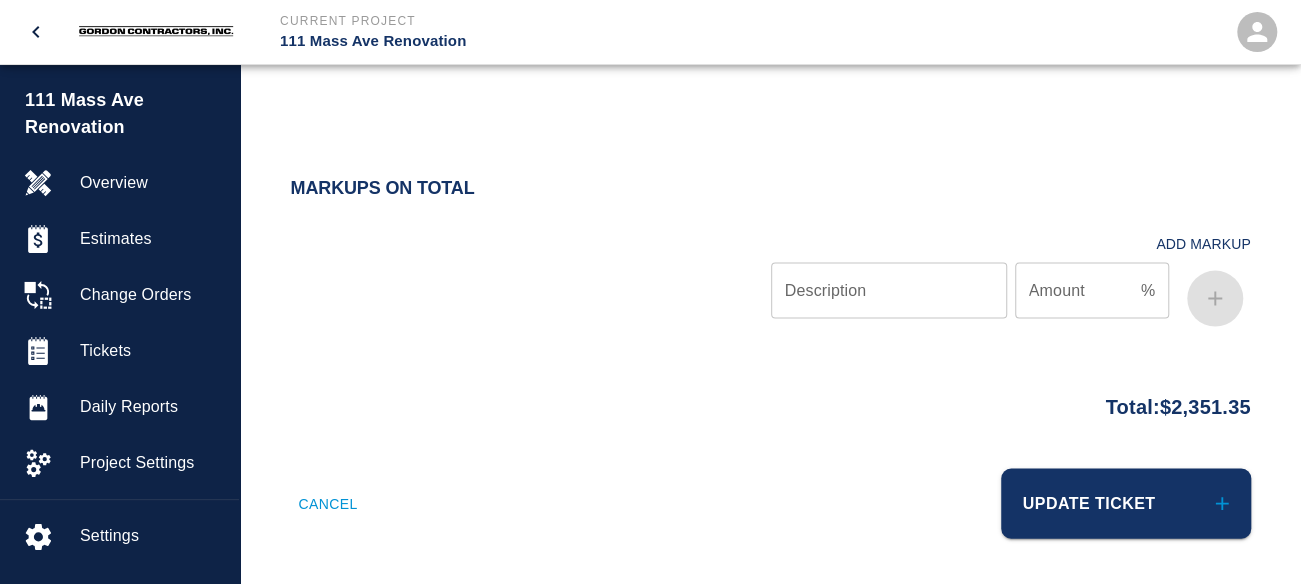 click on "Description" at bounding box center (889, 290) 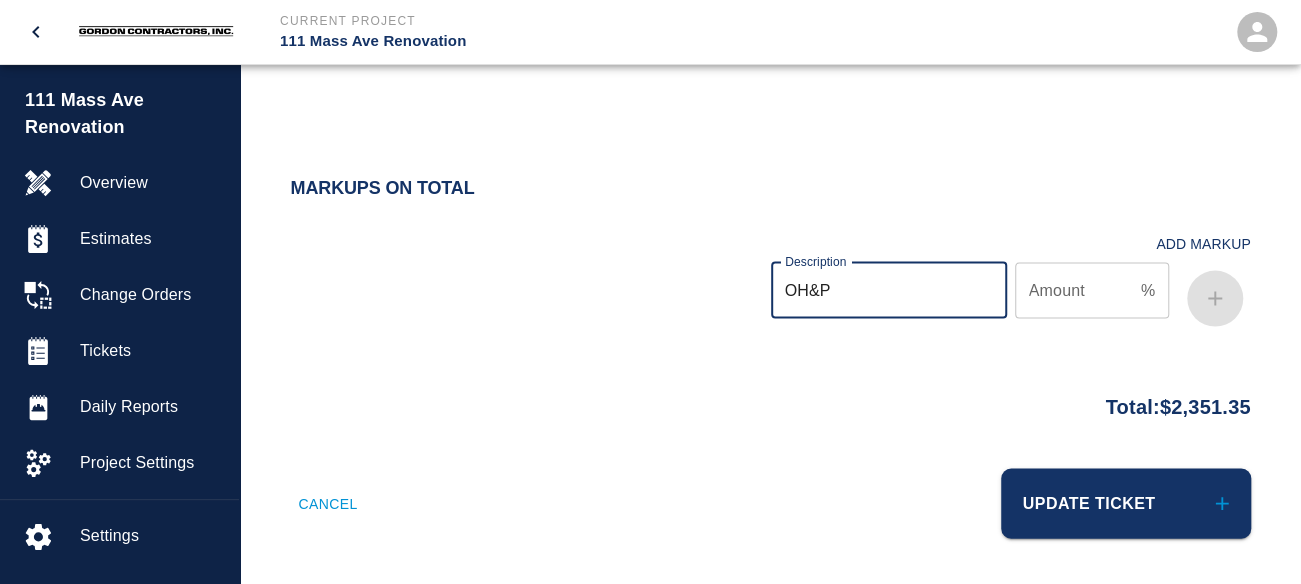 type on "OH&P" 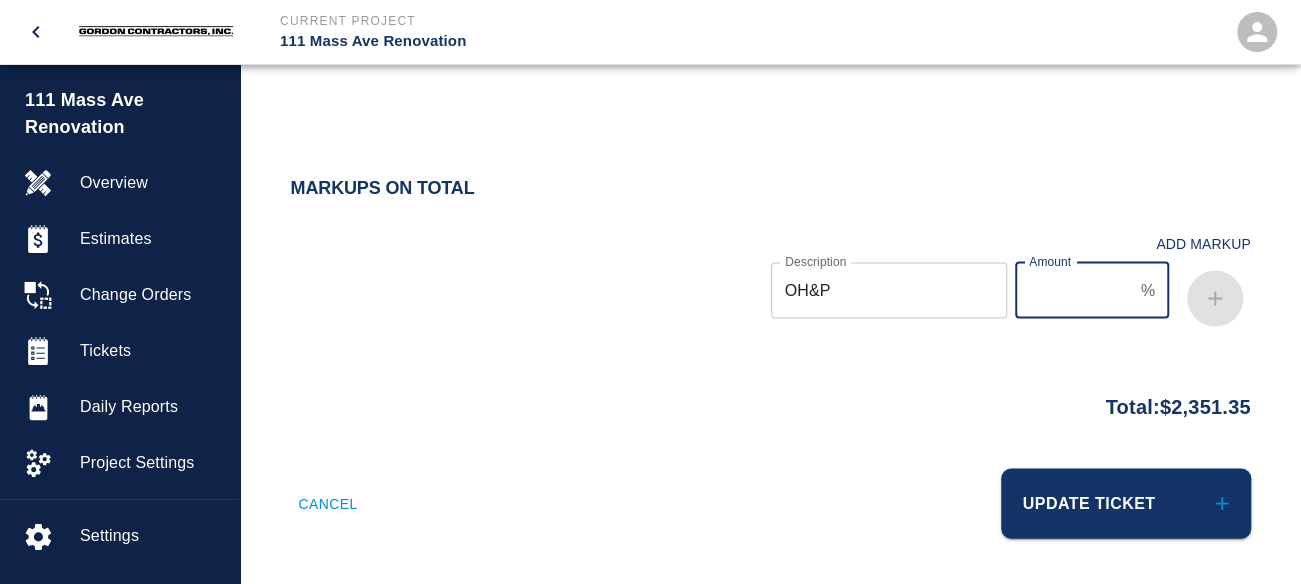 click on "Amount" at bounding box center (1074, 290) 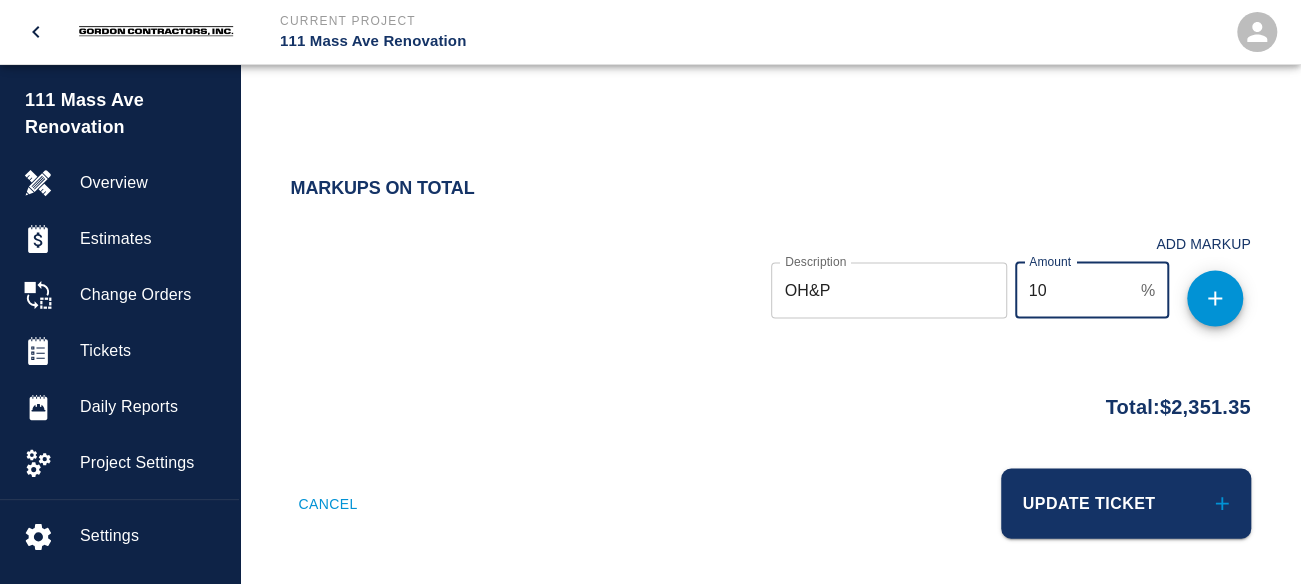 type on "10" 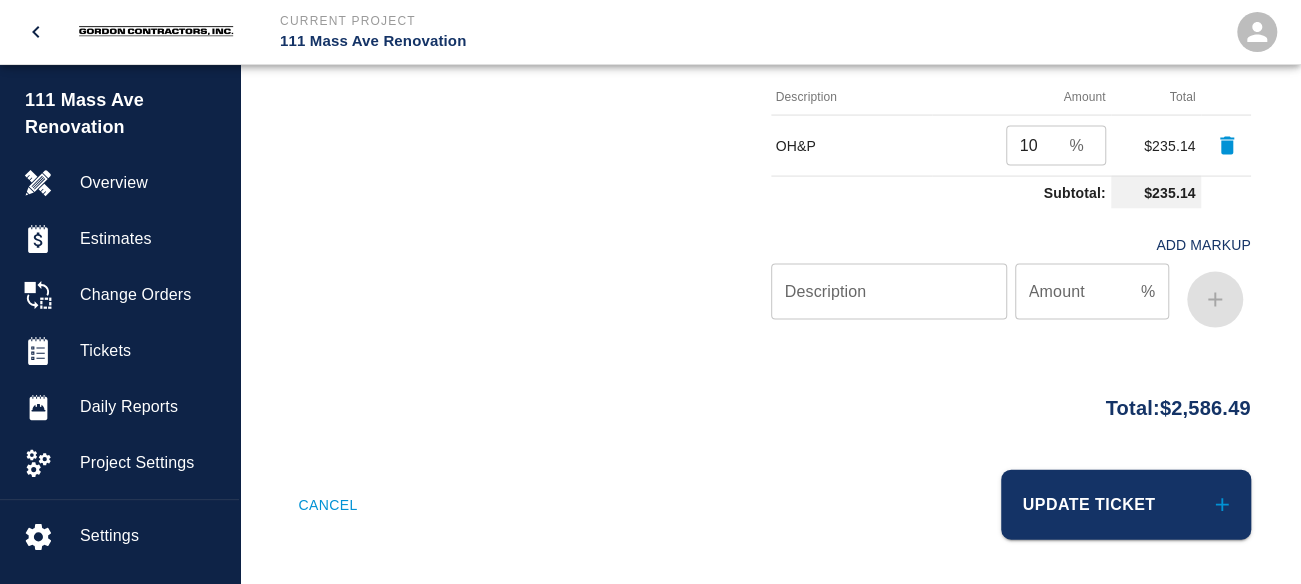 scroll, scrollTop: 2085, scrollLeft: 0, axis: vertical 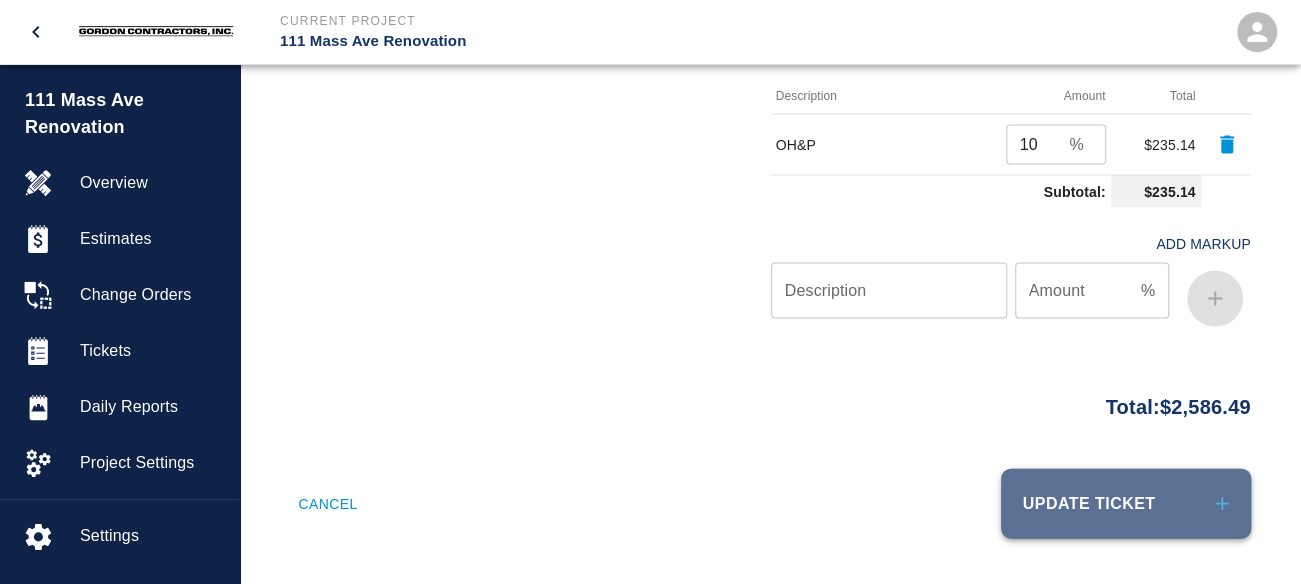 click on "Update Ticket" at bounding box center (1126, 504) 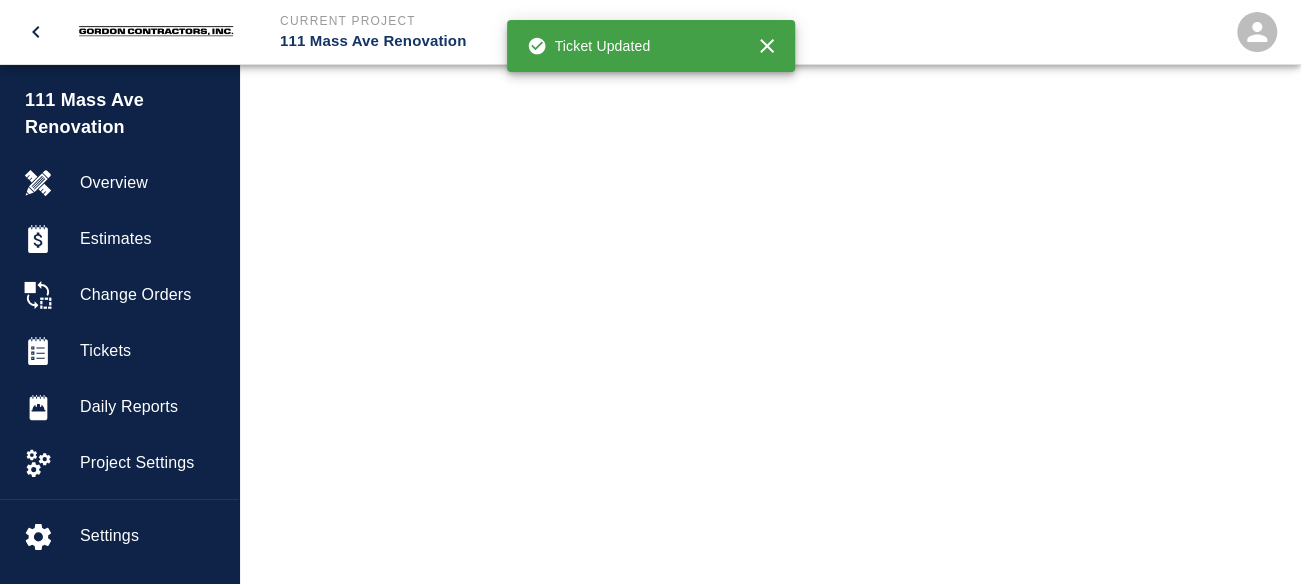 scroll, scrollTop: 0, scrollLeft: 0, axis: both 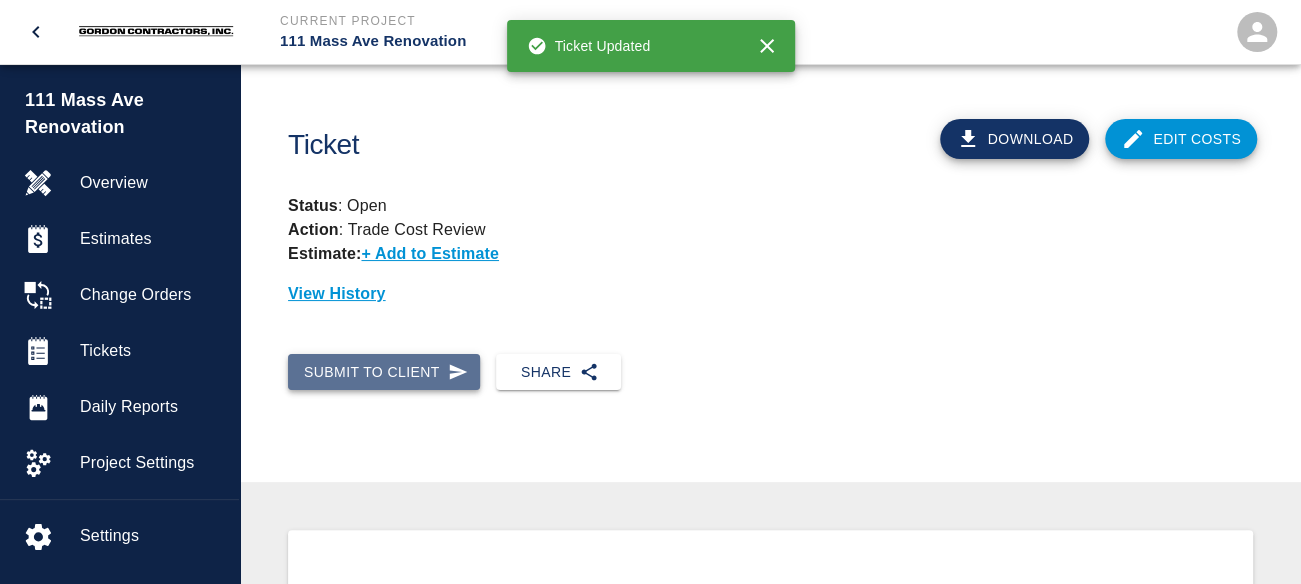 click on "Submit to Client" at bounding box center [384, 372] 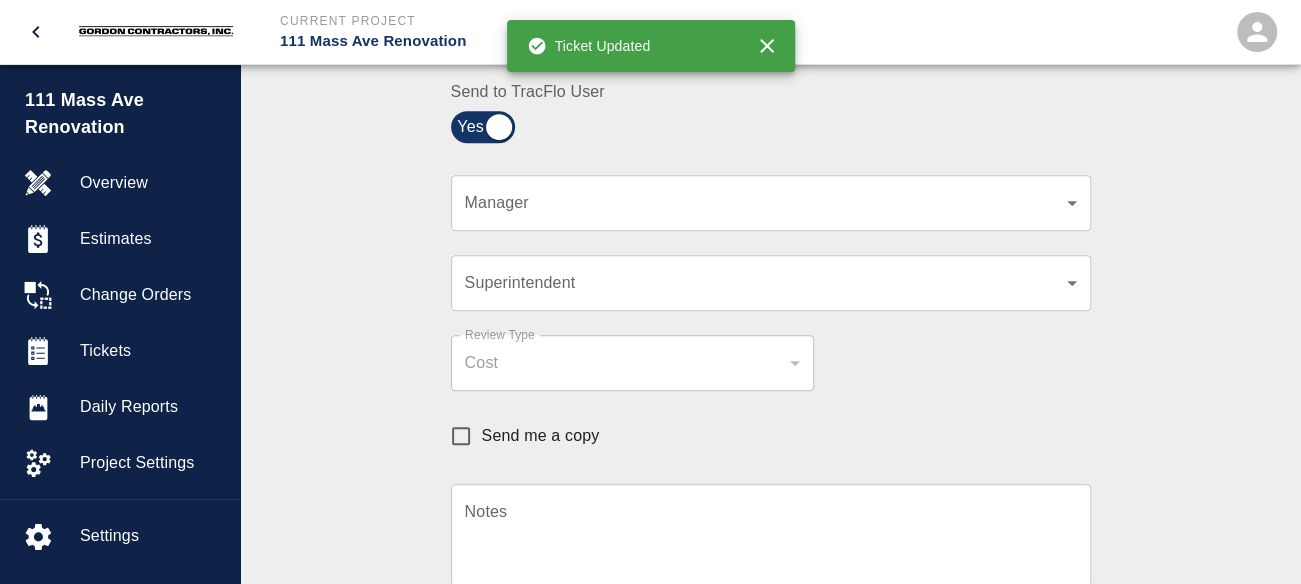 scroll, scrollTop: 500, scrollLeft: 0, axis: vertical 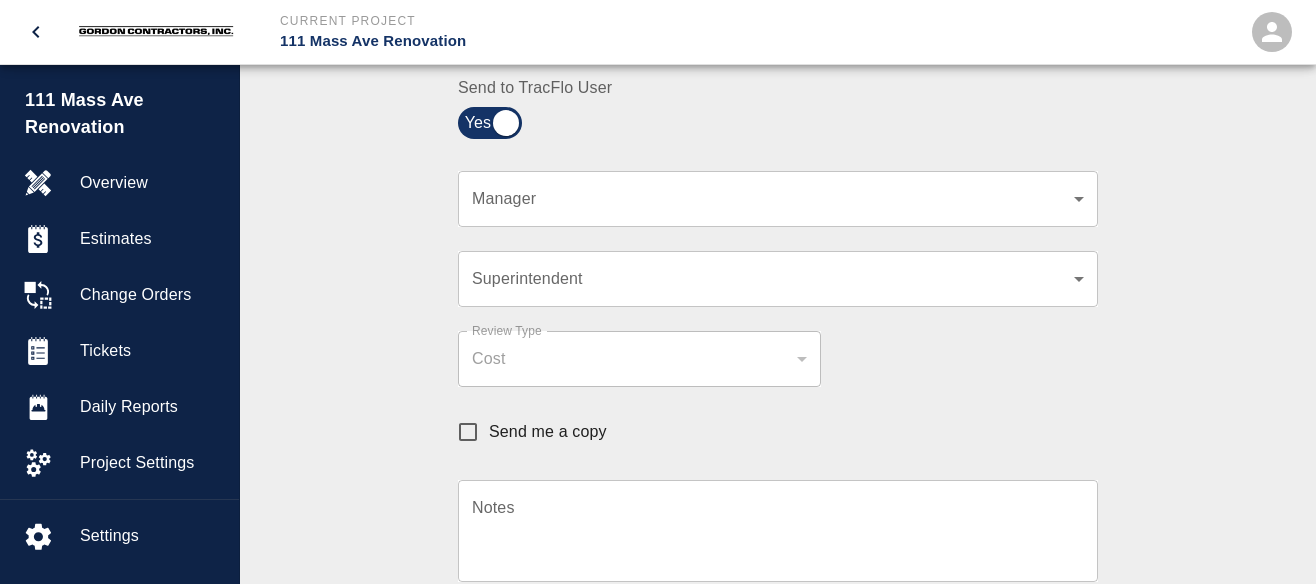 click on "Current Project [PROJECT_NAME] Home [PROJECT_NAME] Overview Estimates Change Orders Tickets Daily Reports Project Settings Settings Powered By Terms of Service  |  Privacy Policy Ticket Download Edit Costs Status :   Open Action :   Trade Cost Review Estimate:  + Add to Estimate View History Submit to Client Share Recipients Internal Team ​ Internal Team Notes x Notes Cancel Send Recipients Send to TracFlo User Manager ​ Manager Superintendent ​ Superintendent Review Type Cost cost Review Type Send me a copy Notes x Notes Upload Attachments (10MB limit) Choose file No file chosen Upload Another File Cancel Send Request Time and Material Revision Notes   * x Notes   * Upload Attachments (10MB limit) Choose file No file chosen Upload Another File Cancel Send Time and Materials Reject Notes   * x Notes   * Upload Attachments (10MB limit) Choose file No file chosen Upload Another File Cancel Send Approve Ticket Time and Materials Signature Clear Notes x Notes Choose file Cancel Send" at bounding box center (658, -208) 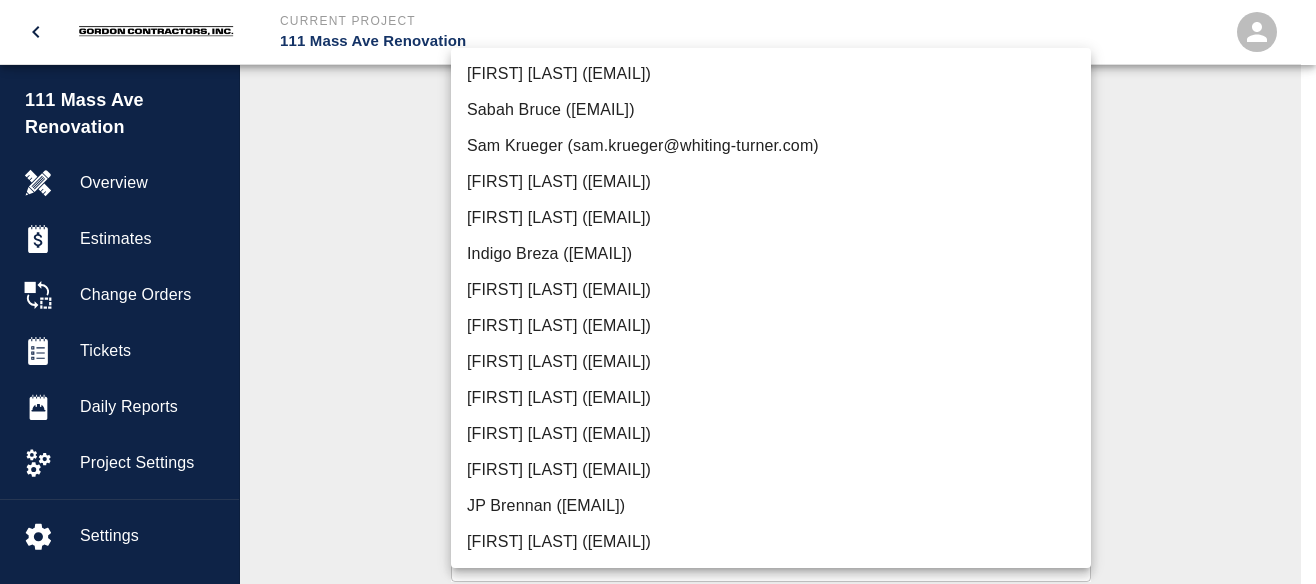 click on "Indigo Breza ([EMAIL])" at bounding box center (771, 254) 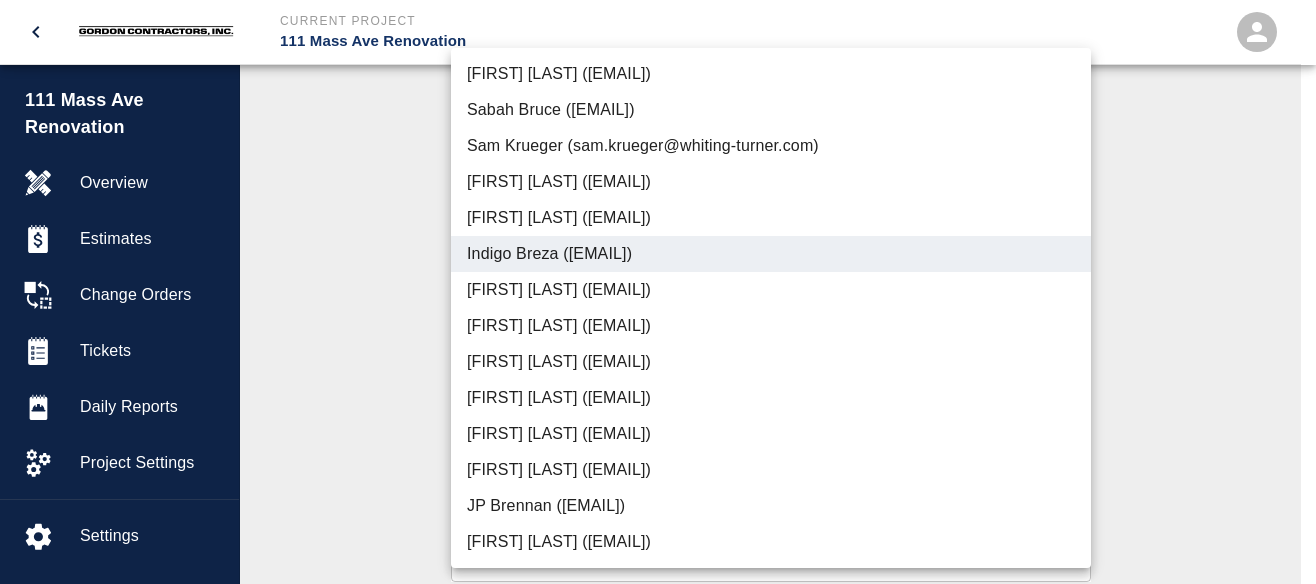 click at bounding box center [658, 292] 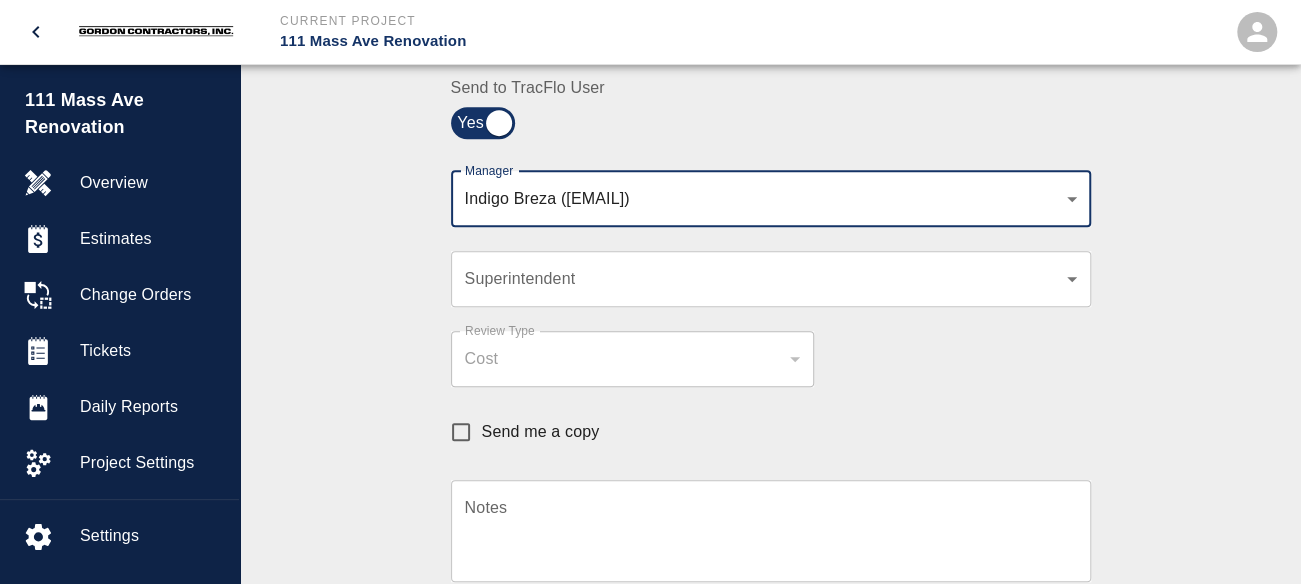 click on "​ Superintendent" at bounding box center (771, 279) 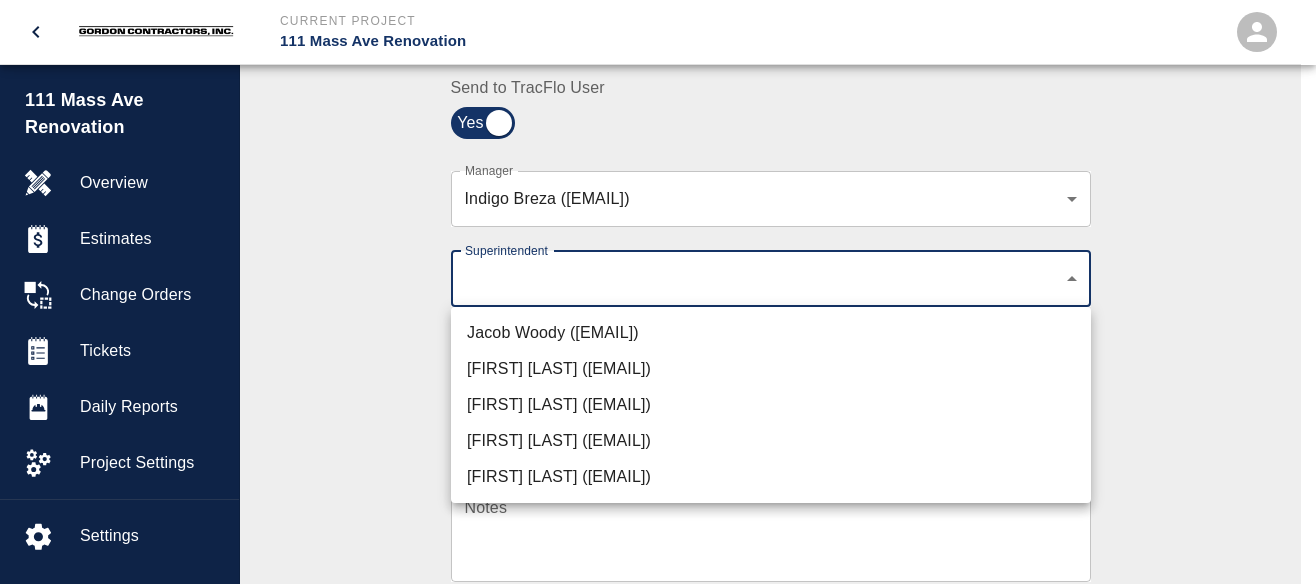 click on "Current Project 111 Mass Ave Renovation Home 111 Mass Ave Renovation Overview Estimates Change Orders Tickets Daily Reports Project Settings Settings Powered By Terms of Service  |  Privacy Policy Ticket Download Edit Costs Status :   Open Action :   Trade Cost Review Estimate:  + Add to Estimate View History Submit to Client Share Recipients Internal Team ​ Internal Team Notes x Notes Cancel Send Recipients Send to TracFlo User Manager [FIRST] [LAST] ([EMAIL]) [PHONE] Manager Superintendent ​ Superintendent Review Type Cost cost Review Type Send me a copy Notes x Notes Upload Attachments (10MB limit) Choose file No file chosen Upload Another File Cancel Send Request Time and Material Revision Notes   * x Notes   * Upload Attachments (10MB limit) Choose file No file chosen Upload Another File Cancel Send Time and Materials Reject Notes   * x Notes   * Upload Attachments (10MB limit) Choose file No file chosen Upload Another File Cancel Send Clear x" at bounding box center [658, -208] 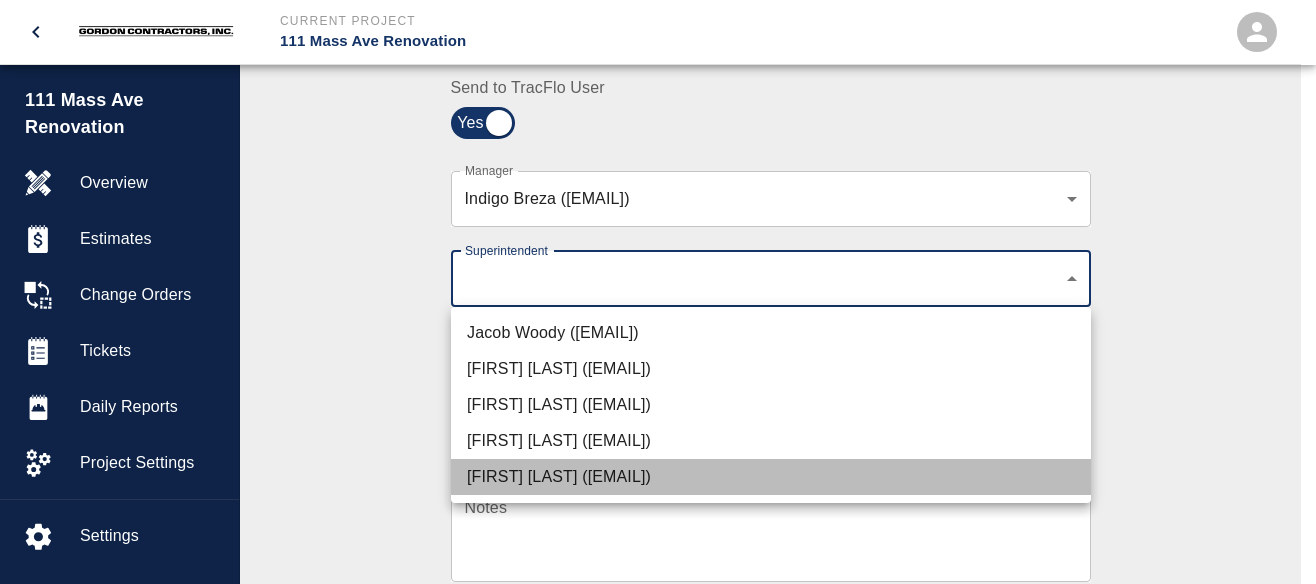 click on "[FIRST] [LAST] ([EMAIL])" at bounding box center [771, 477] 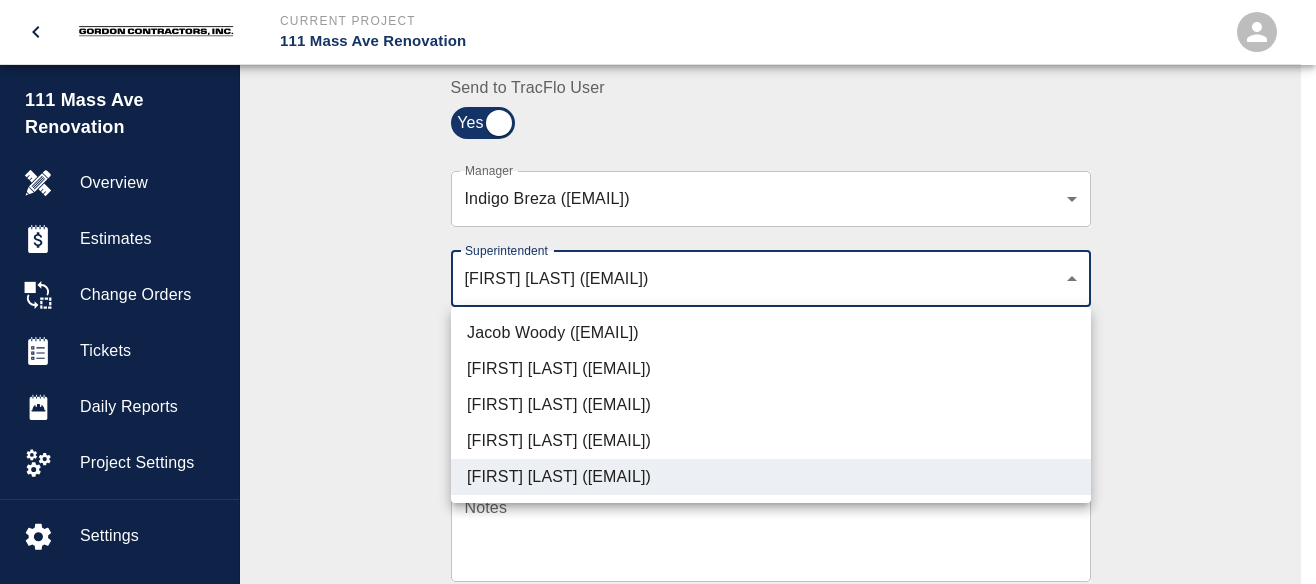 click at bounding box center (658, 292) 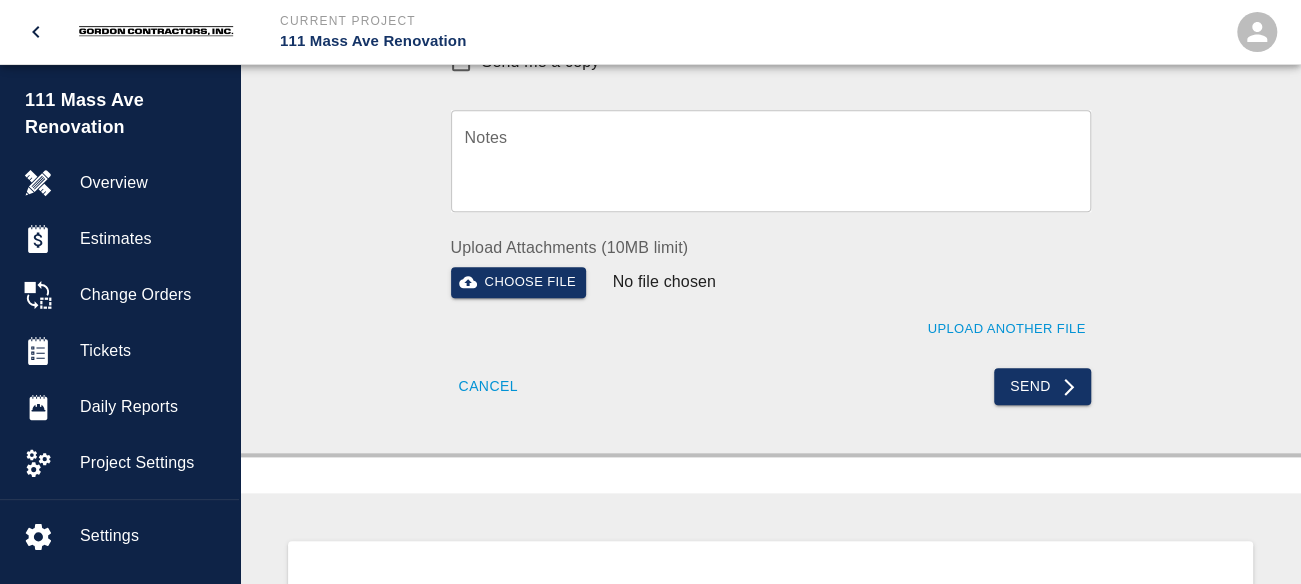 scroll, scrollTop: 900, scrollLeft: 0, axis: vertical 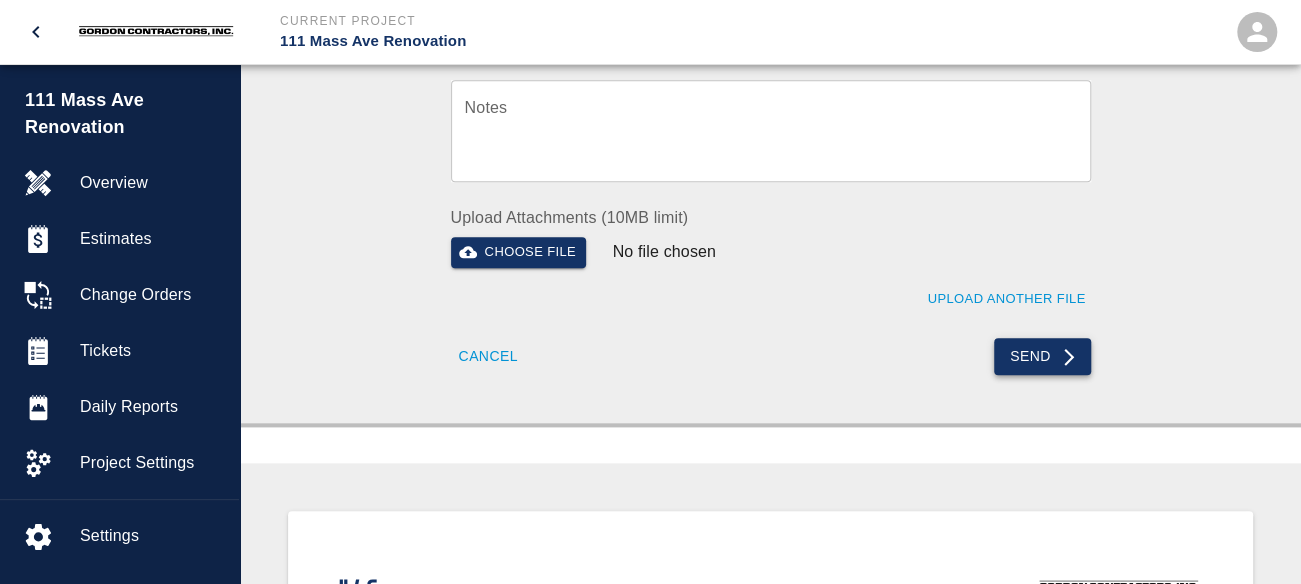 click on "Send" at bounding box center [1042, 356] 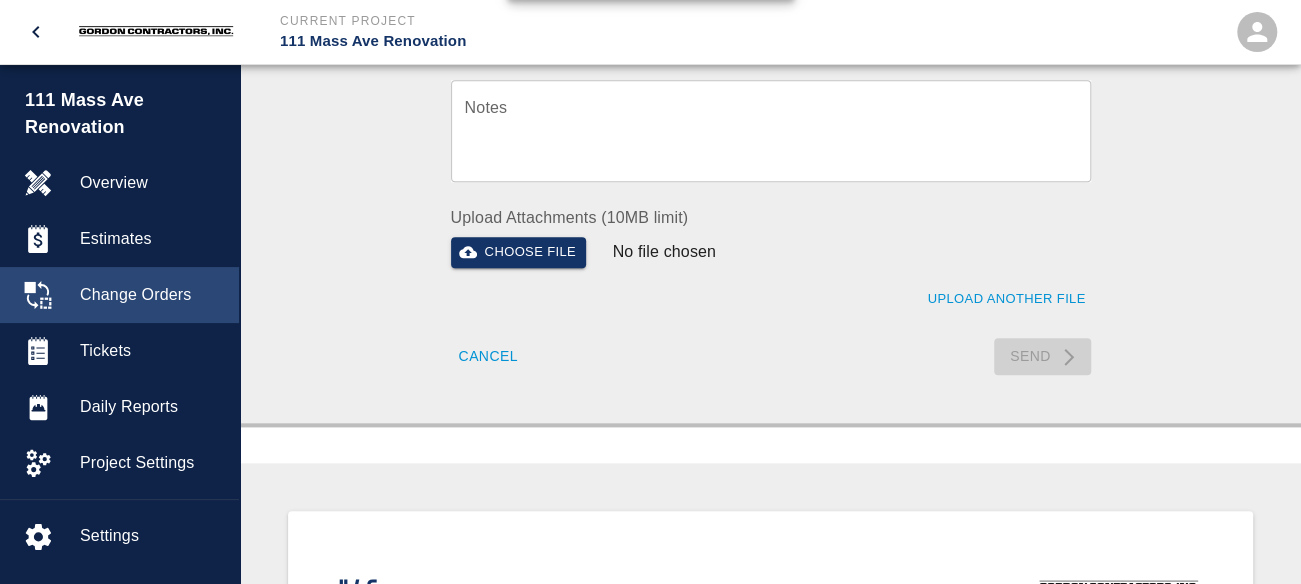 type 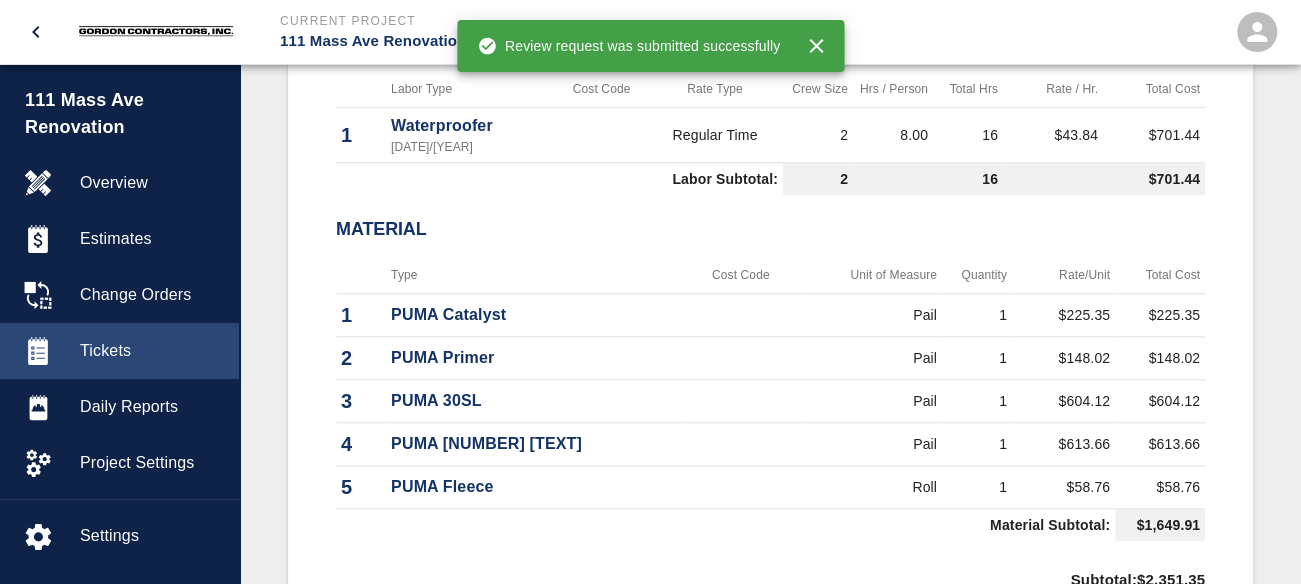 click on "Tickets" at bounding box center [151, 351] 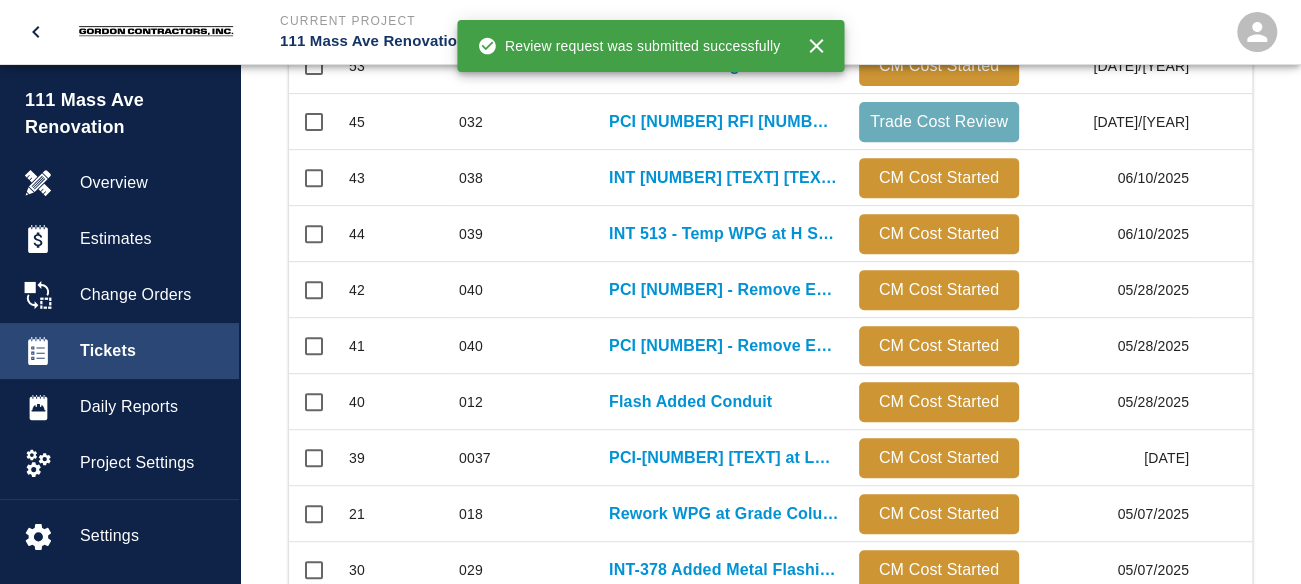 scroll, scrollTop: 30, scrollLeft: 0, axis: vertical 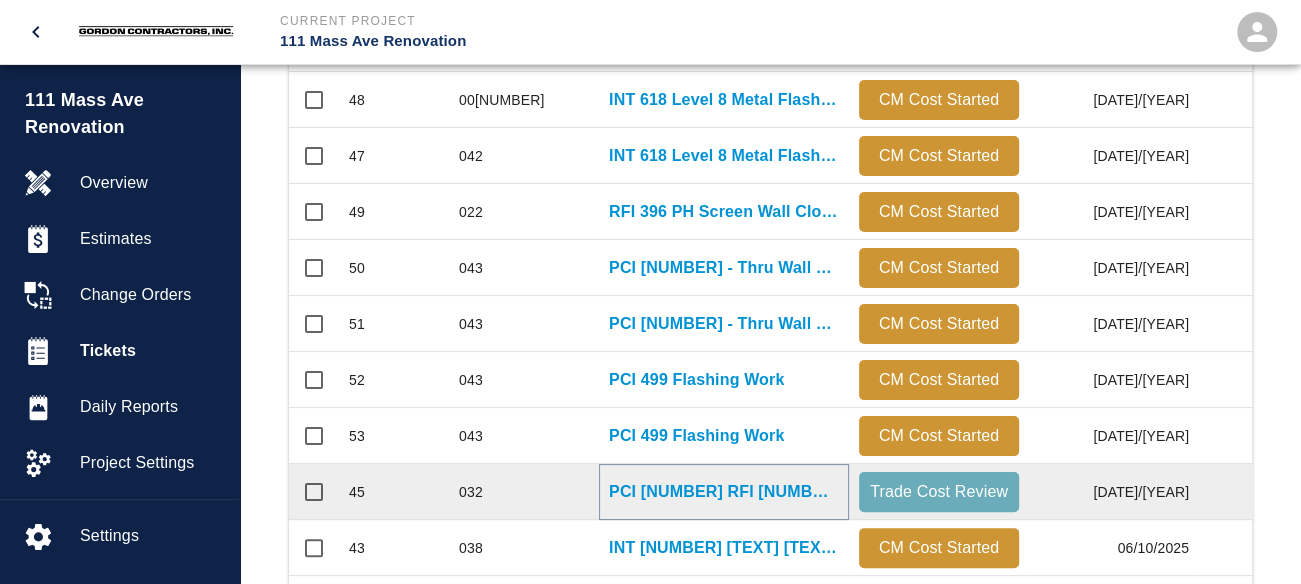 click on "PCI [NUMBER] RFI [NUMBER].[NUMBER] [TEXT] Detail" at bounding box center (724, 492) 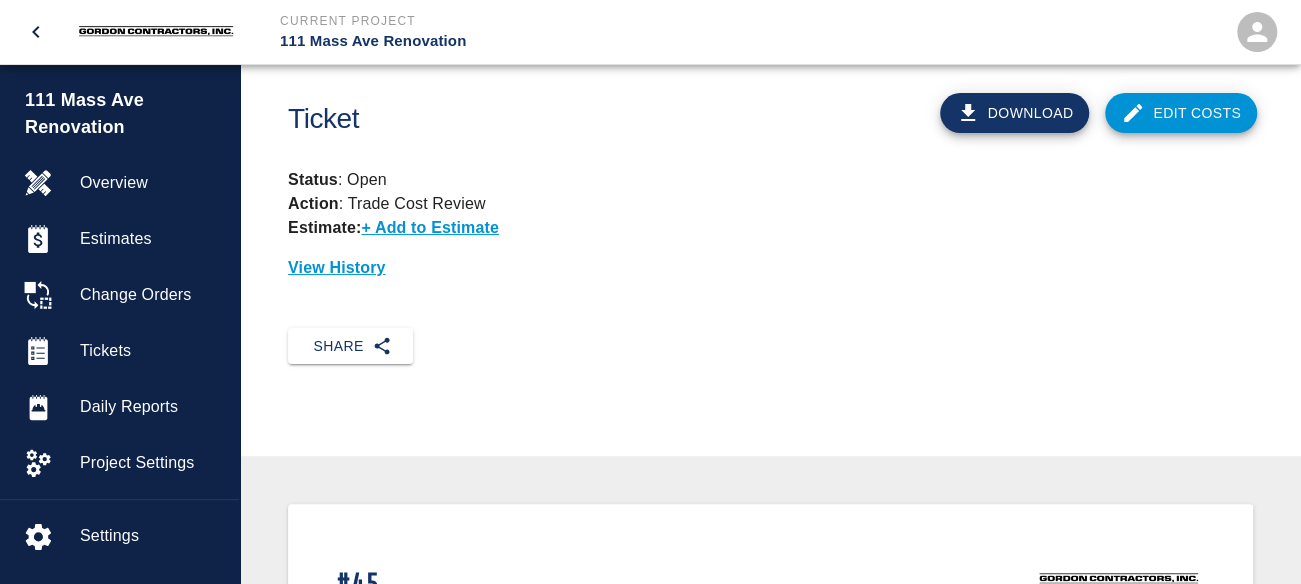 scroll, scrollTop: 0, scrollLeft: 0, axis: both 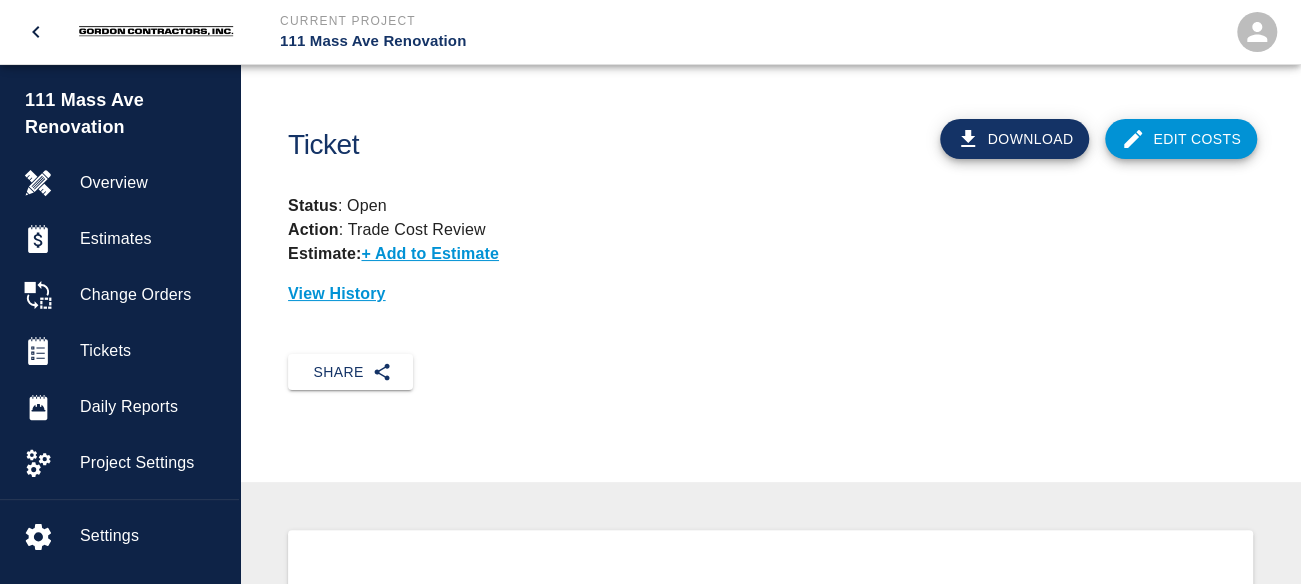 click on "Edit Costs" at bounding box center [1181, 139] 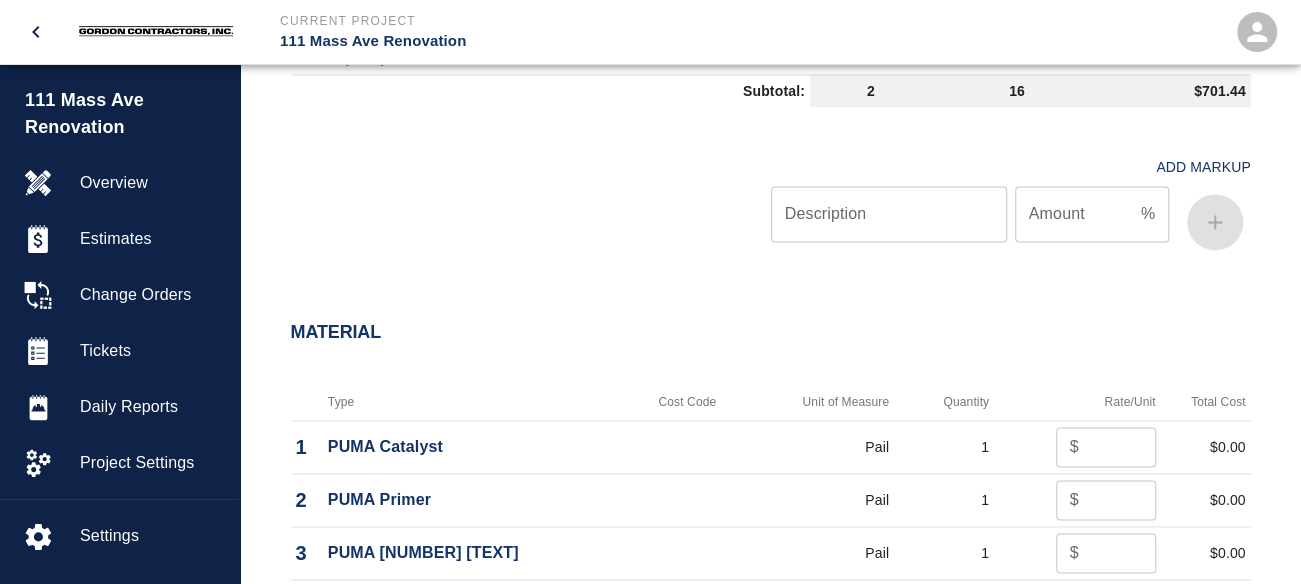 scroll, scrollTop: 1600, scrollLeft: 0, axis: vertical 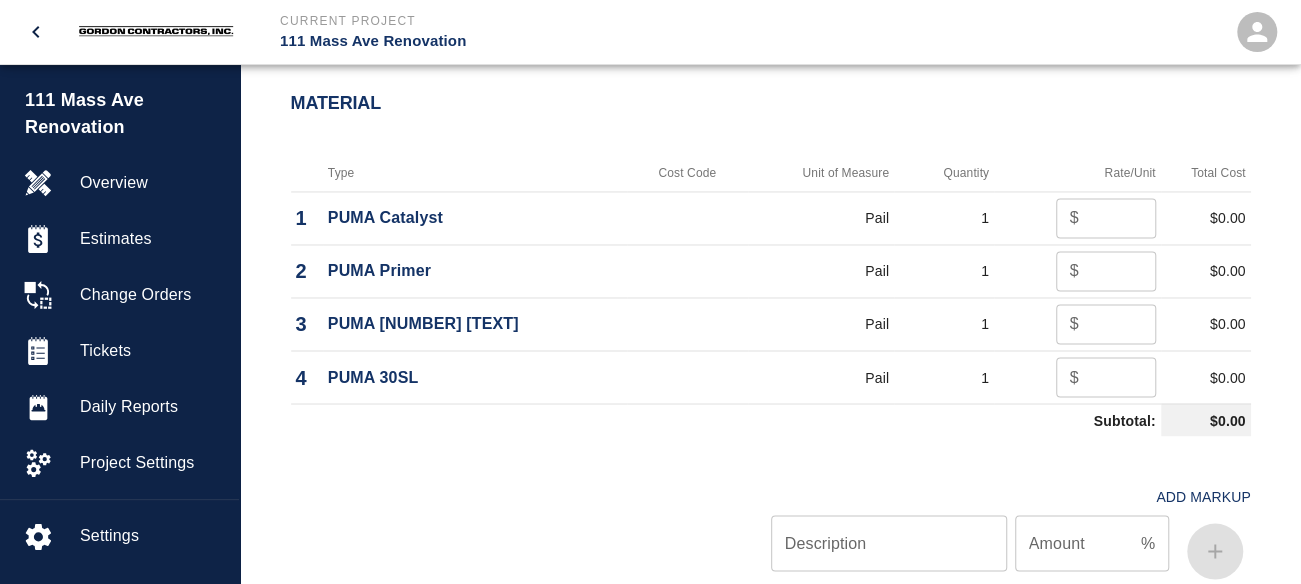 click at bounding box center (1121, 218) 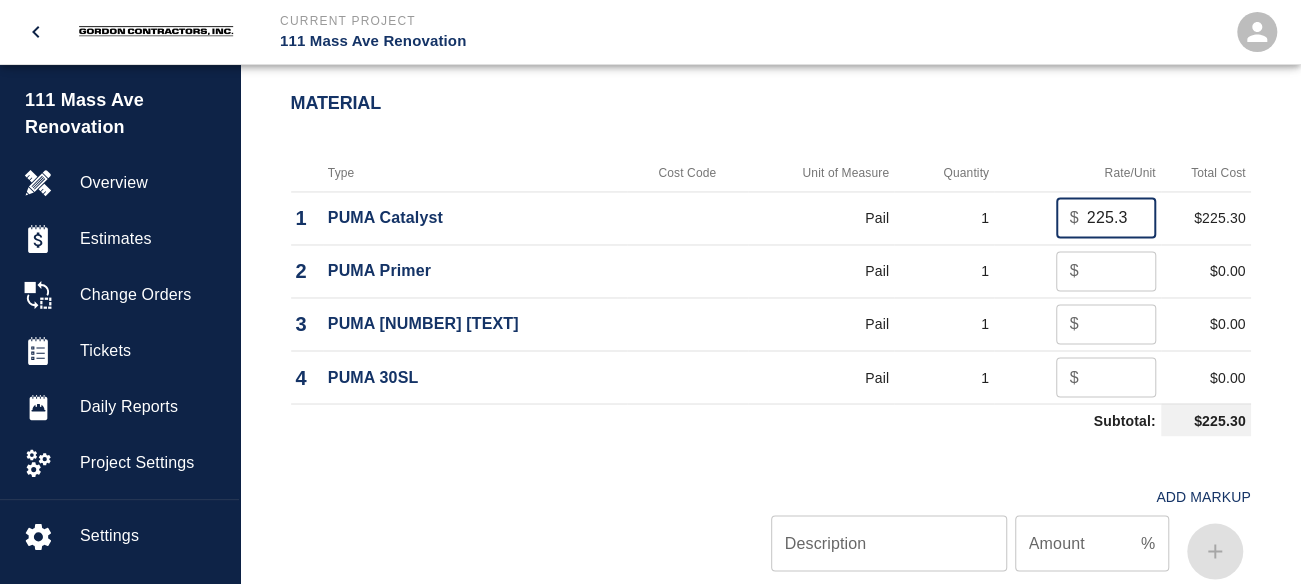 scroll, scrollTop: 0, scrollLeft: 10, axis: horizontal 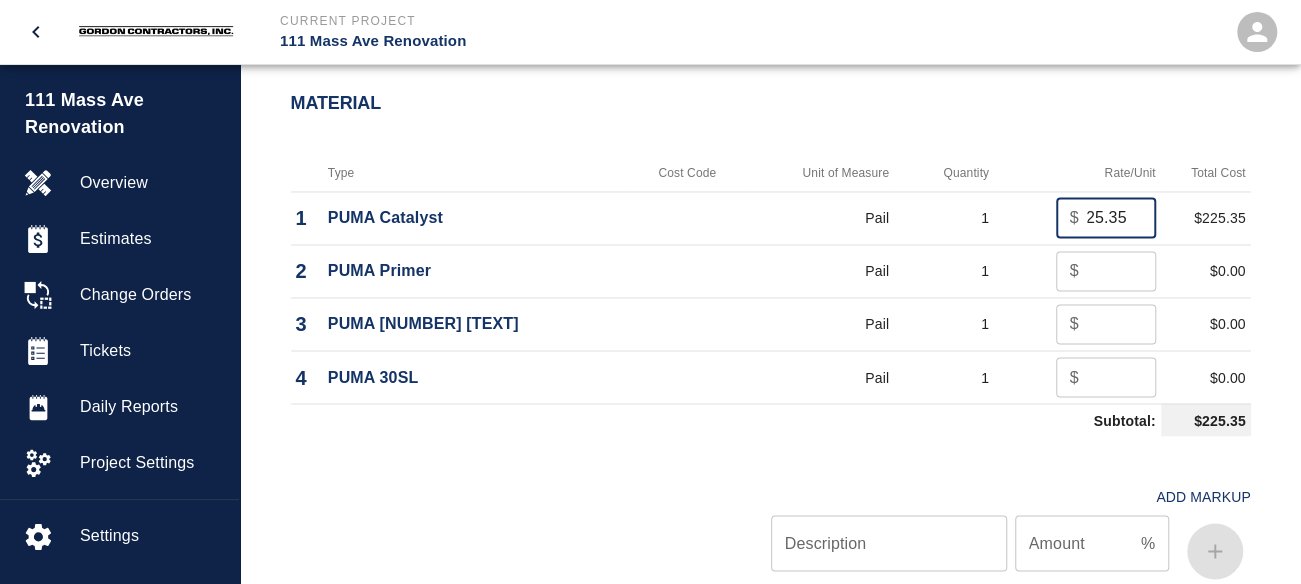 type on "225.35" 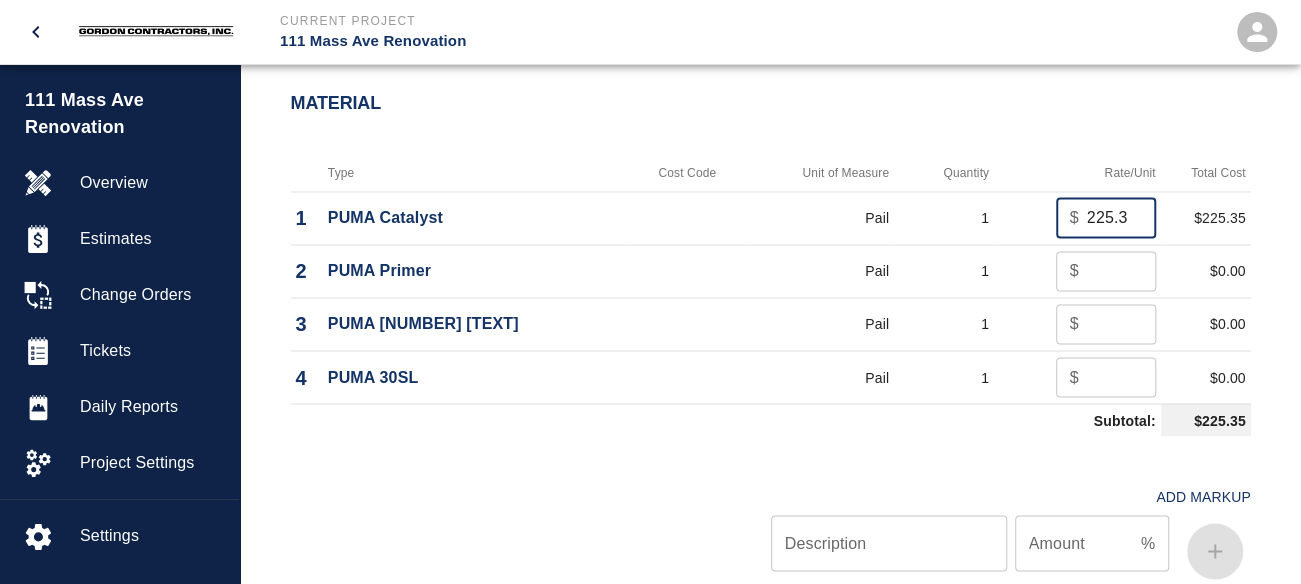 click at bounding box center [1121, 271] 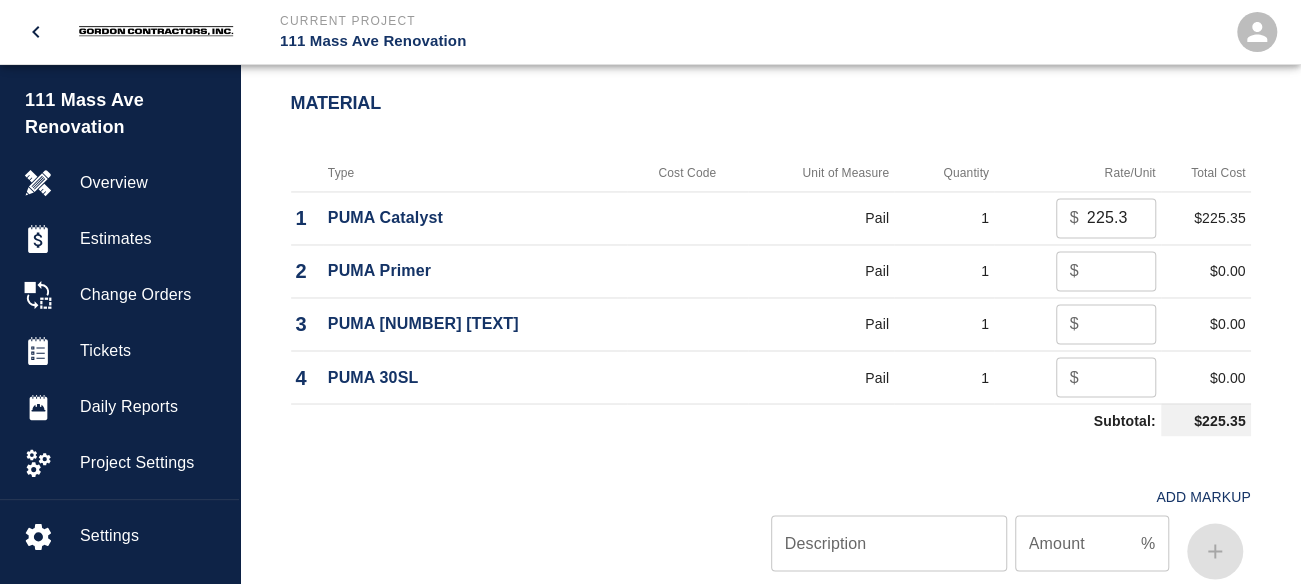 click at bounding box center [1121, 271] 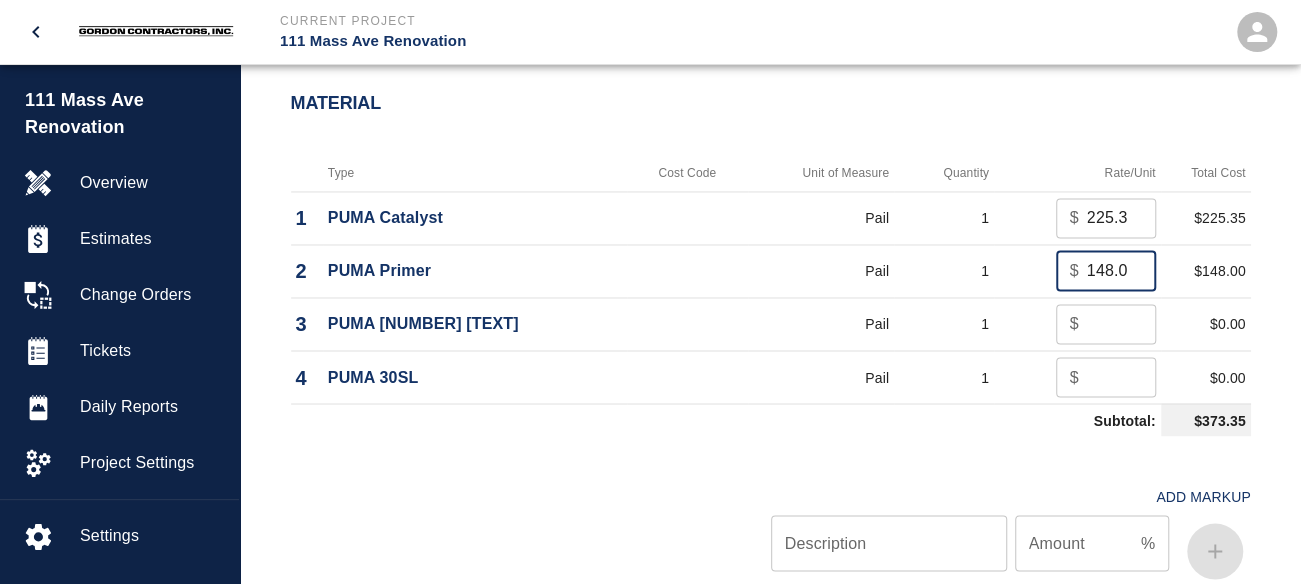 scroll, scrollTop: 0, scrollLeft: 10, axis: horizontal 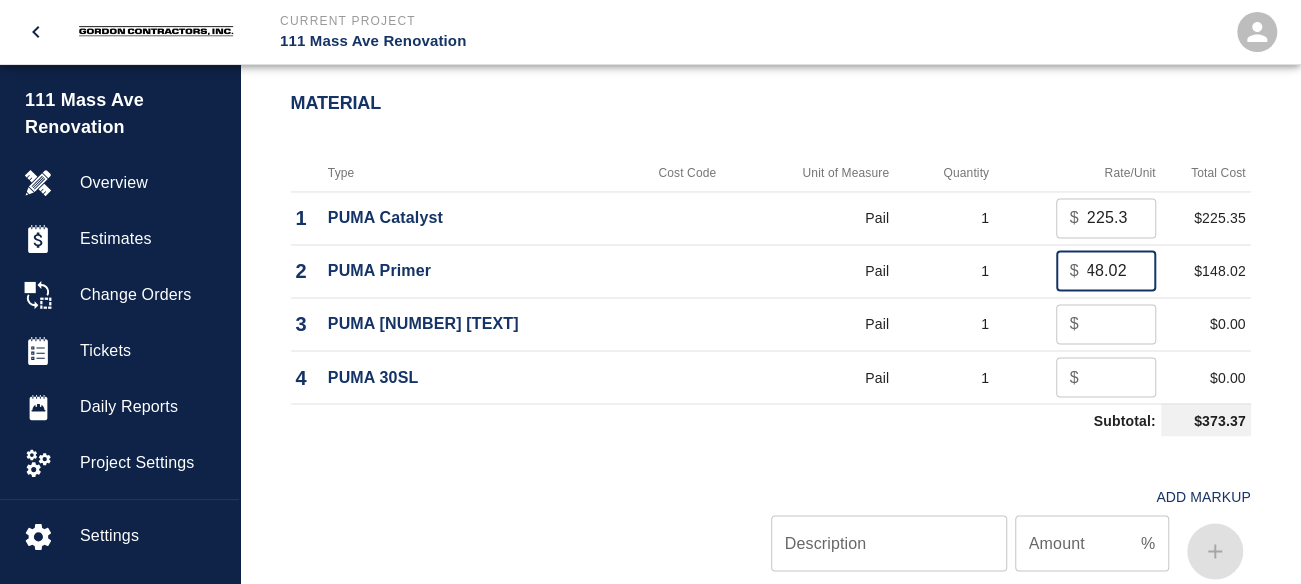 type on "148.02" 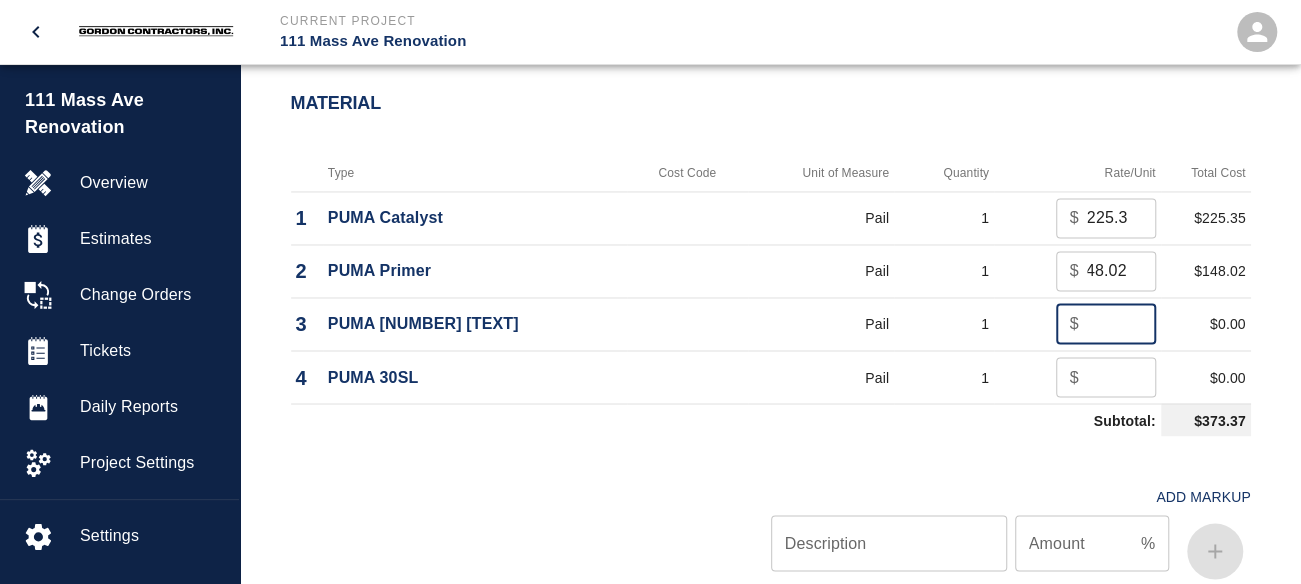 click at bounding box center (1121, 324) 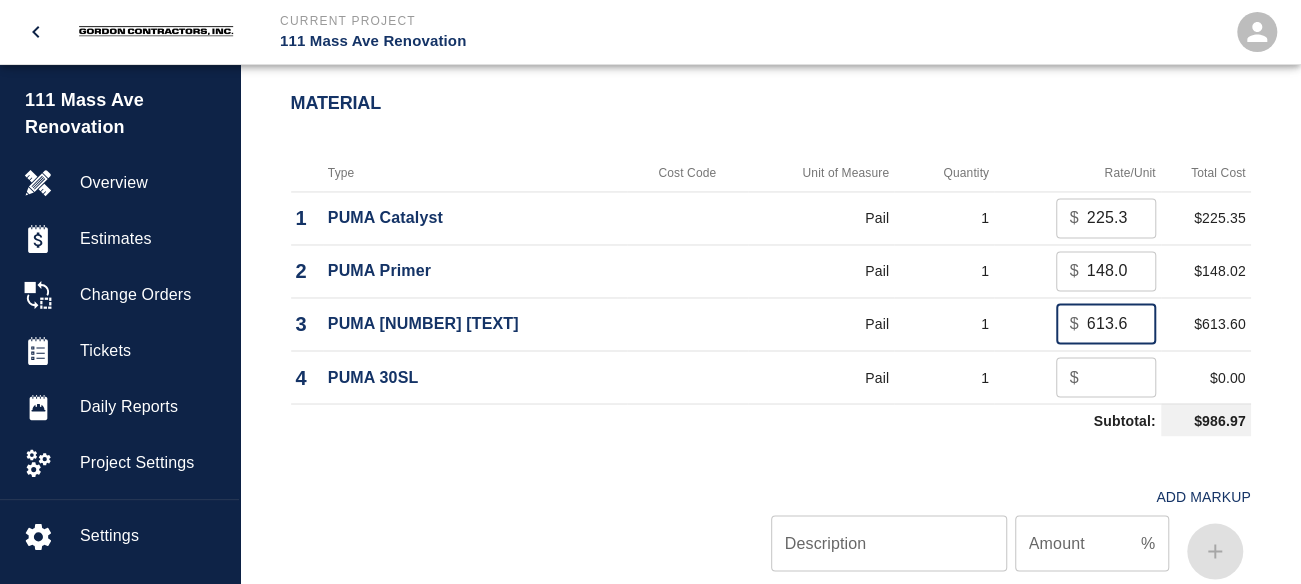 scroll, scrollTop: 0, scrollLeft: 10, axis: horizontal 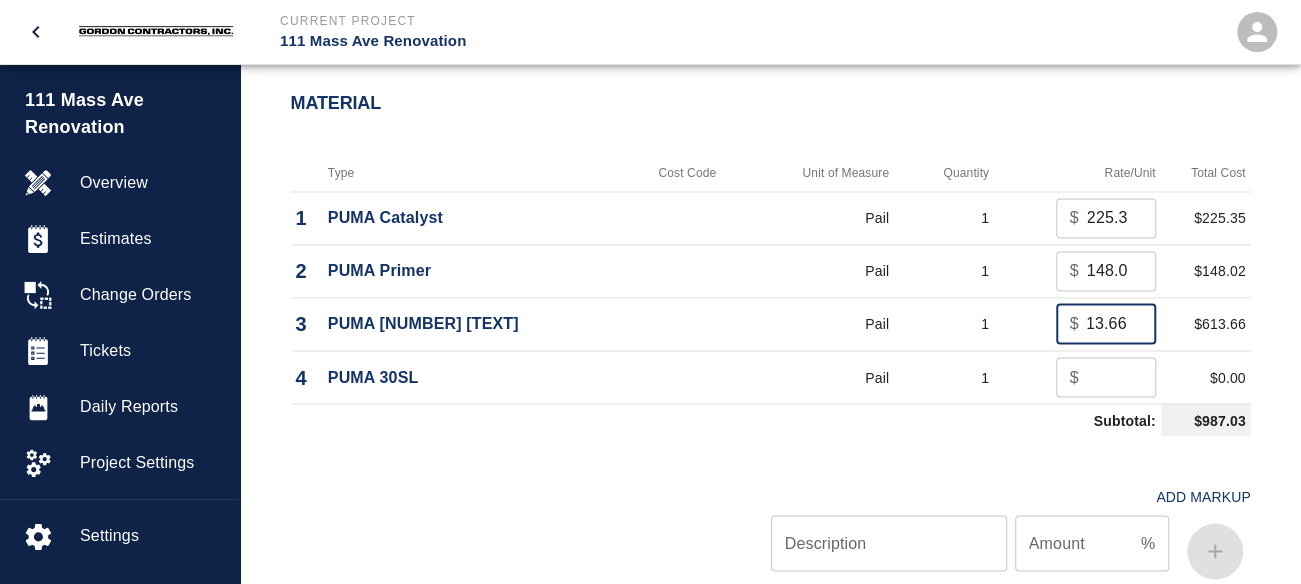 type on "613.66" 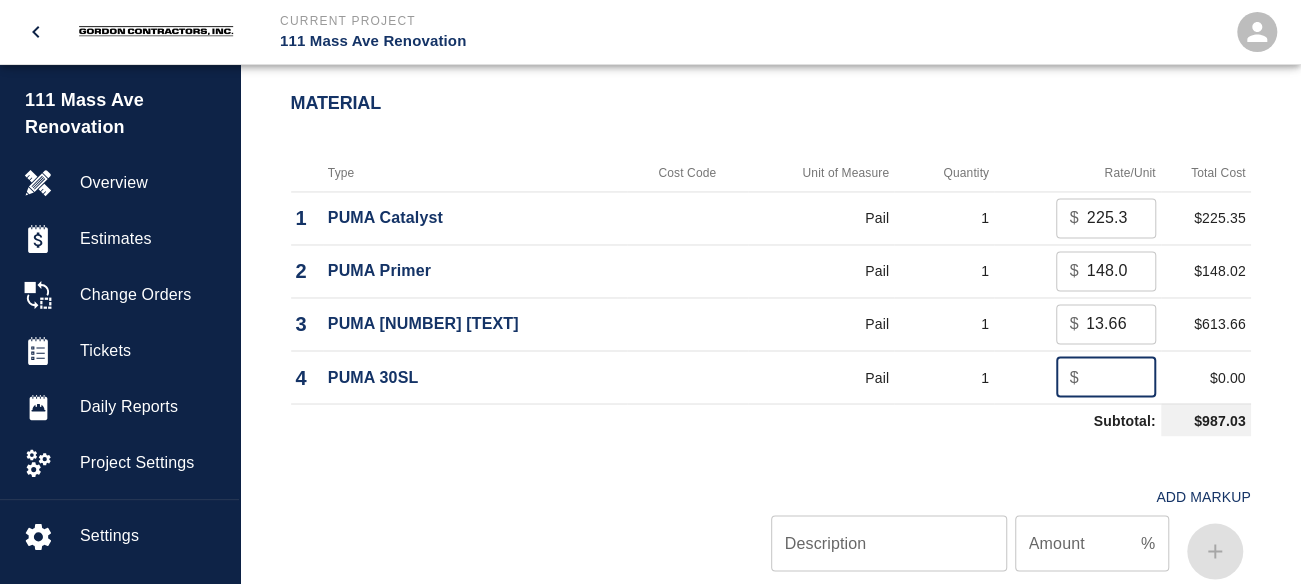 scroll, scrollTop: 0, scrollLeft: 0, axis: both 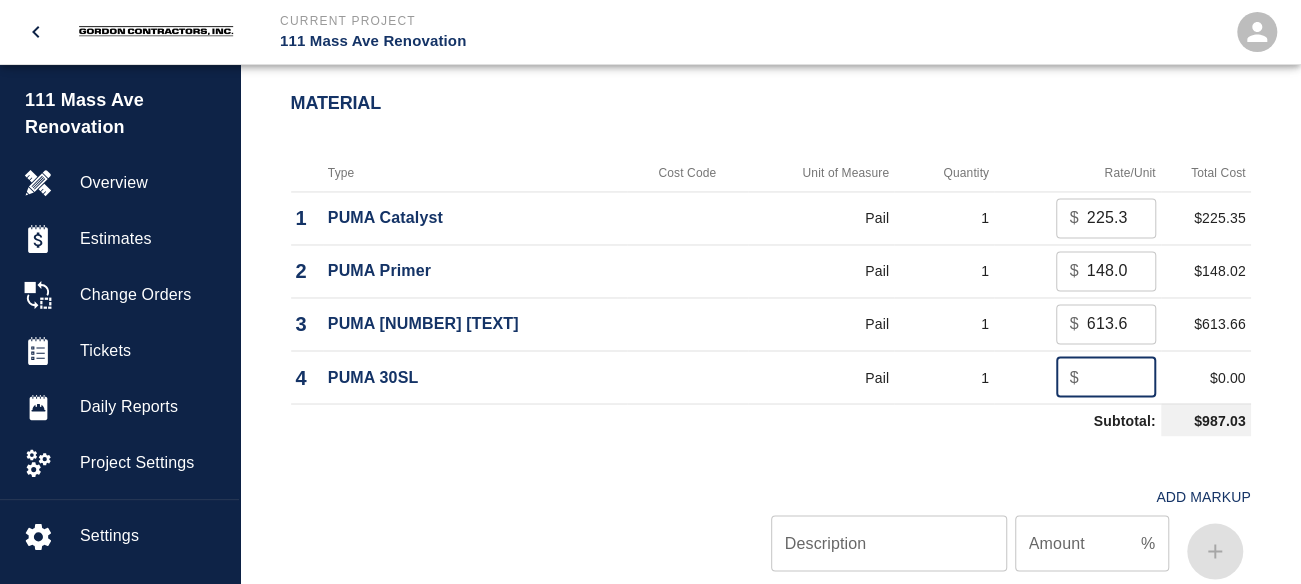 click at bounding box center [1121, 377] 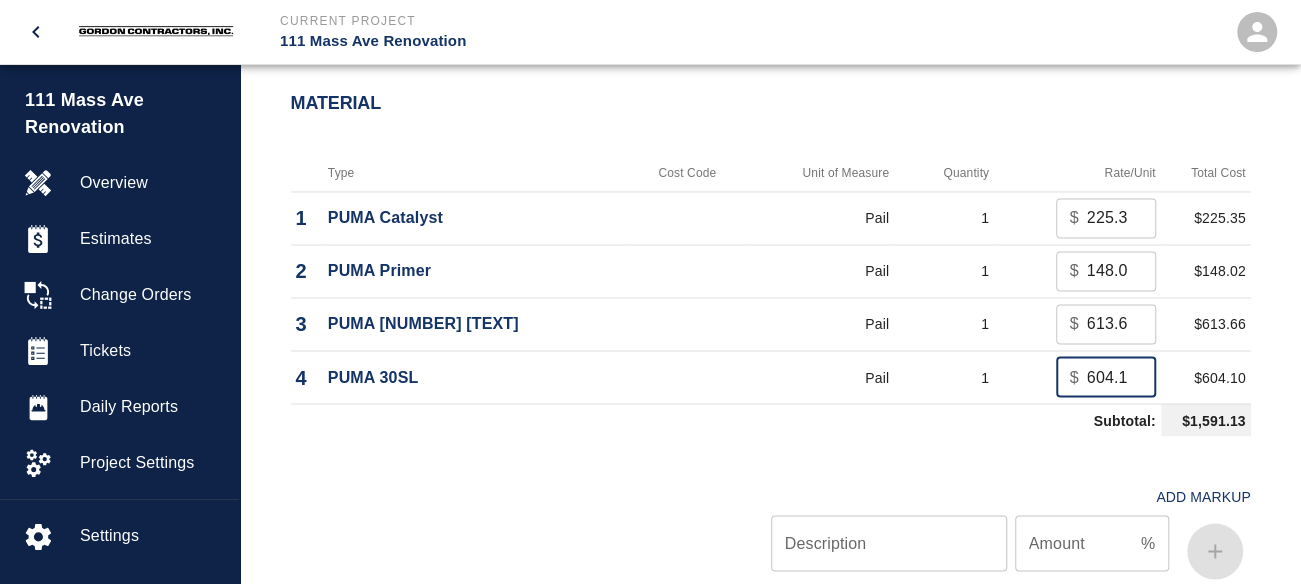 scroll, scrollTop: 0, scrollLeft: 10, axis: horizontal 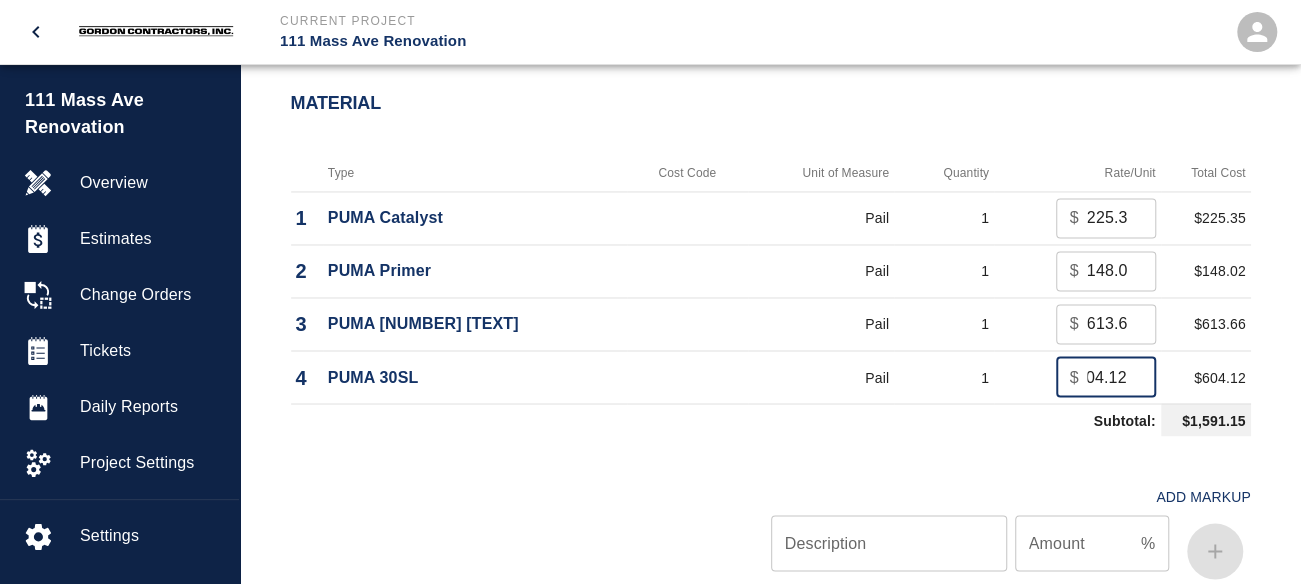 type on "604.12" 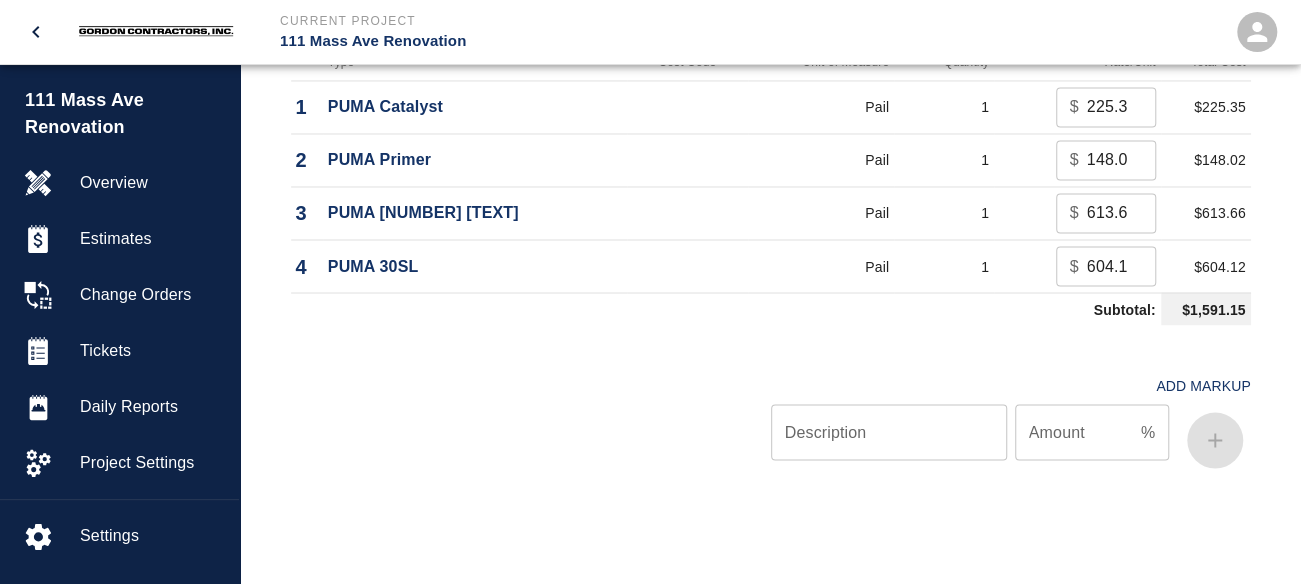 scroll, scrollTop: 2000, scrollLeft: 0, axis: vertical 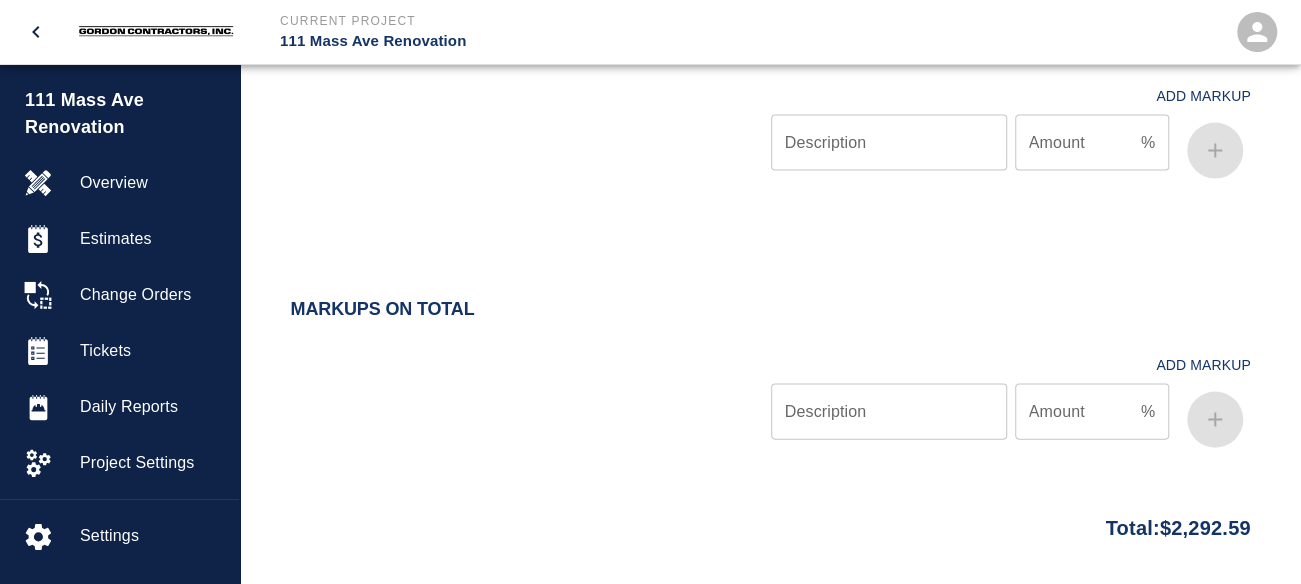 click on "Description" at bounding box center (889, 412) 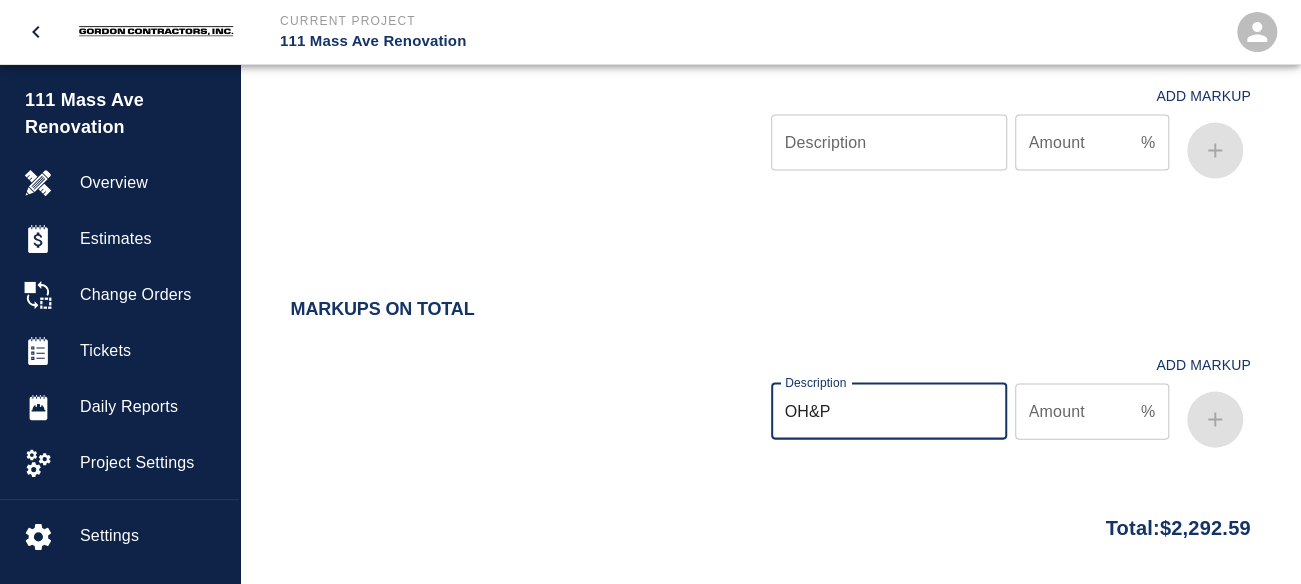 type on "OH&P" 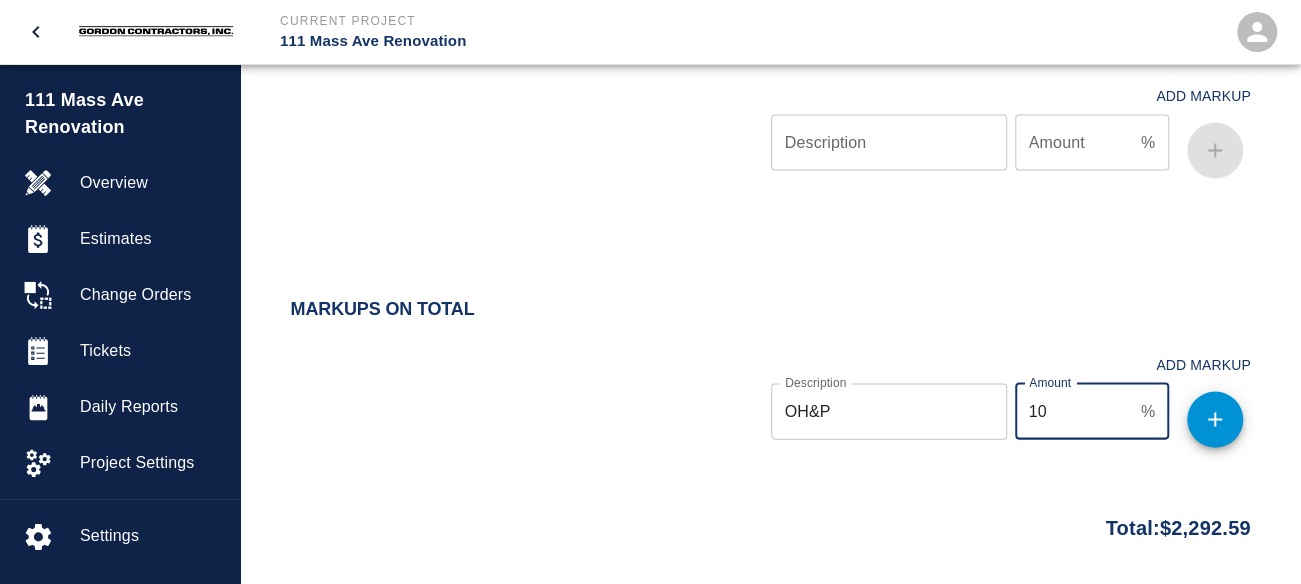 type on "10" 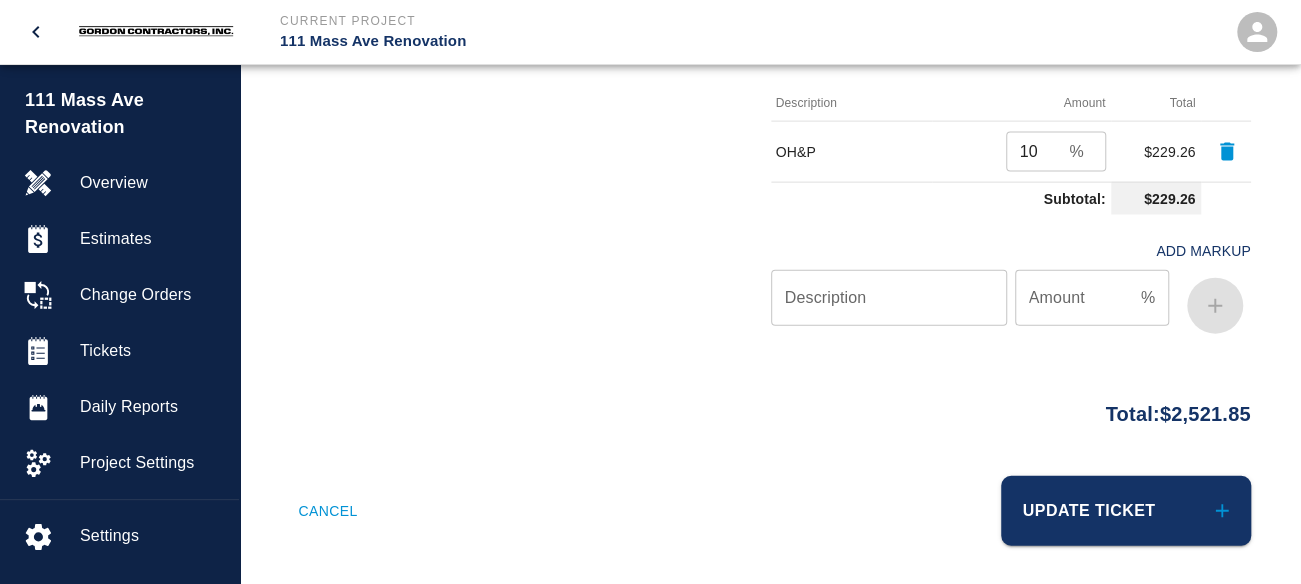 scroll, scrollTop: 2259, scrollLeft: 0, axis: vertical 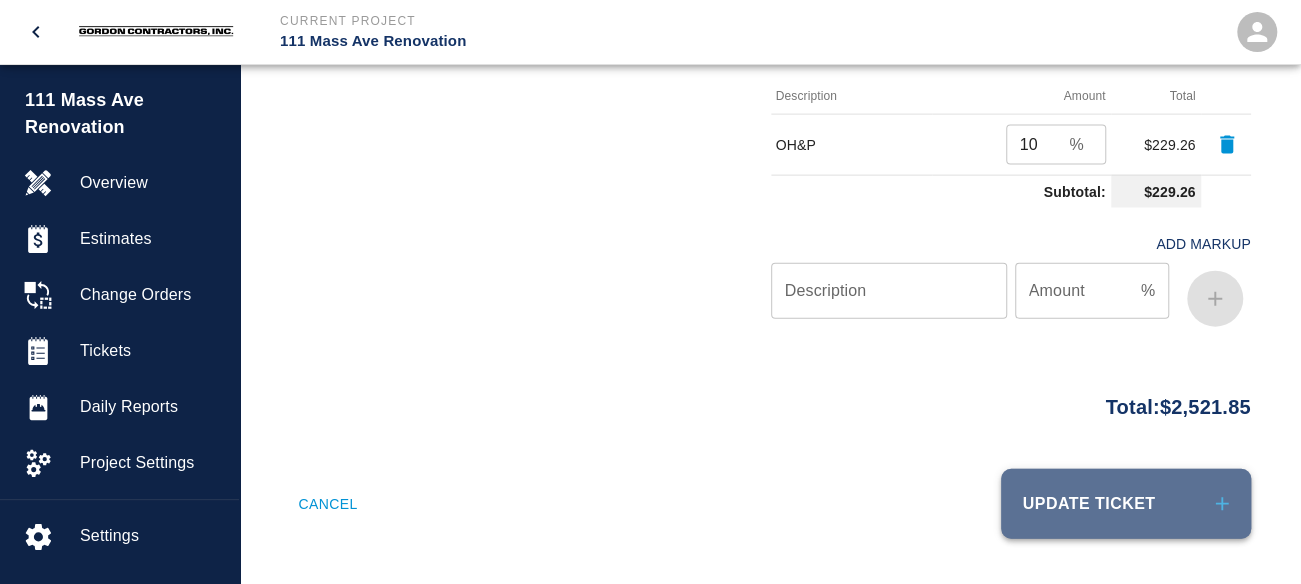 click on "Update Ticket" at bounding box center (1126, 504) 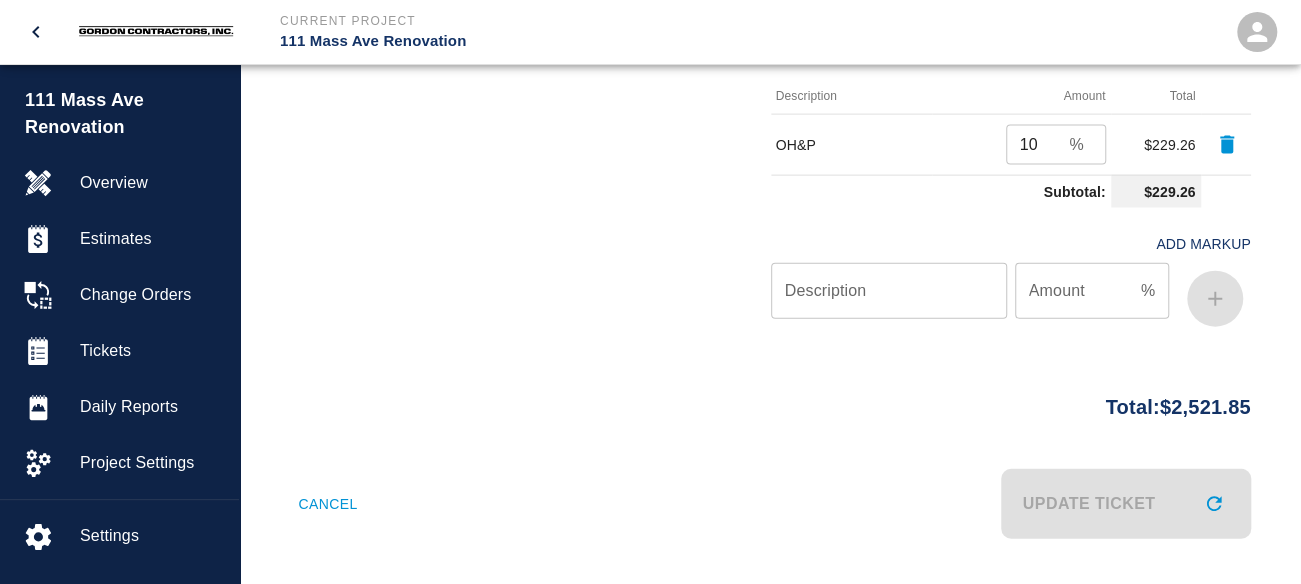 scroll, scrollTop: 0, scrollLeft: 0, axis: both 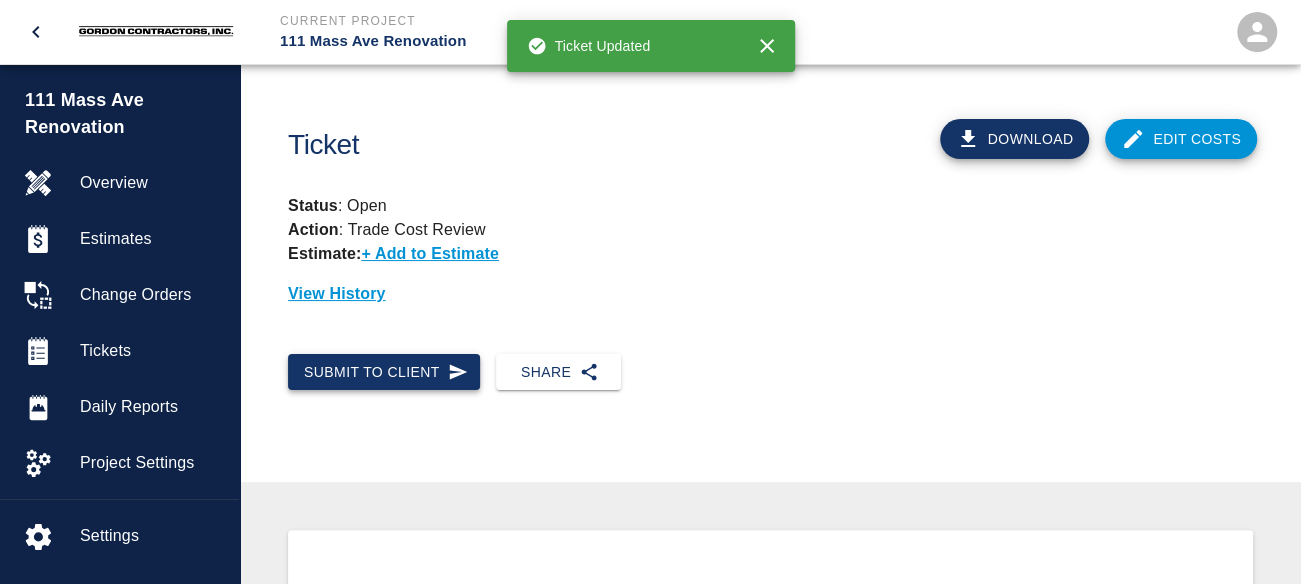click on "Submit to Client" at bounding box center [384, 372] 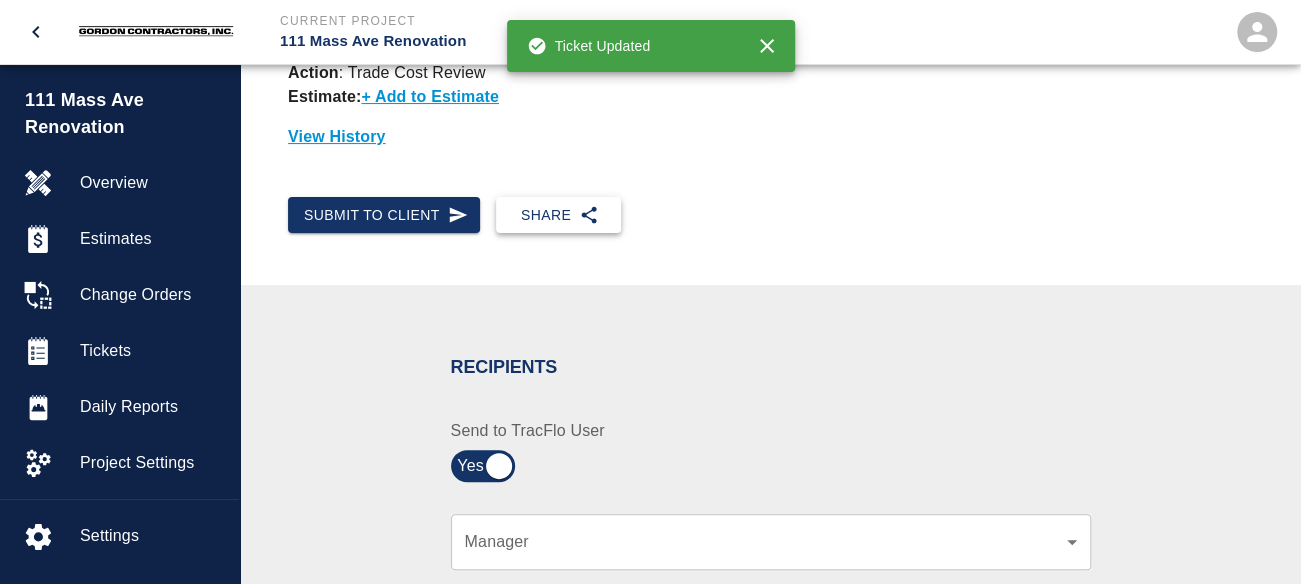 scroll, scrollTop: 400, scrollLeft: 0, axis: vertical 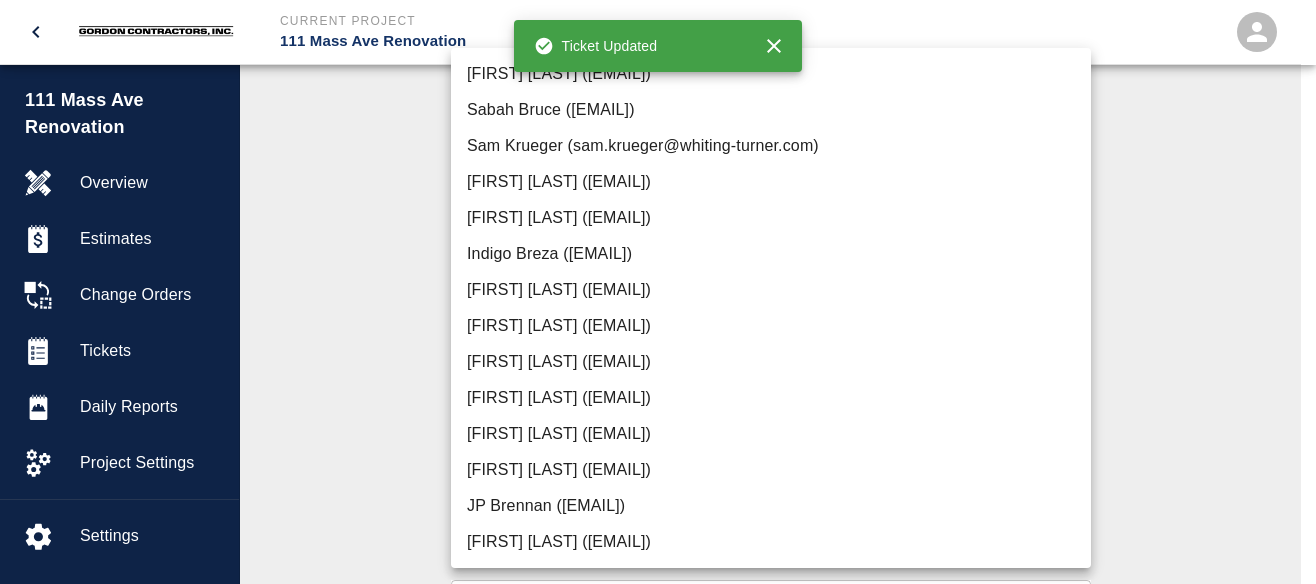 click on "Current Project [PROJECT_NAME] Home [PROJECT_NAME] Overview Estimates Change Orders Tickets Daily Reports Project Settings Settings Powered By Terms of Service  |  Privacy Policy Ticket Download Edit Costs Status :   Open Action :   Trade Cost Review Estimate:  + Add to Estimate View History Submit to Client Share Recipients Internal Team ​ Internal Team Notes x Notes Cancel Send Recipients Send to TracFlo User Manager ​ Manager Superintendent ​ Superintendent Review Type Cost cost Review Type Send me a copy Notes x Notes Upload Attachments (10MB limit) Choose file No file chosen Upload Another File Cancel Send Request Time and Material Revision Notes   * x Notes   * Upload Attachments (10MB limit) Choose file No file chosen Upload Another File Cancel Send Time and Materials Reject Notes   * x Notes   * Upload Attachments (10MB limit) Choose file No file chosen Upload Another File Cancel Send Approve Ticket Time and Materials Signature Clear Notes x Notes Choose file Cancel Send" at bounding box center [658, -108] 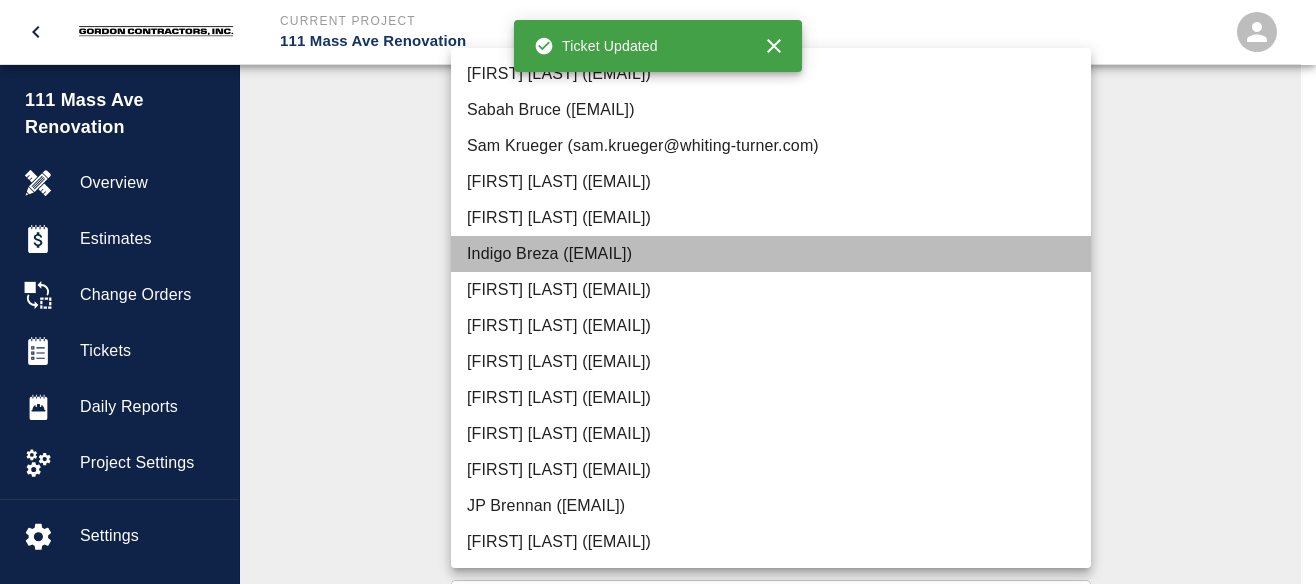 click on "Indigo Breza ([EMAIL])" at bounding box center [771, 254] 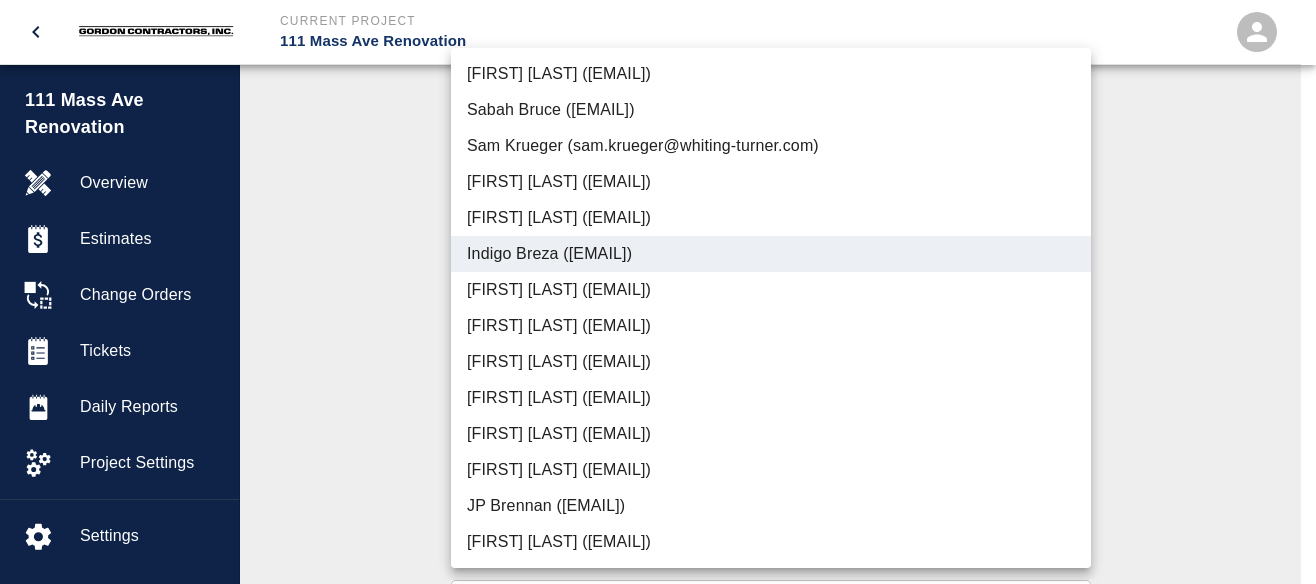 click at bounding box center (658, 292) 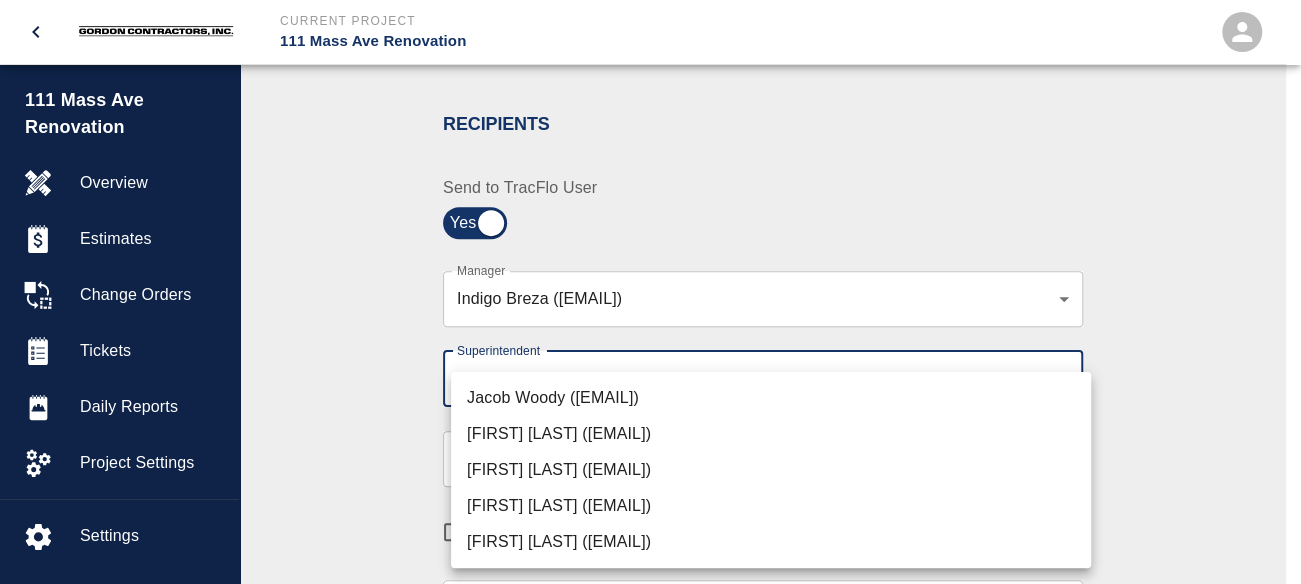 click on "Current Project 111 Mass Ave Renovation Home 111 Mass Ave Renovation Overview Estimates Change Orders Tickets Daily Reports Project Settings Settings Powered By Terms of Service  |  Privacy Policy Ticket Download Edit Costs Status :   Open Action :   Trade Cost Review Estimate:  + Add to Estimate View History Submit to Client Share Recipients Internal Team ​ Internal Team Notes x Notes Cancel Send Recipients Send to TracFlo User Manager [FIRST] [LAST] ([EMAIL]) [PHONE] Manager Superintendent ​ Superintendent Review Type Cost cost Review Type Send me a copy Notes x Notes Upload Attachments (10MB limit) Choose file No file chosen Upload Another File Cancel Send Request Time and Material Revision Notes   * x Notes   * Upload Attachments (10MB limit) Choose file No file chosen Upload Another File Cancel Send Time and Materials Reject Notes   * x Notes   * Upload Attachments (10MB limit) Choose file No file chosen Upload Another File Cancel Send Clear x" at bounding box center (650, -108) 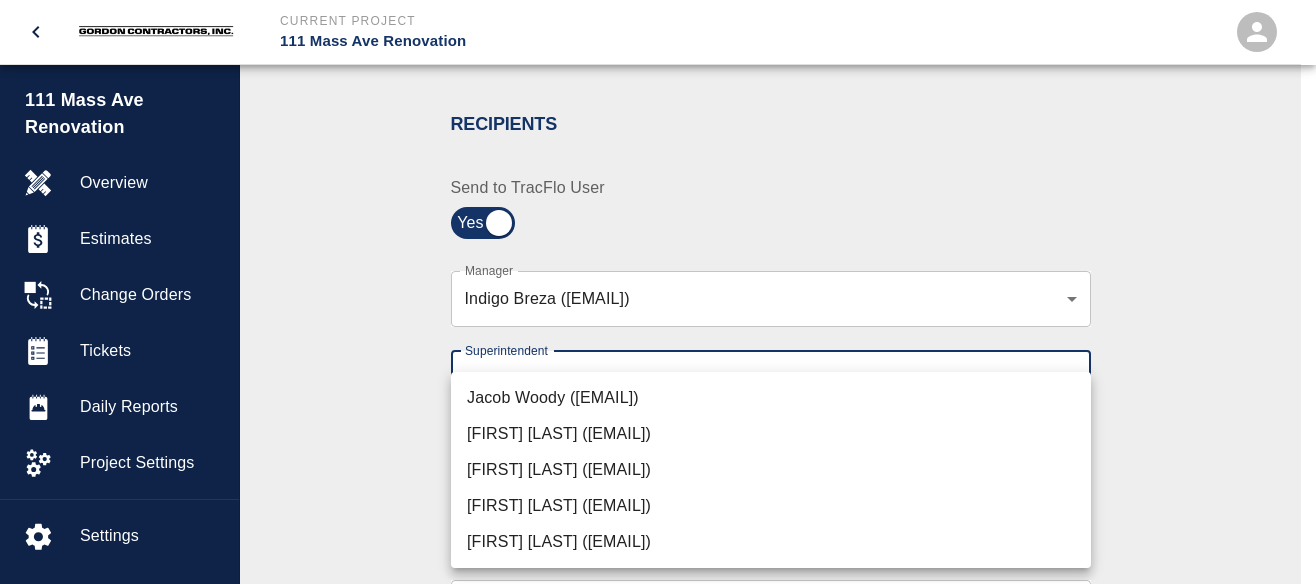 click on "[FIRST] [LAST] ([EMAIL])" at bounding box center [771, 542] 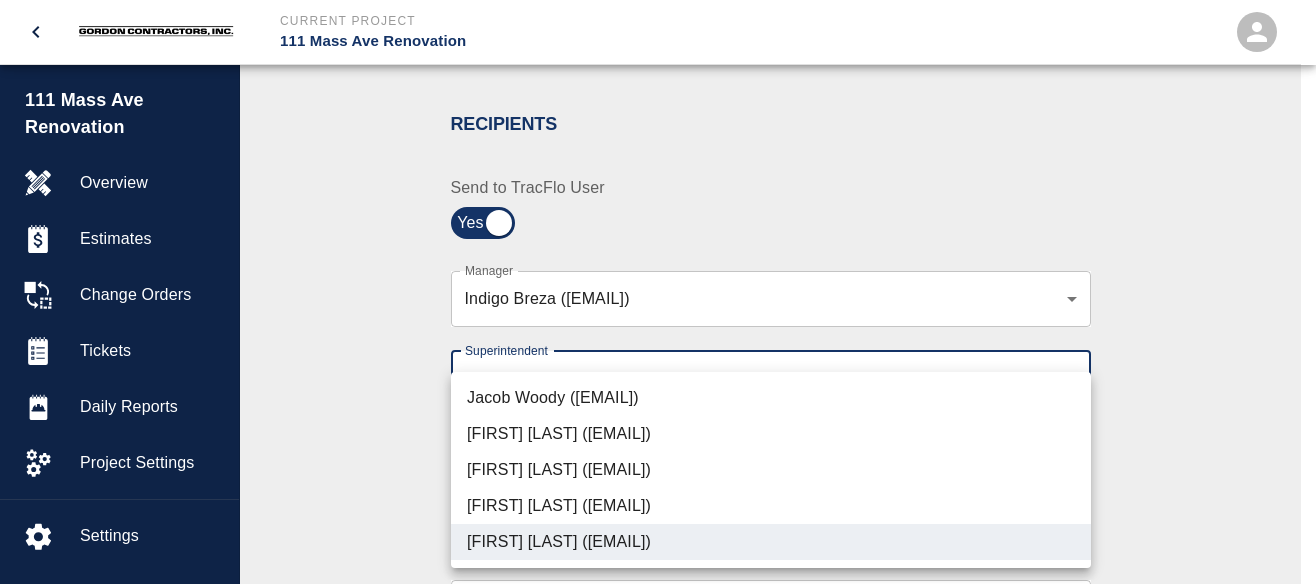 click at bounding box center (658, 292) 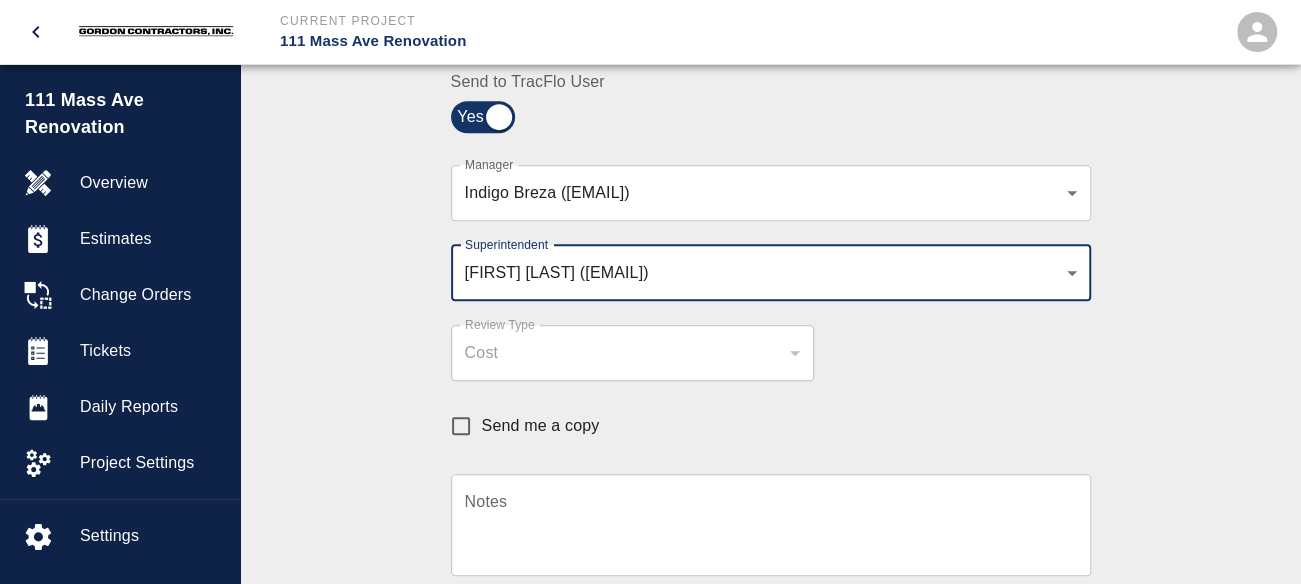 scroll, scrollTop: 900, scrollLeft: 0, axis: vertical 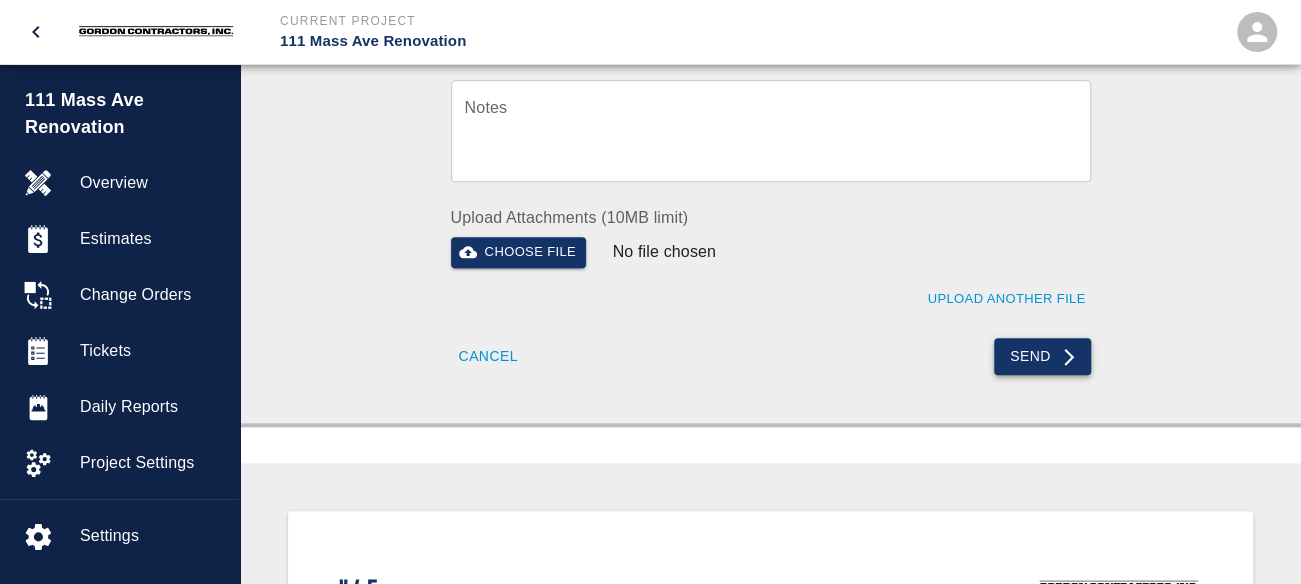 click on "Send" at bounding box center [1042, 356] 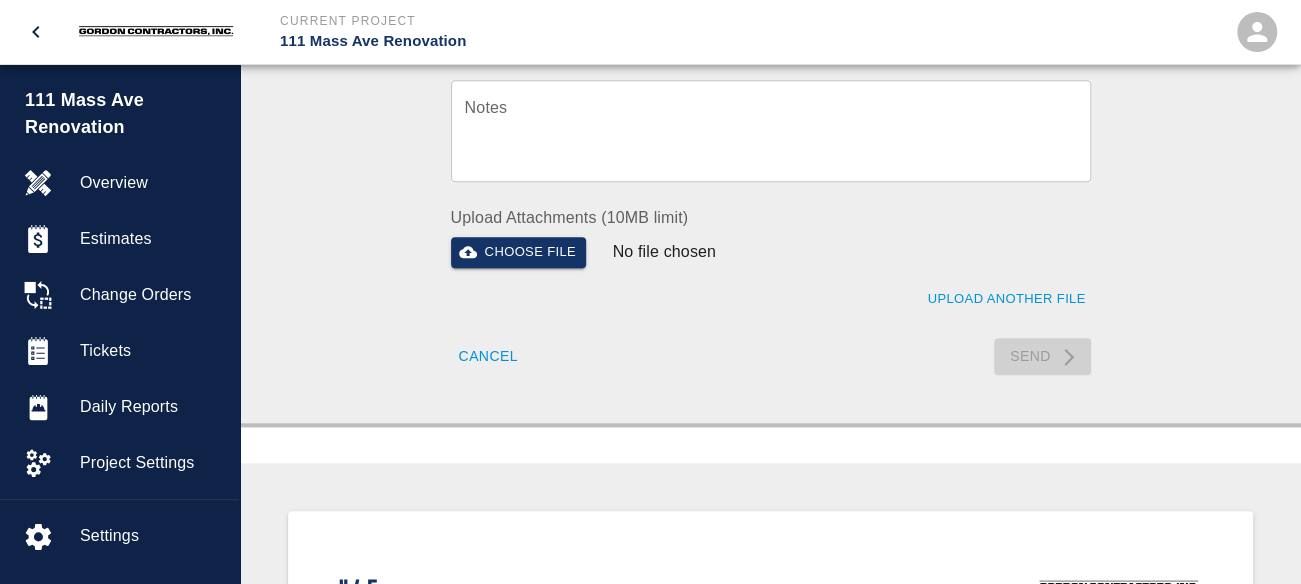 type 